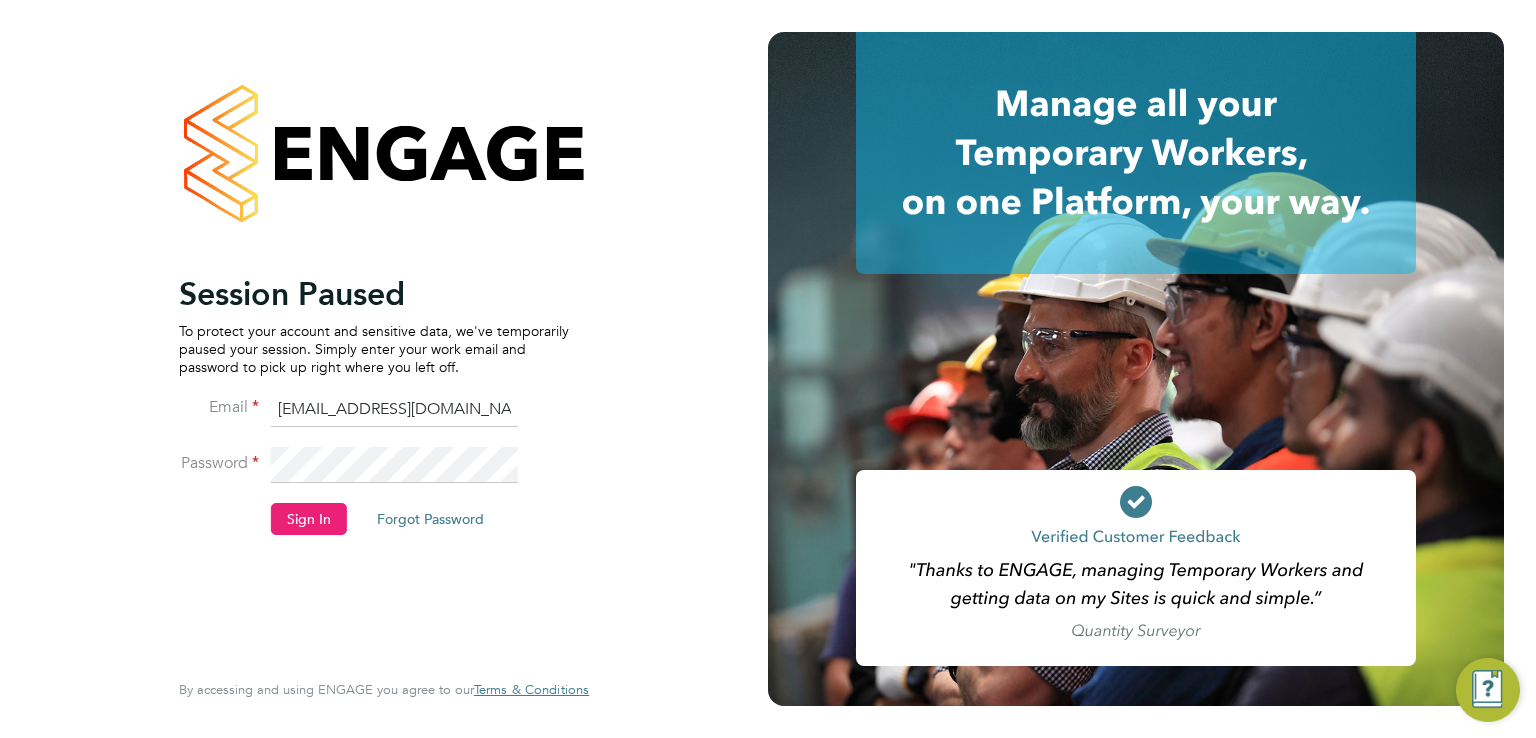 scroll, scrollTop: 0, scrollLeft: 0, axis: both 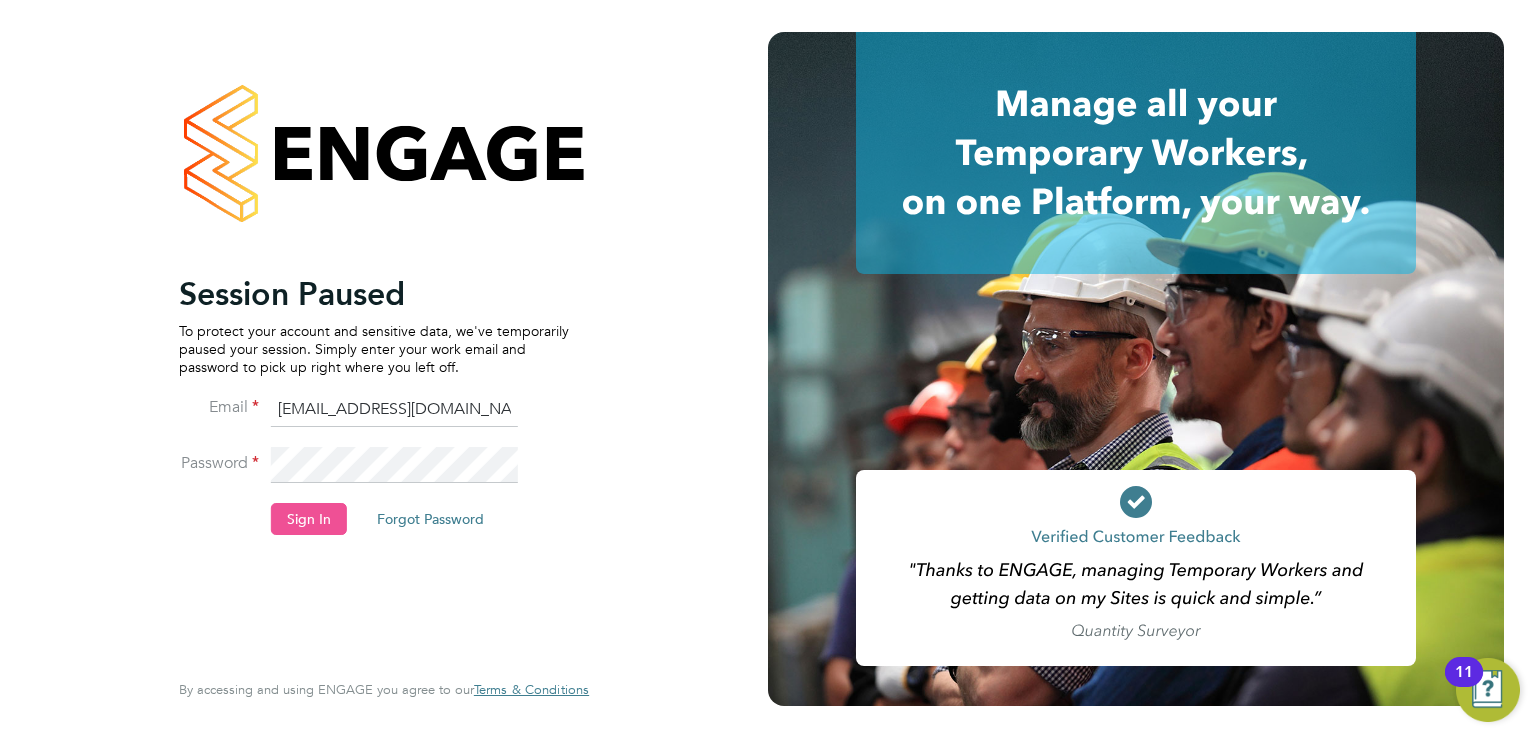 click on "Sign In" 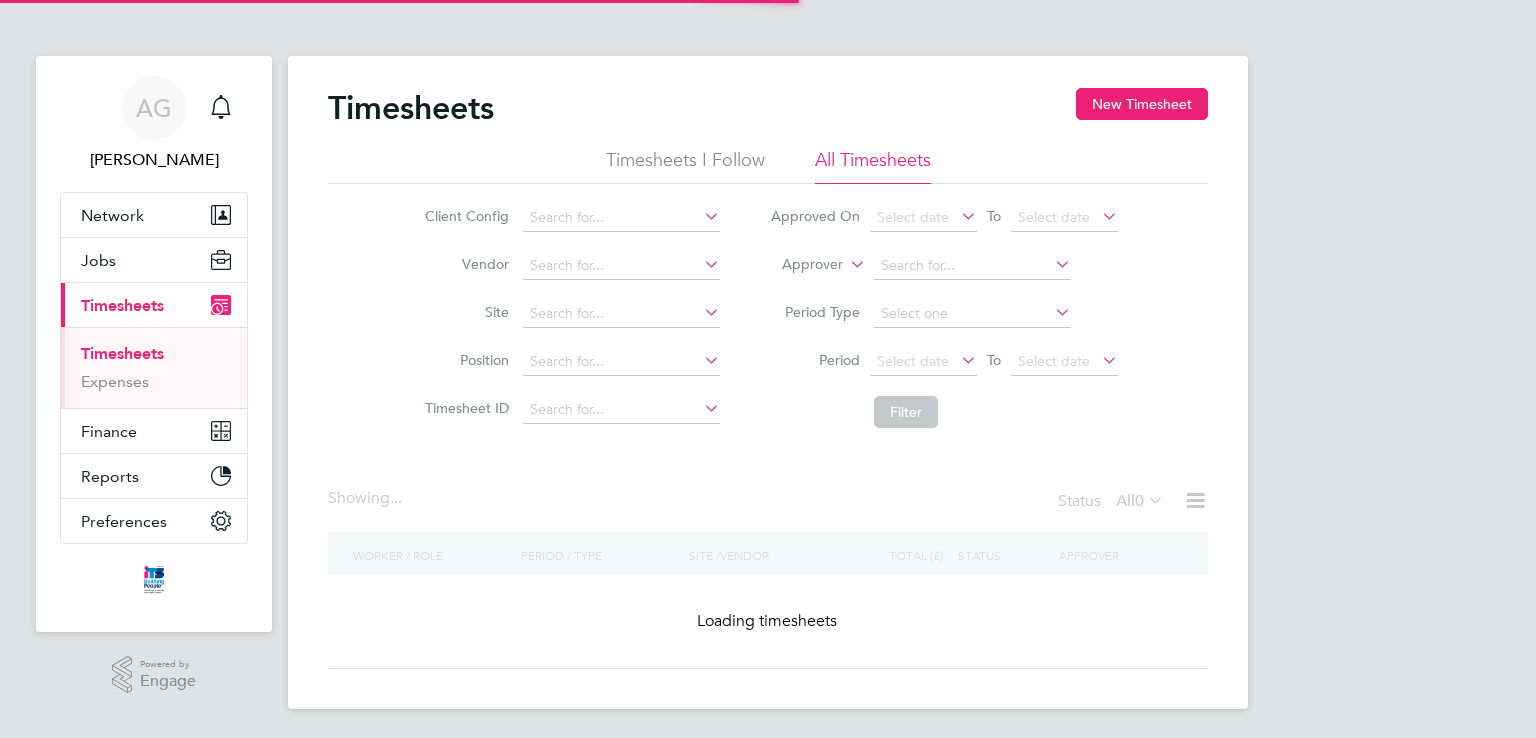 scroll, scrollTop: 0, scrollLeft: 0, axis: both 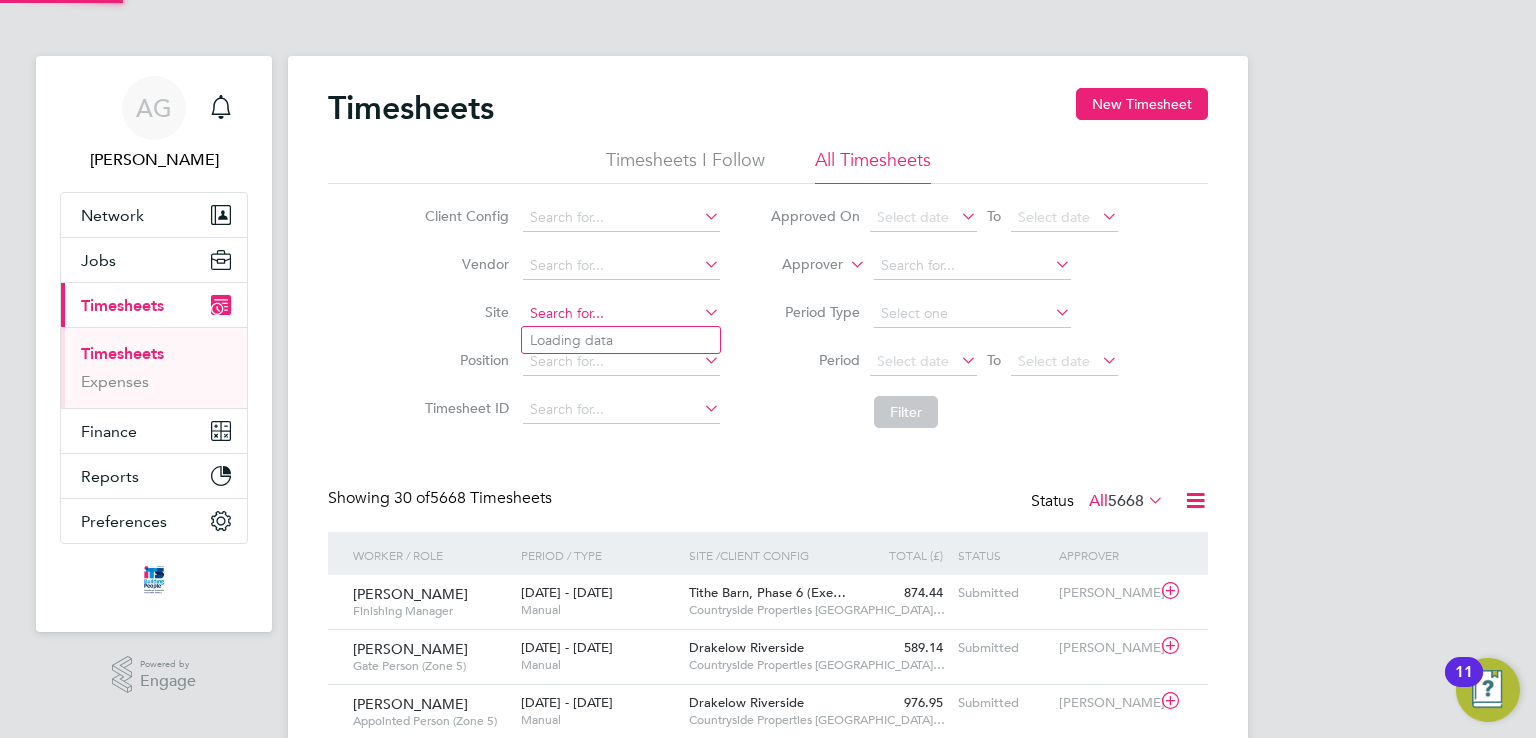 click 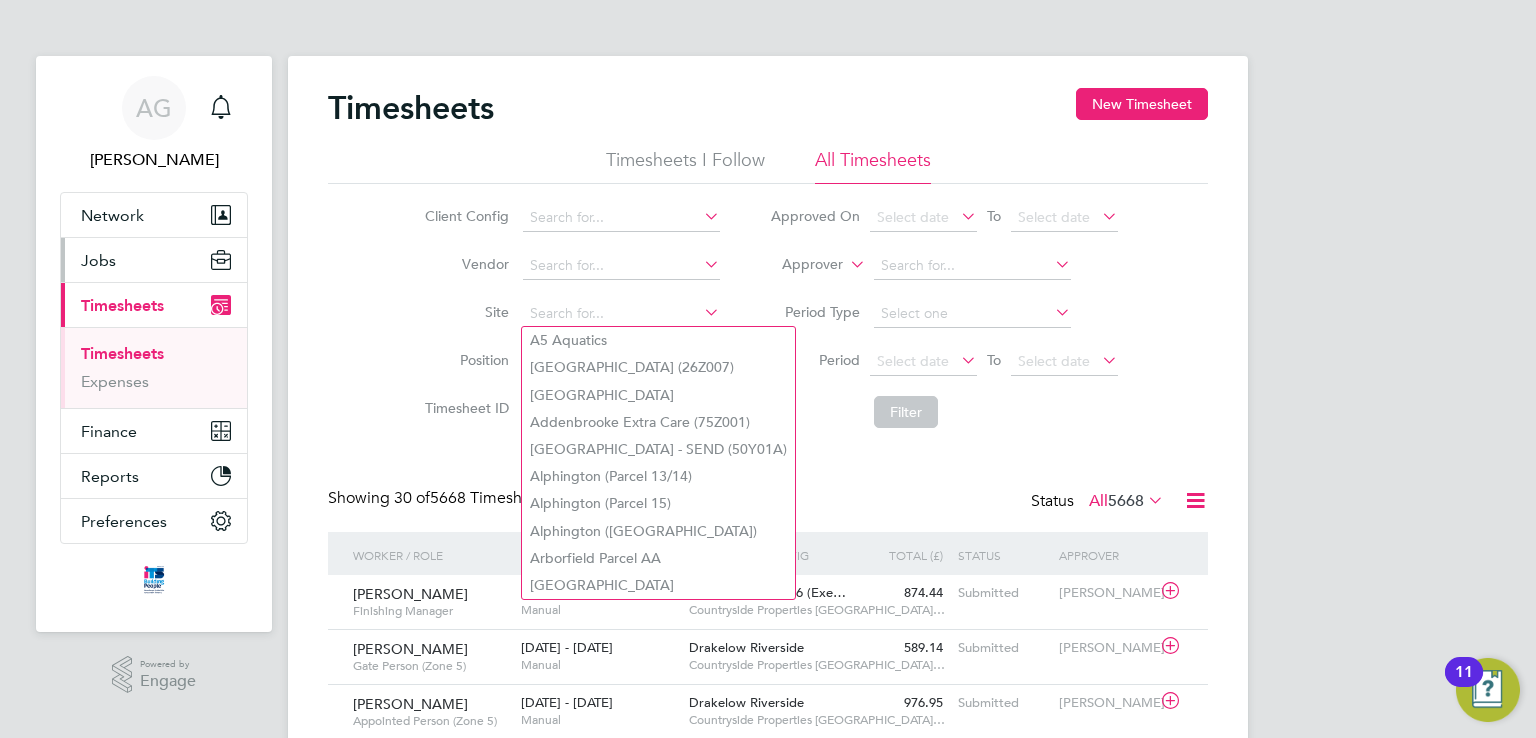 click on "Jobs" at bounding box center (154, 260) 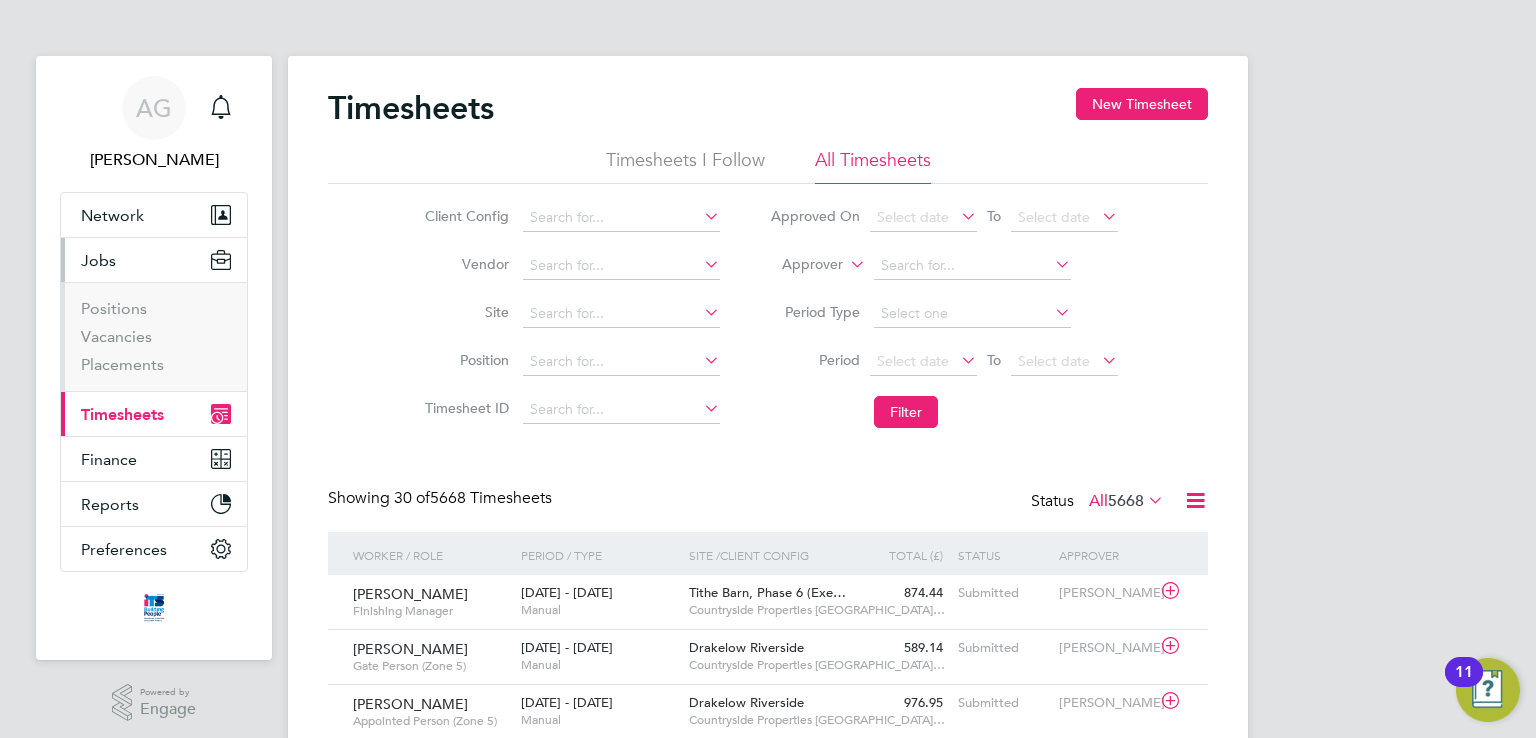 click on "Current page:   Timesheets" at bounding box center [154, 414] 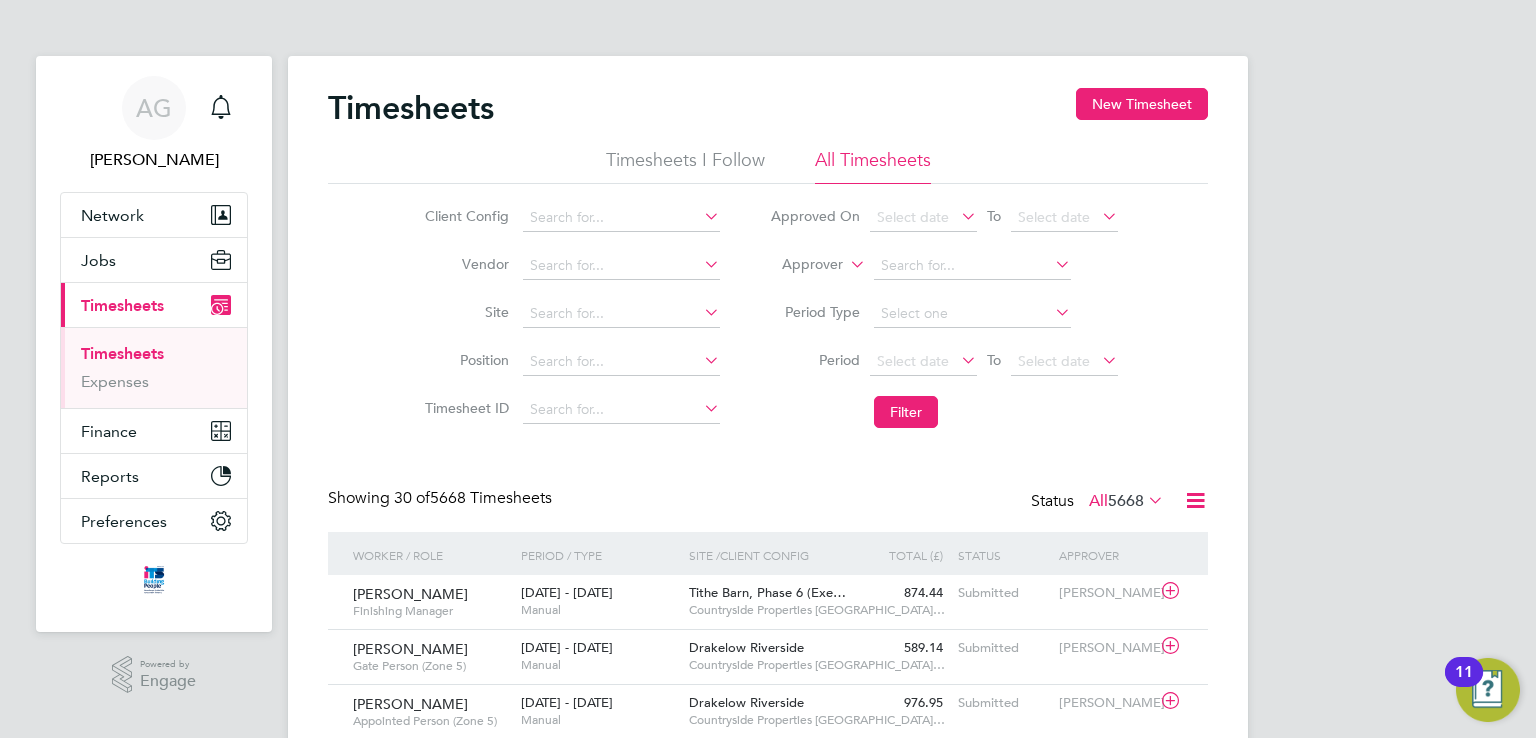 click on "Timesheets" at bounding box center [122, 353] 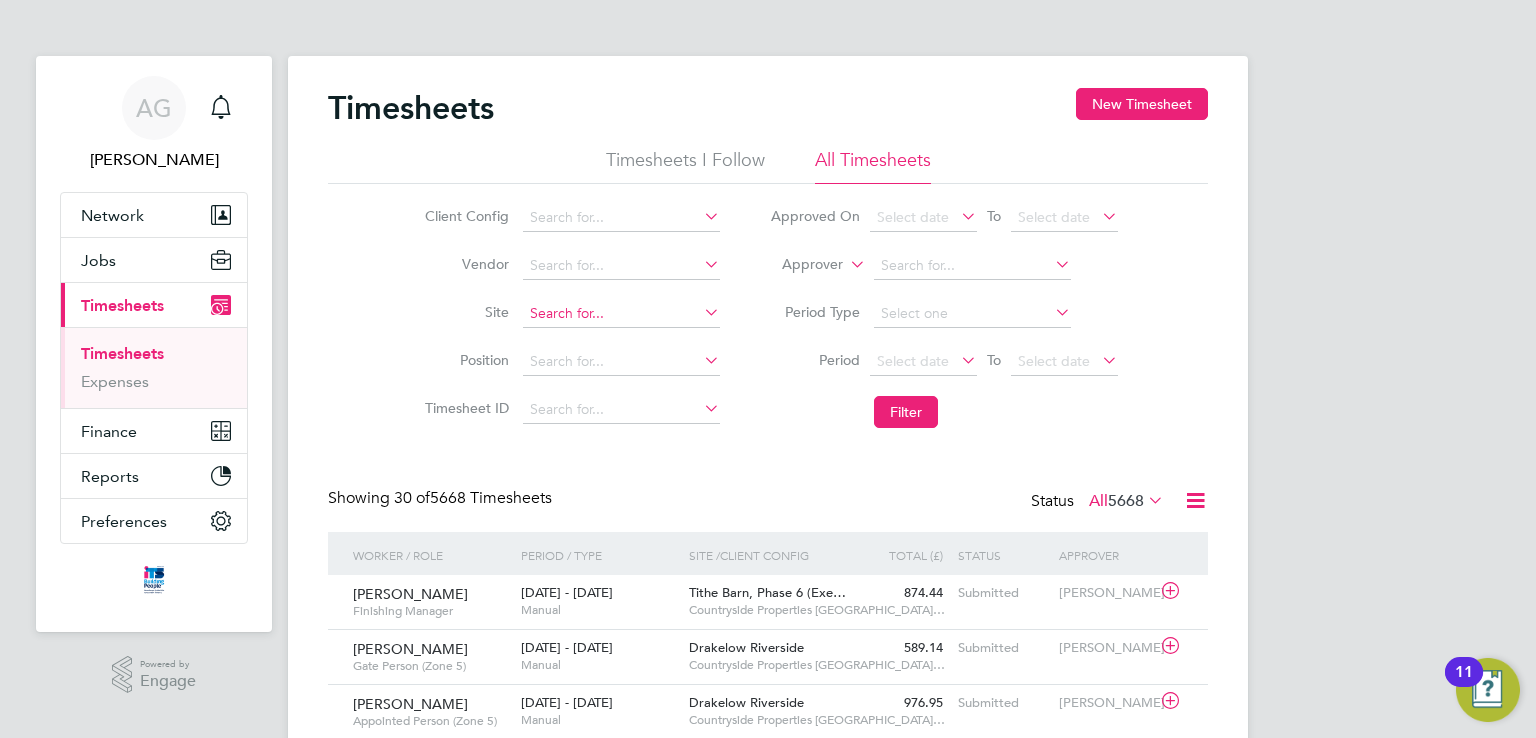 click 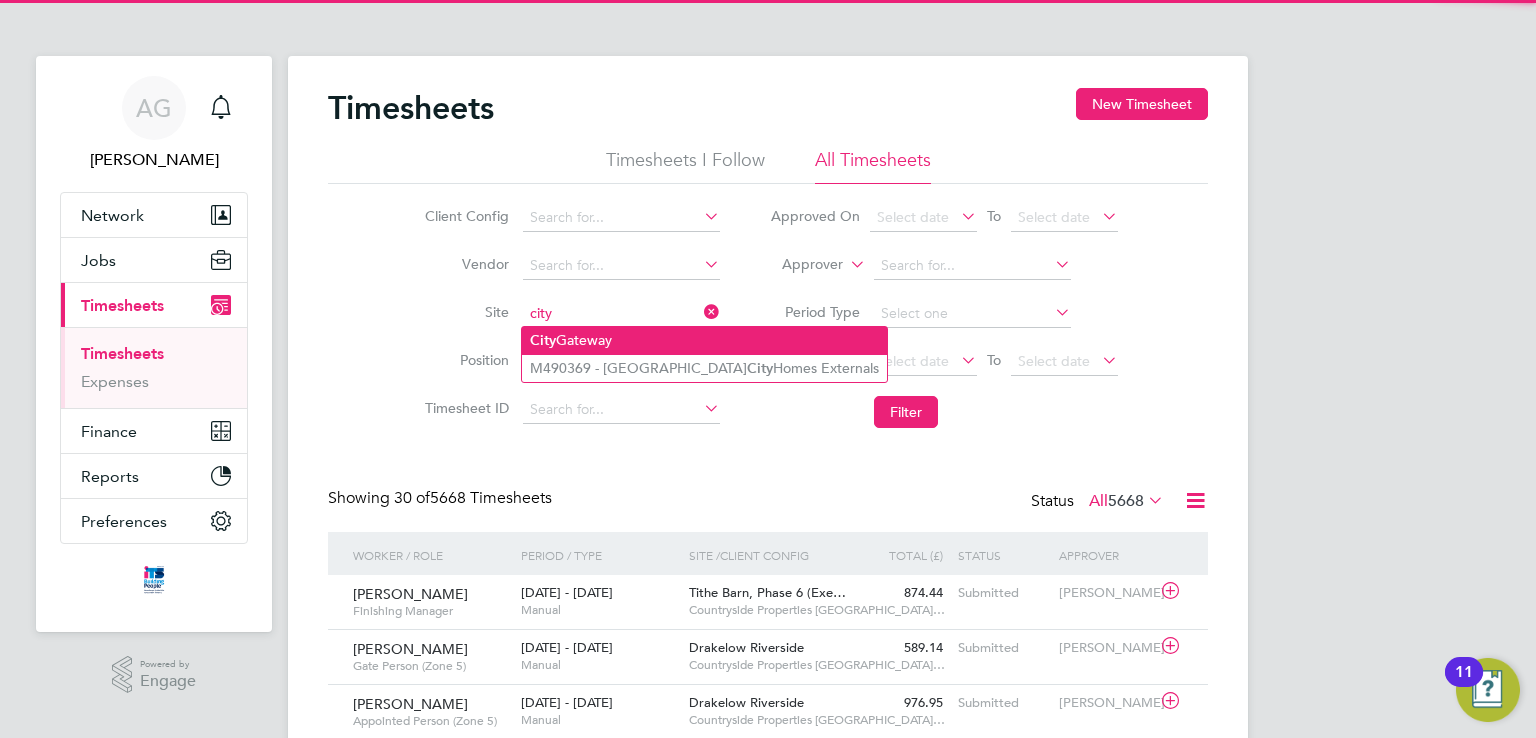click on "City  Gateway" 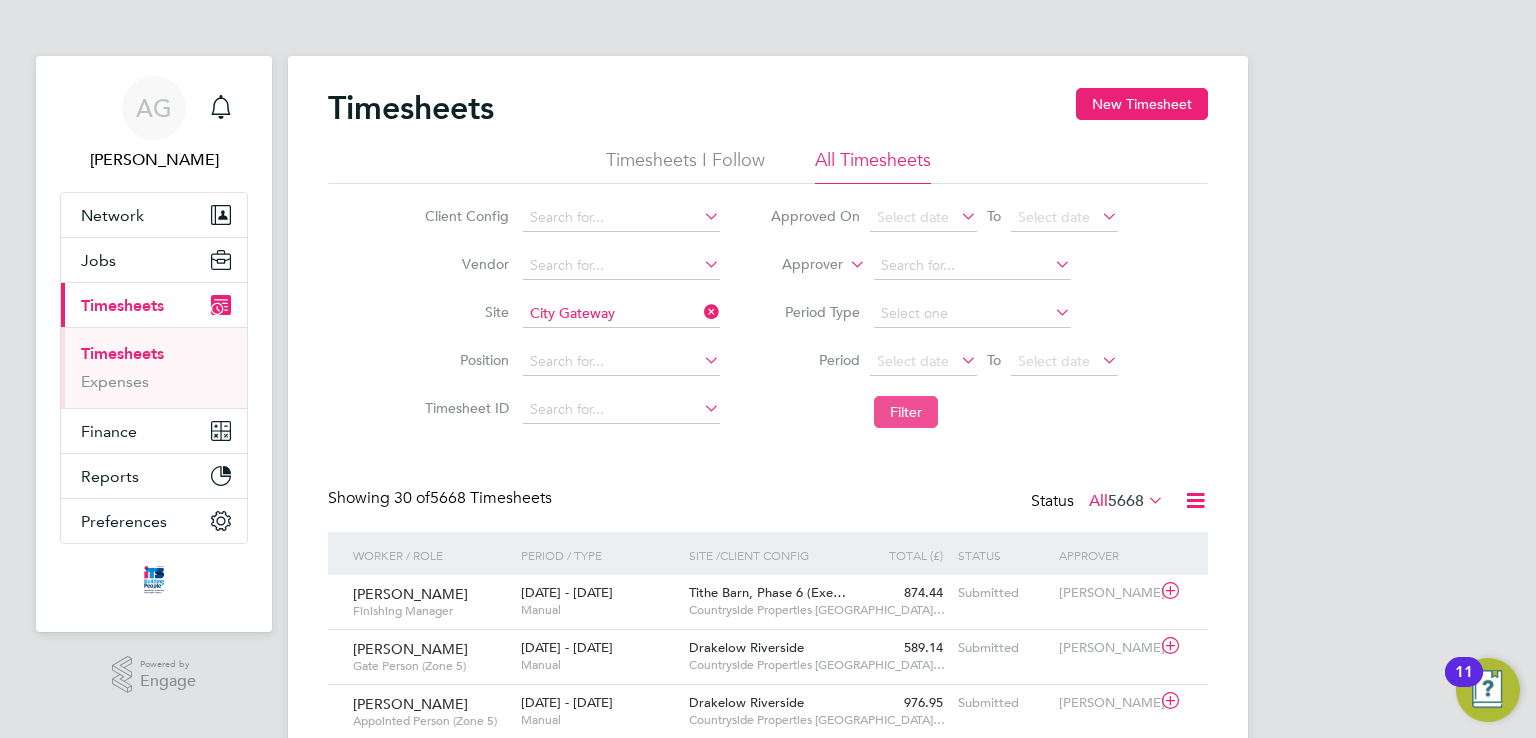 click on "Filter" 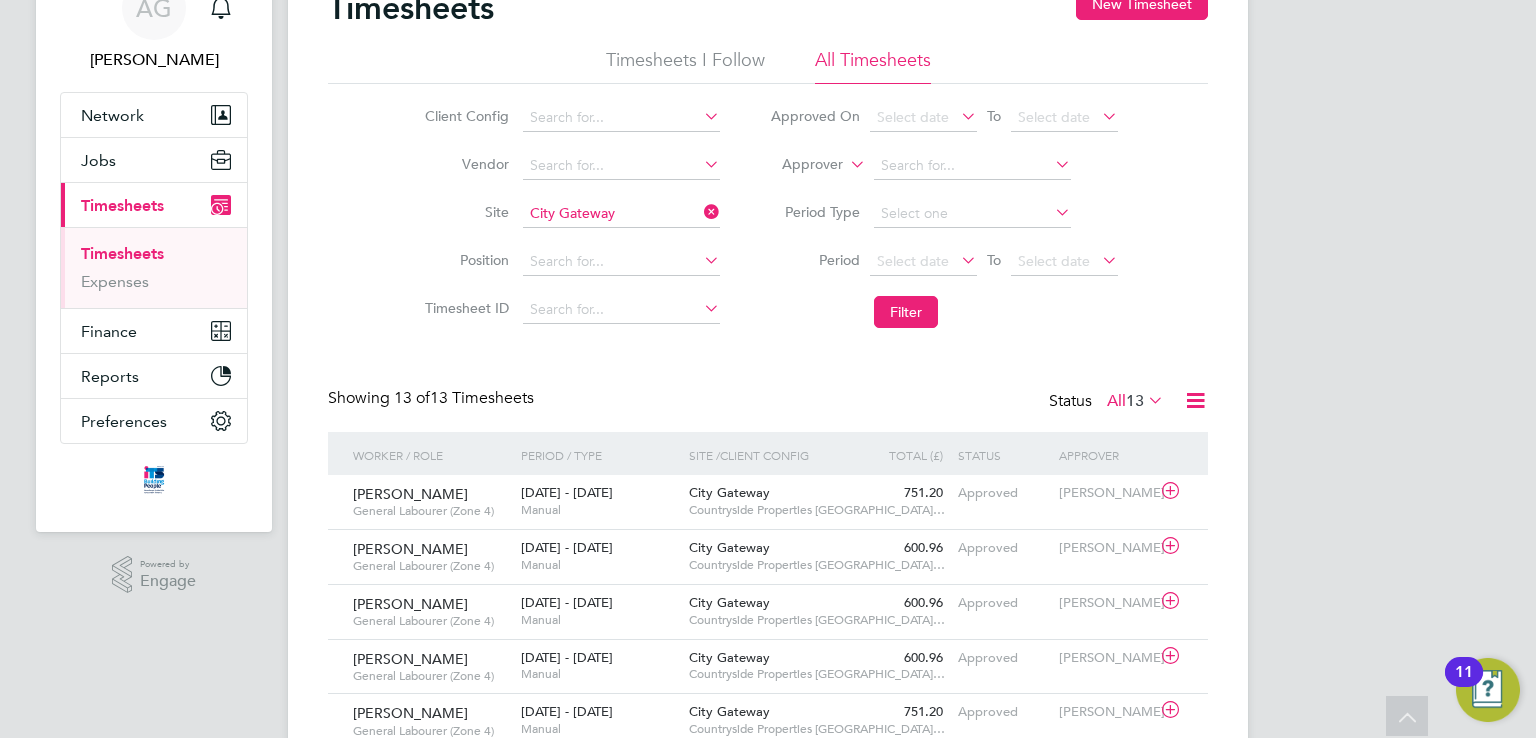 click on "13" 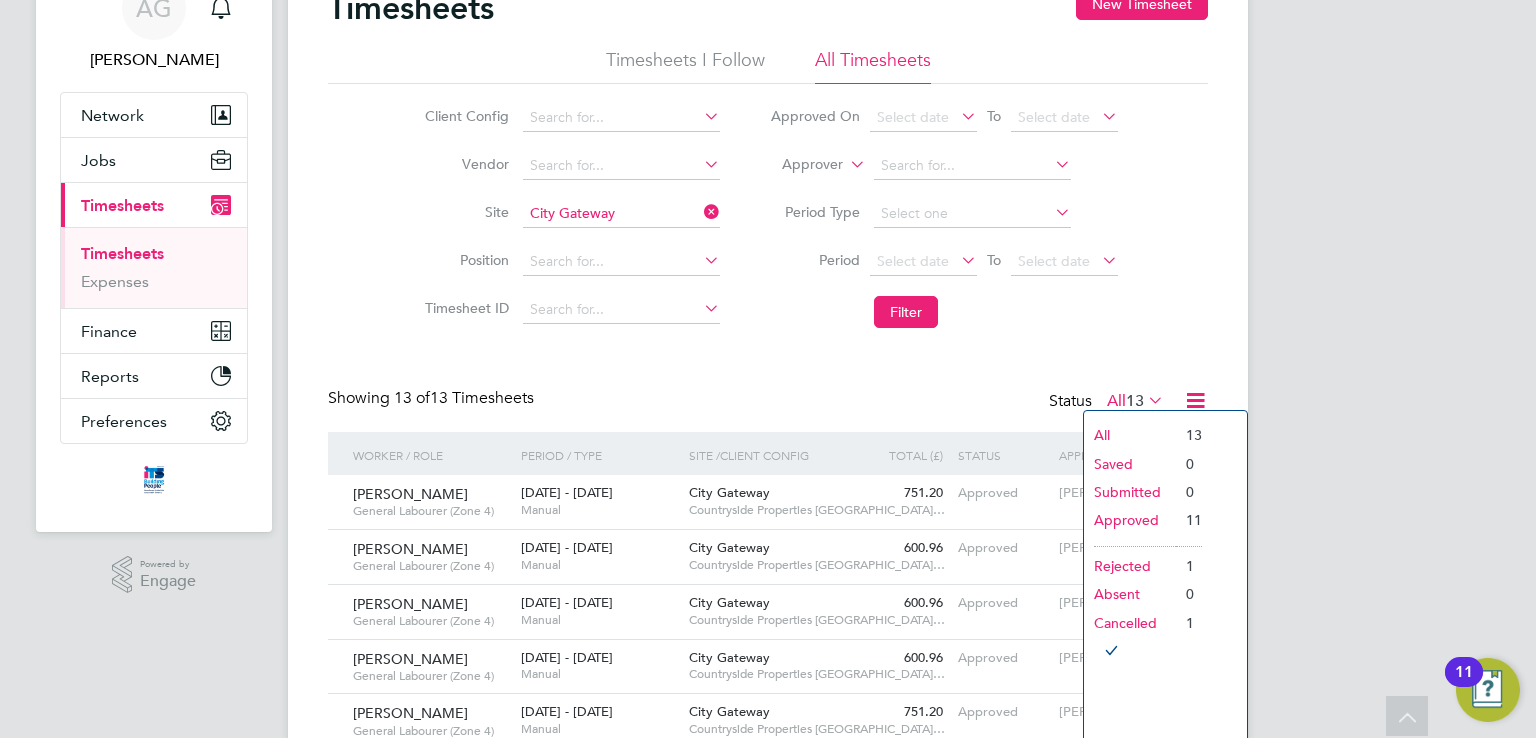click on "13" 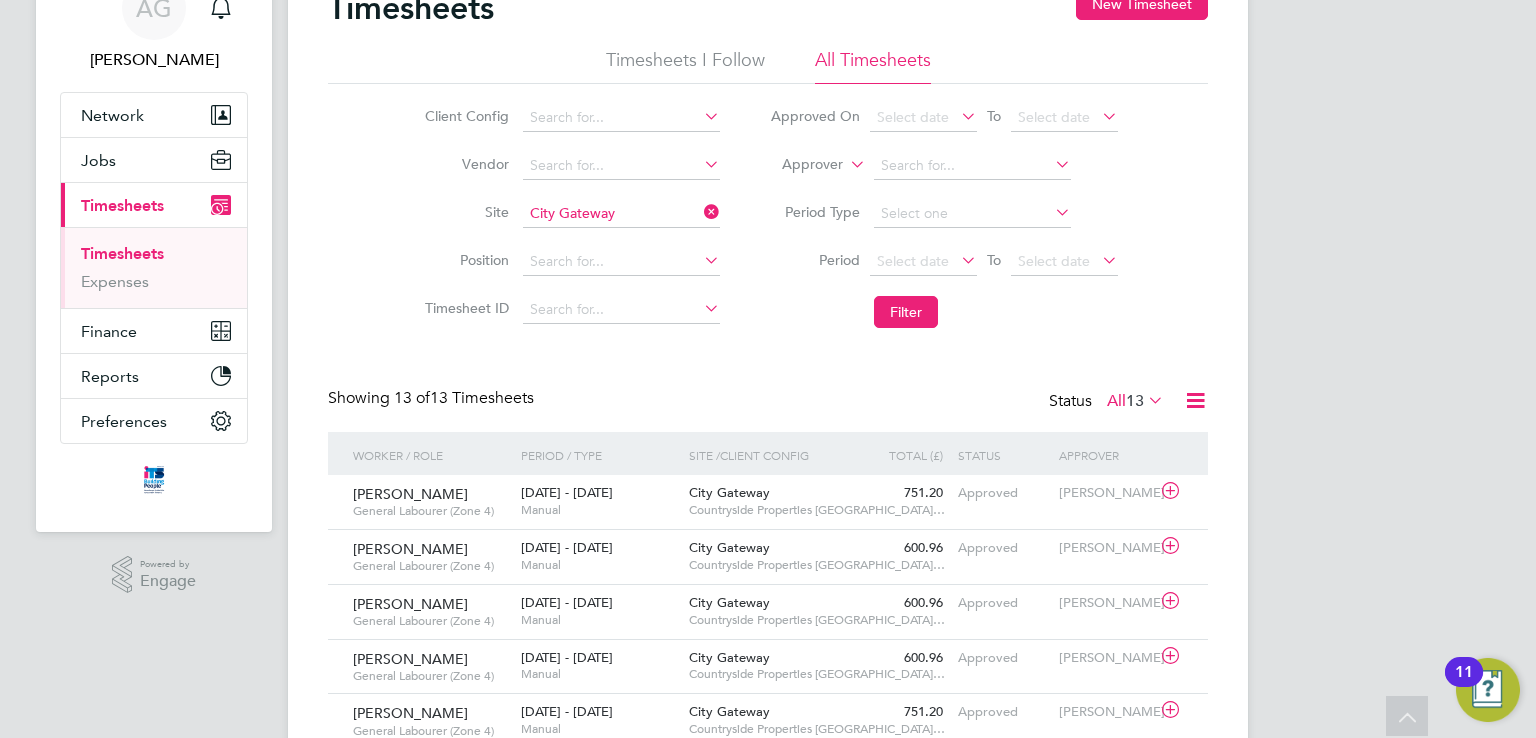 click 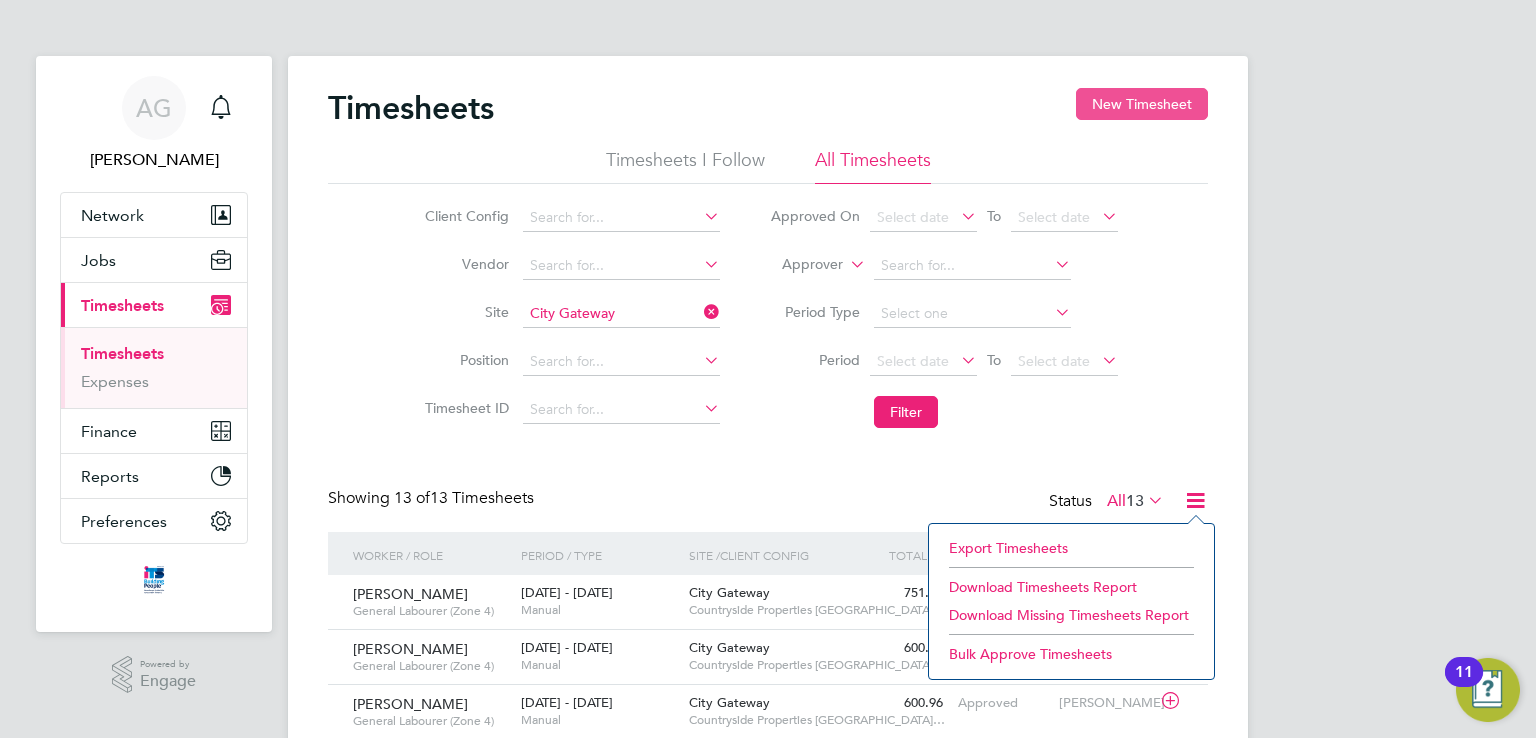 click on "New Timesheet" 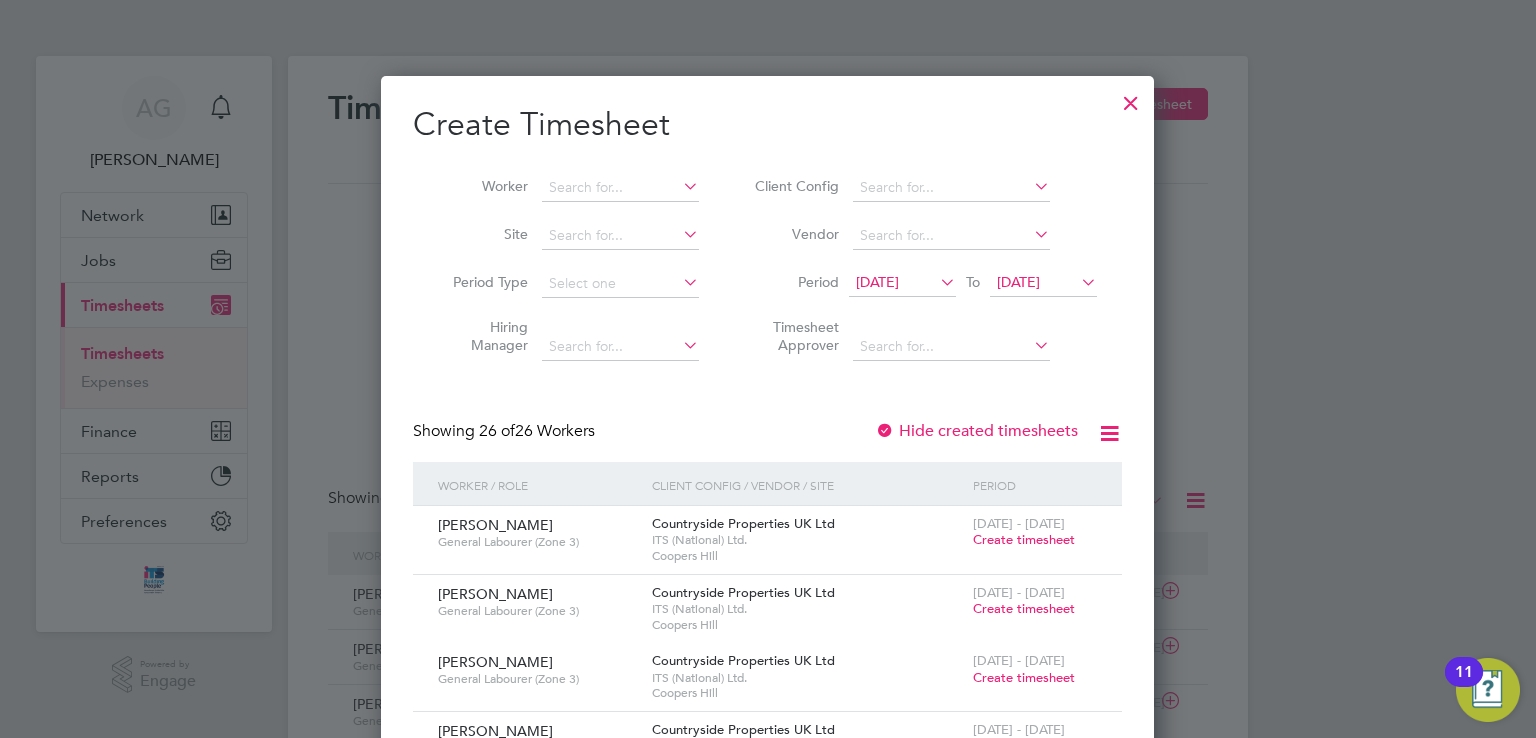 click at bounding box center (936, 282) 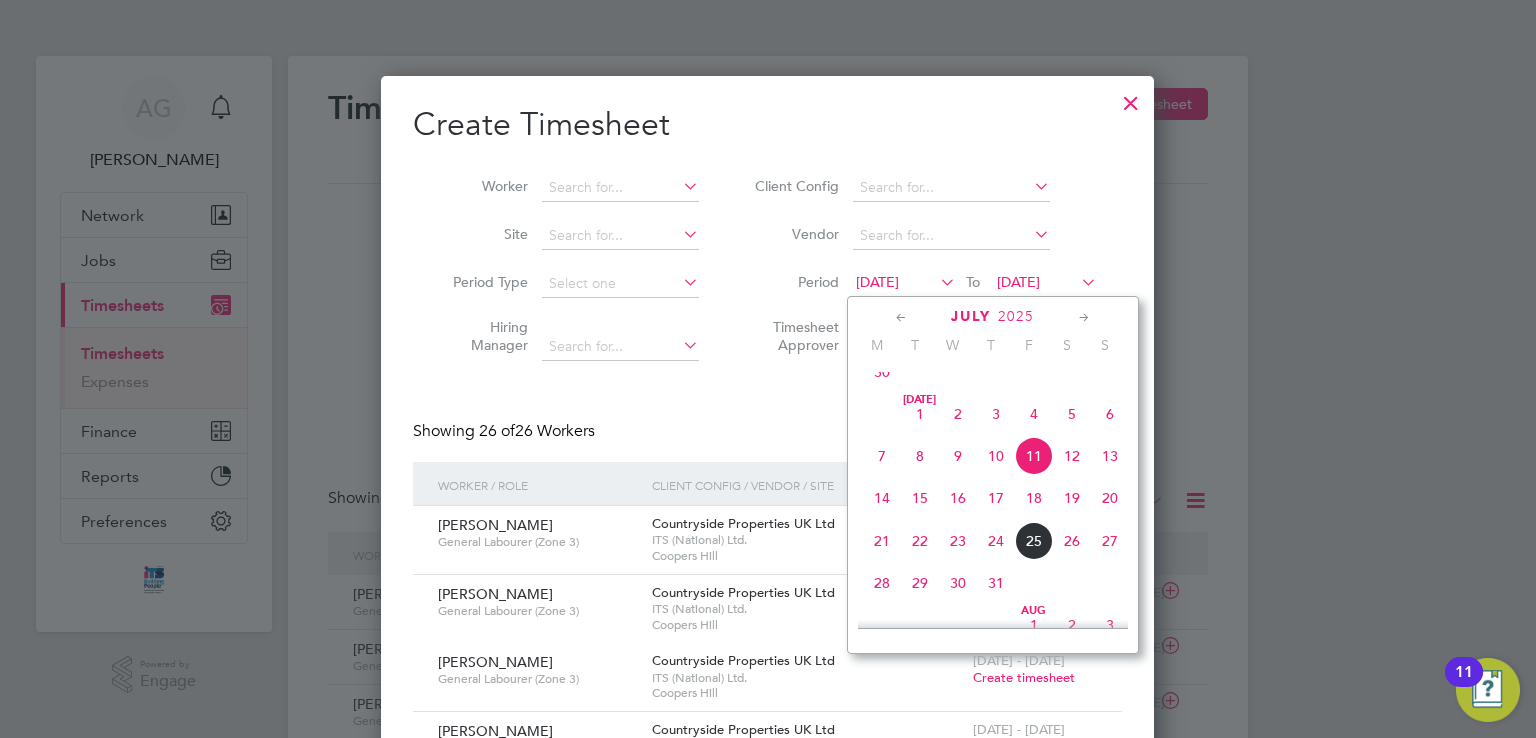 click on "21" 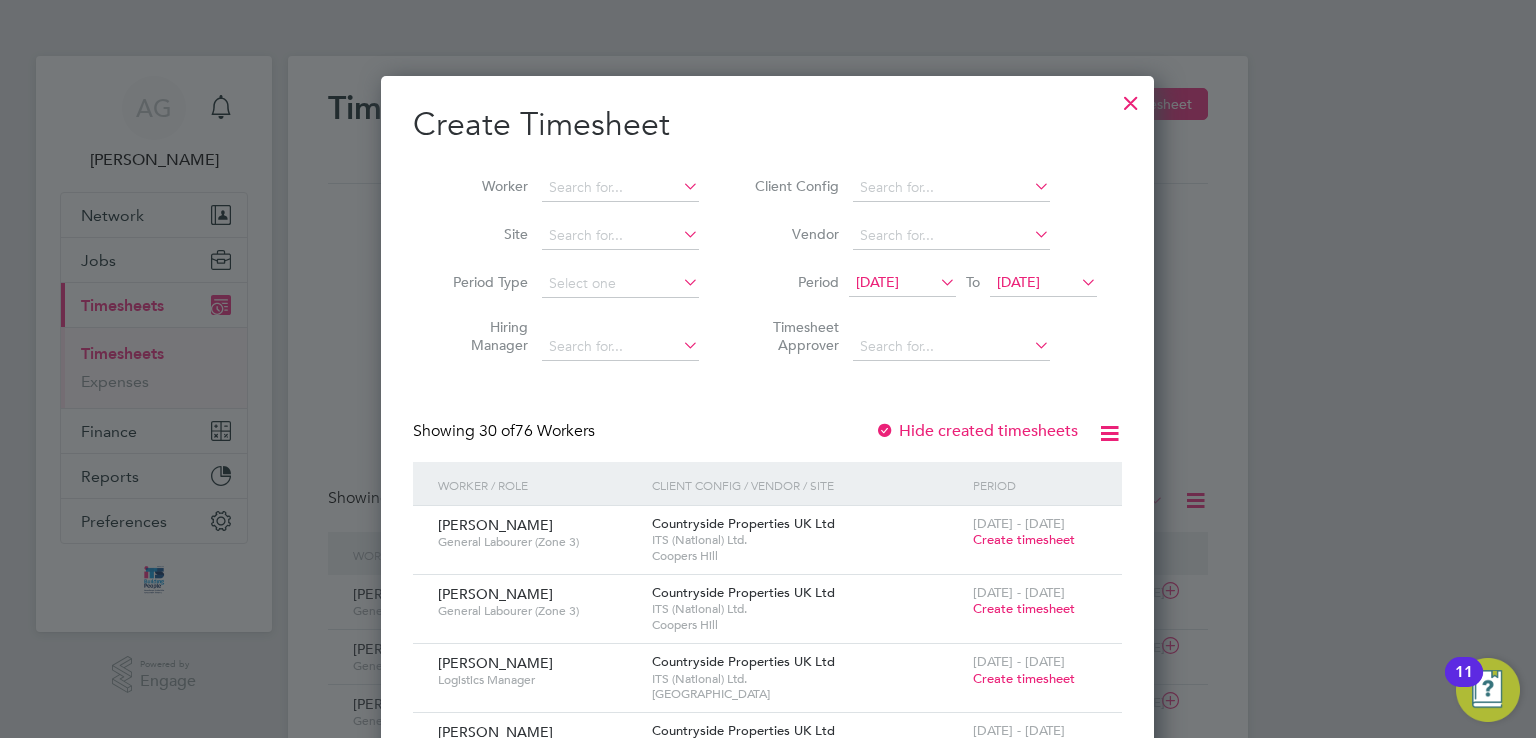 click at bounding box center (1077, 282) 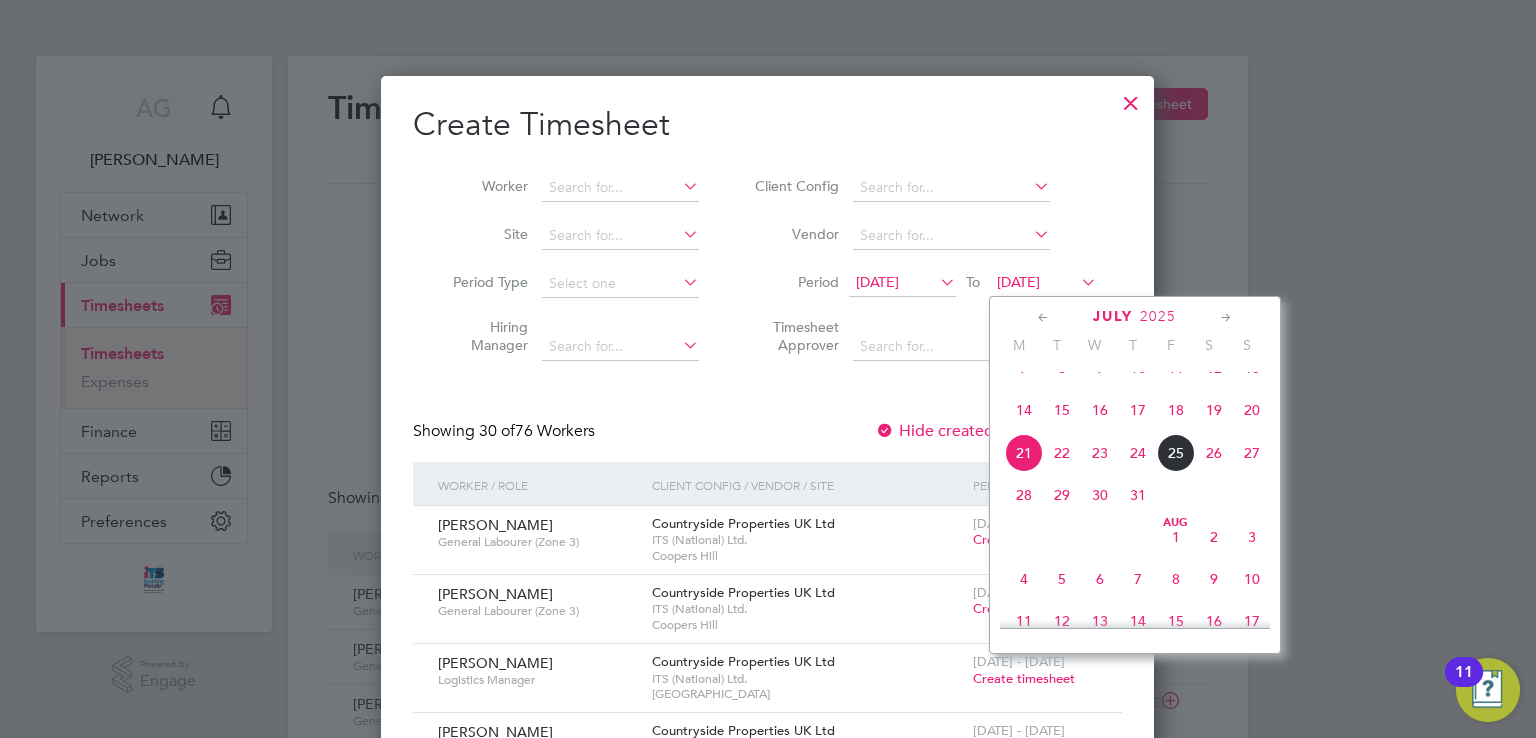 click on "25" 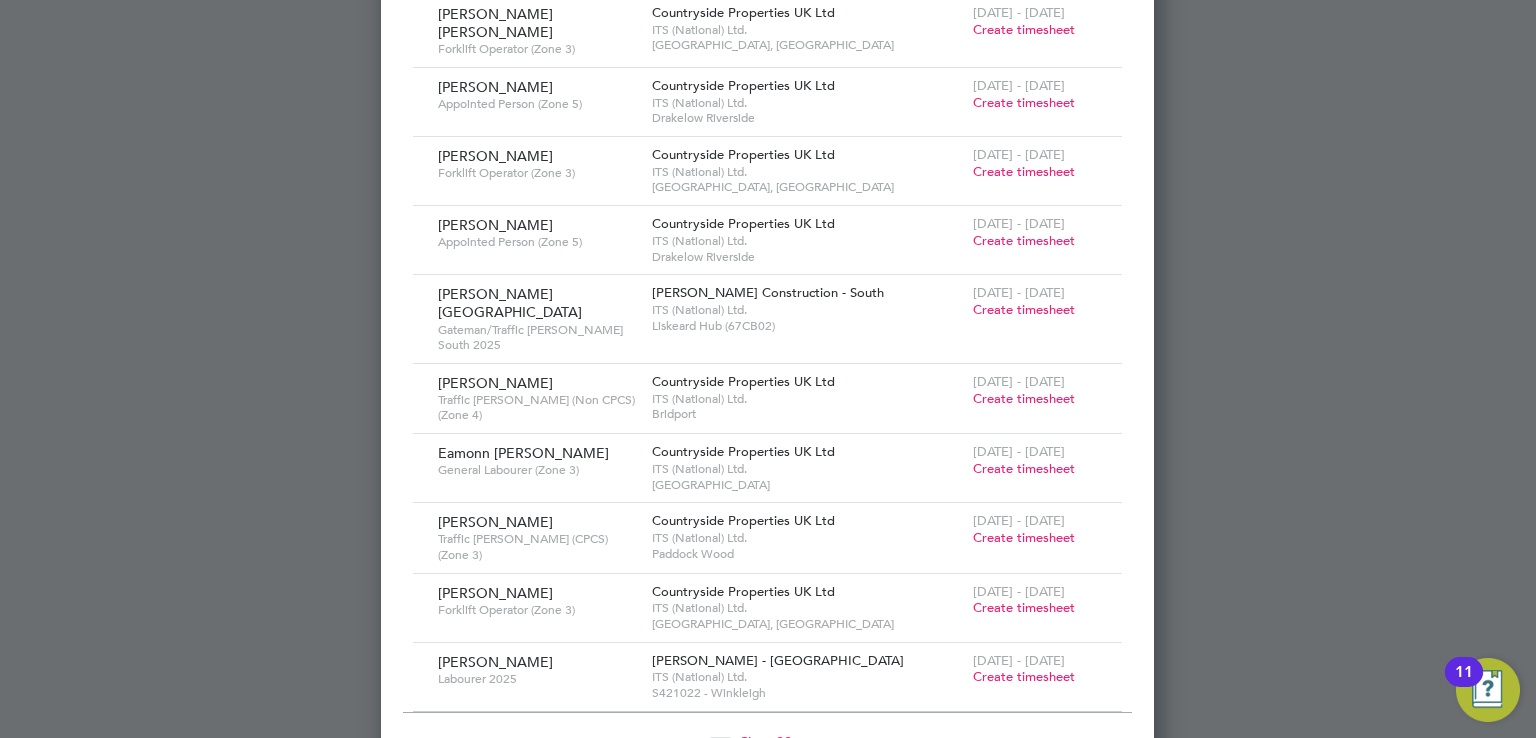 click on "Show  30  more" at bounding box center (784, 742) 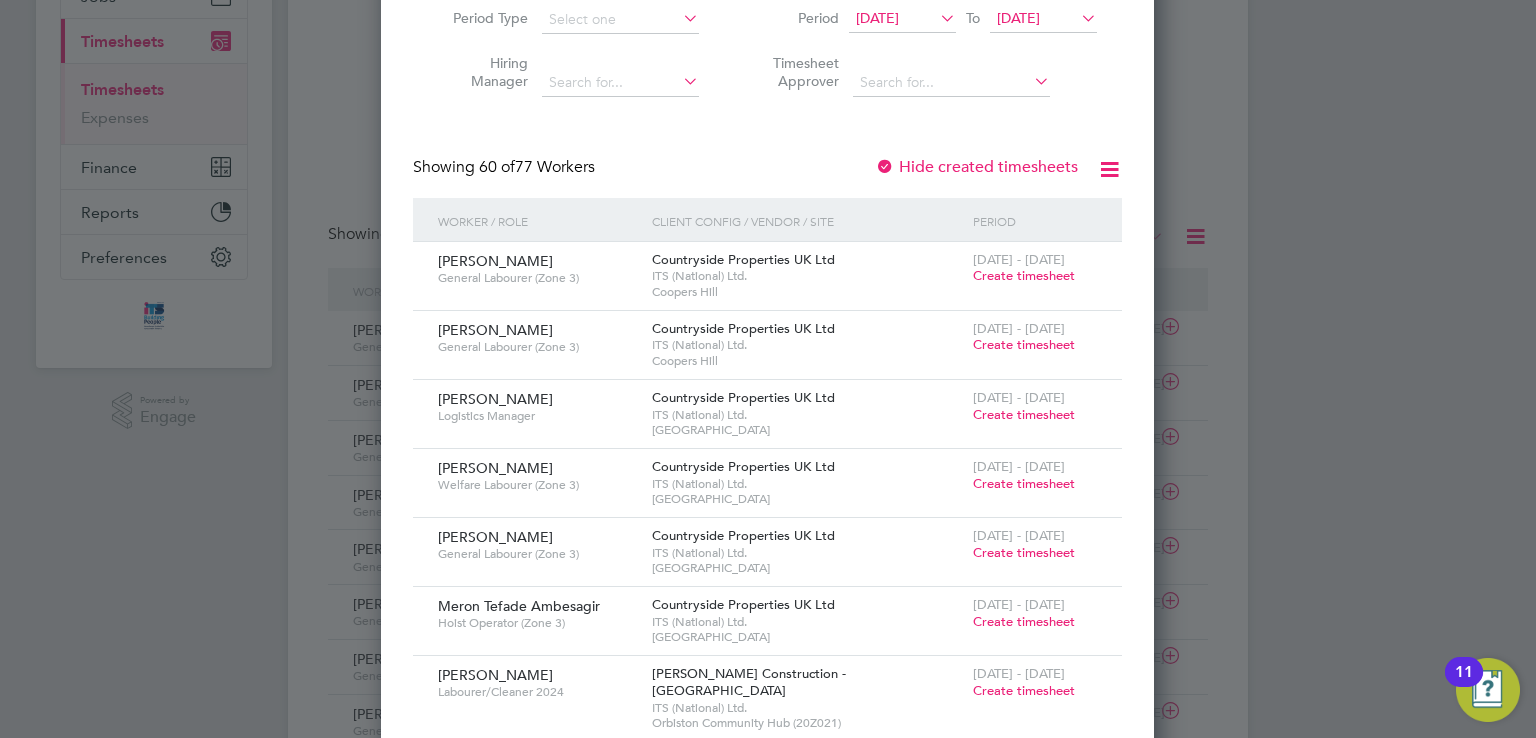 scroll, scrollTop: 1, scrollLeft: 0, axis: vertical 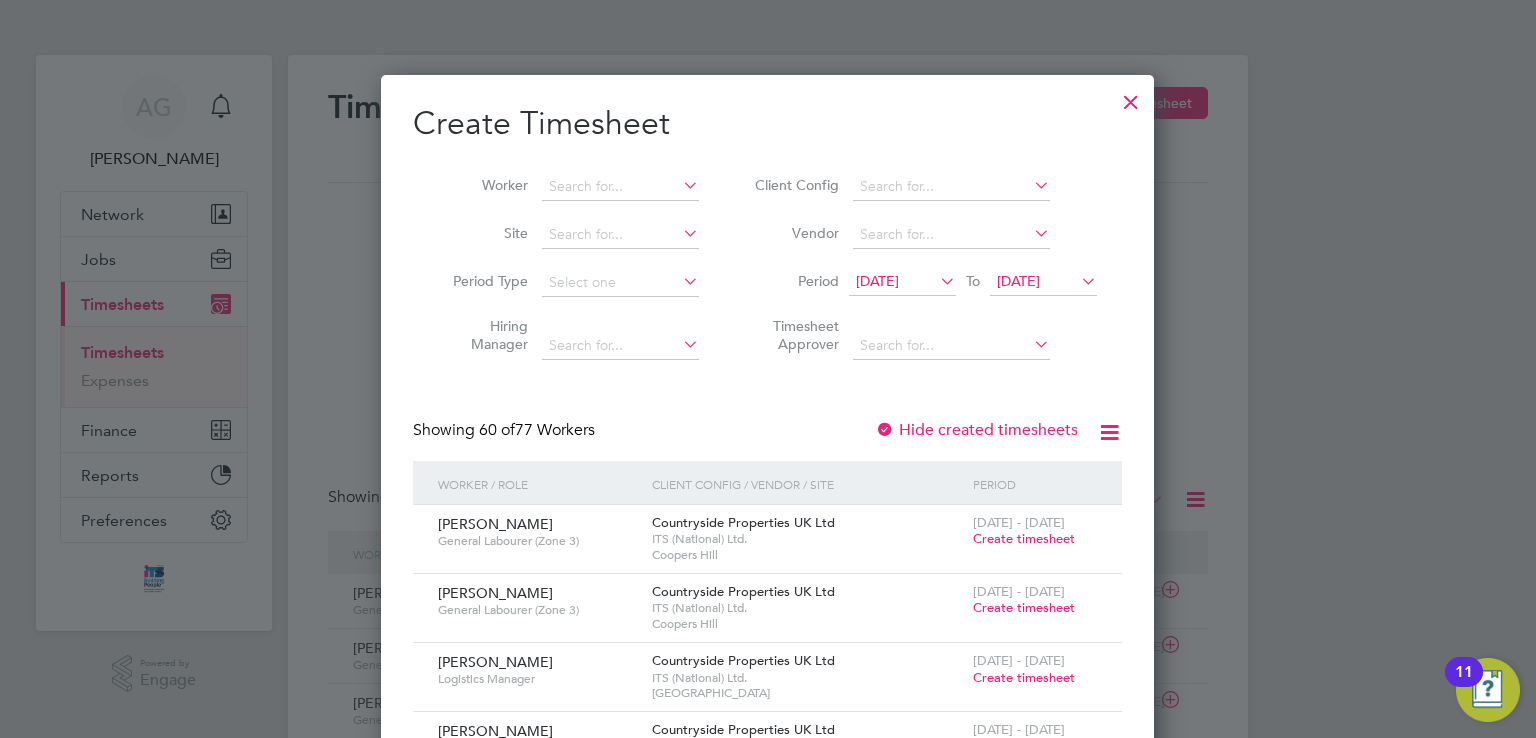 click at bounding box center [936, 281] 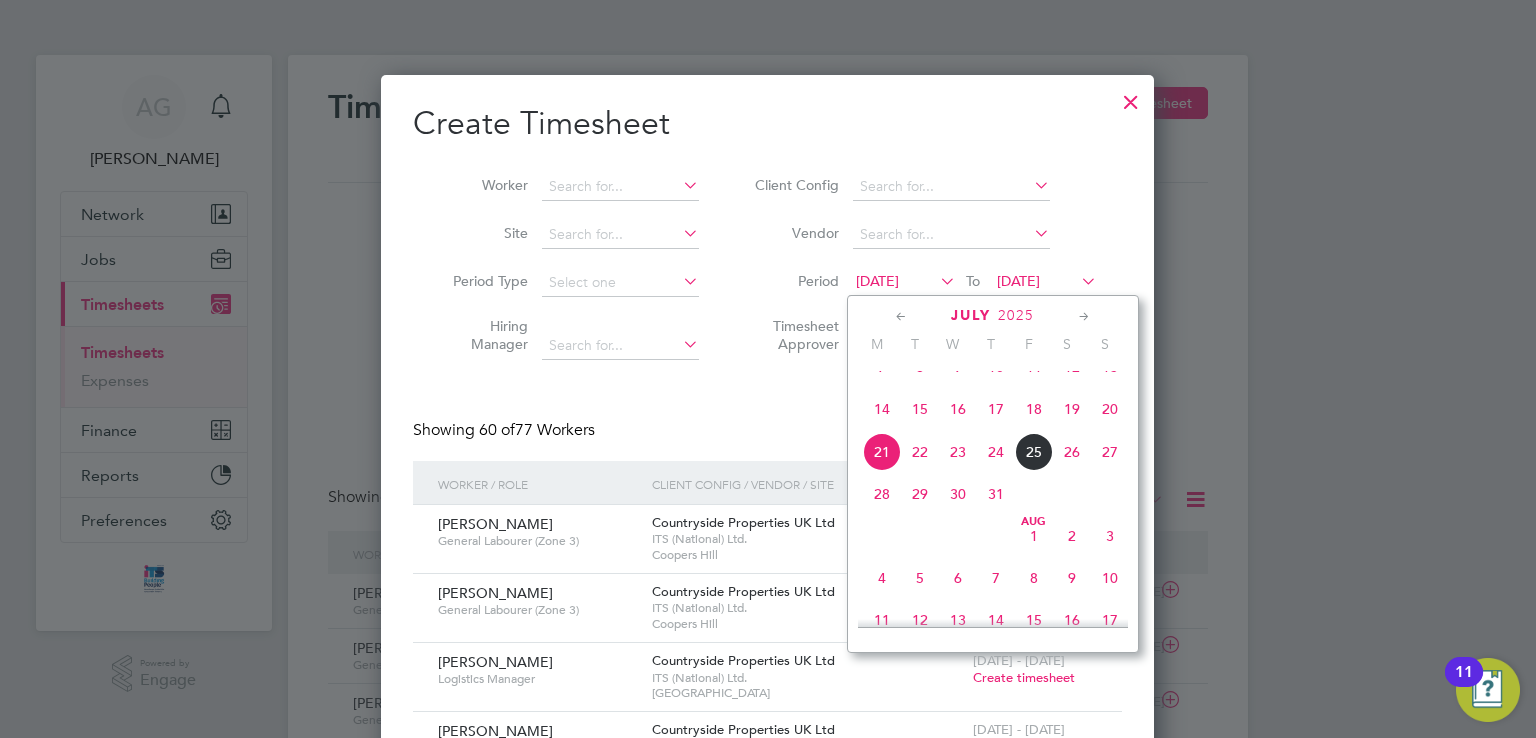 click on "19" 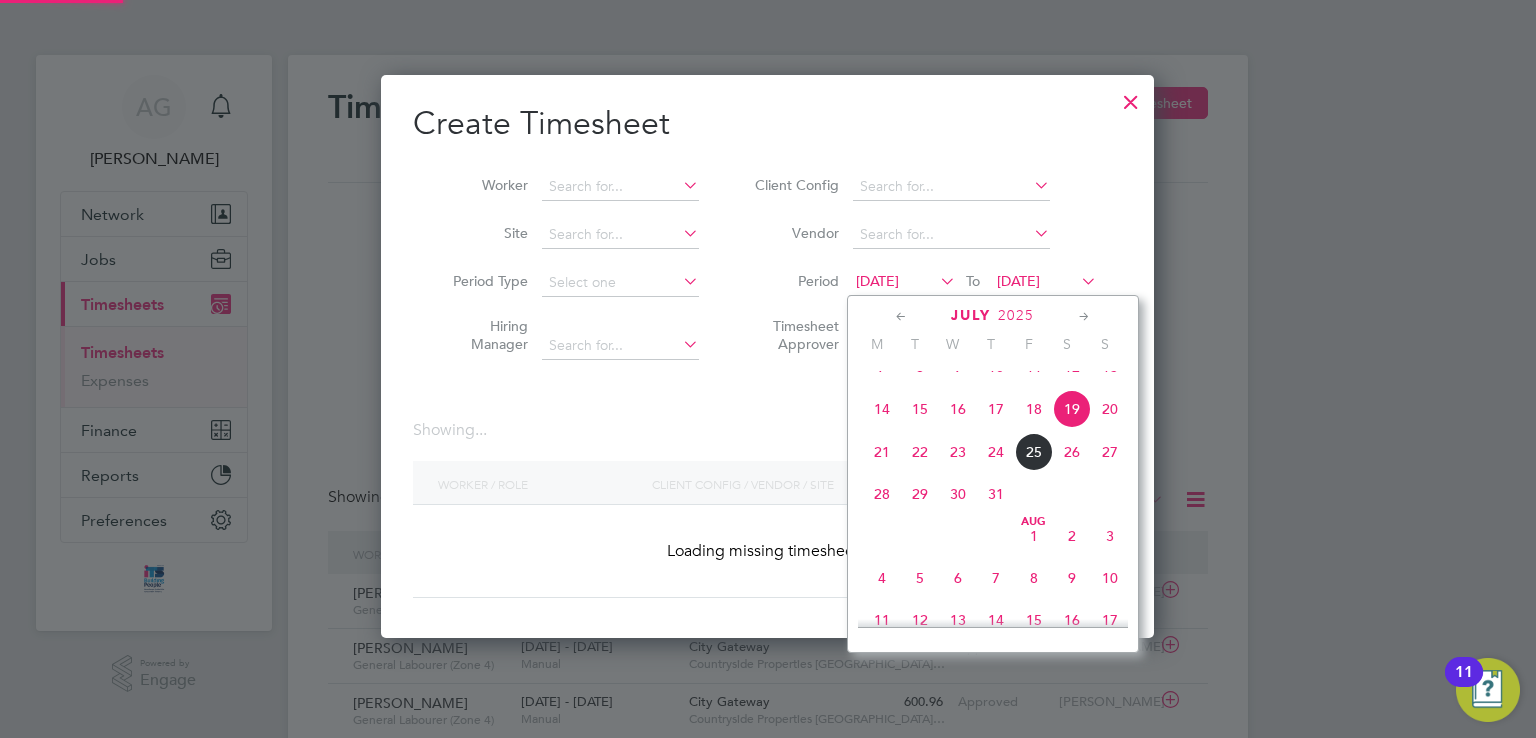scroll, scrollTop: 10, scrollLeft: 10, axis: both 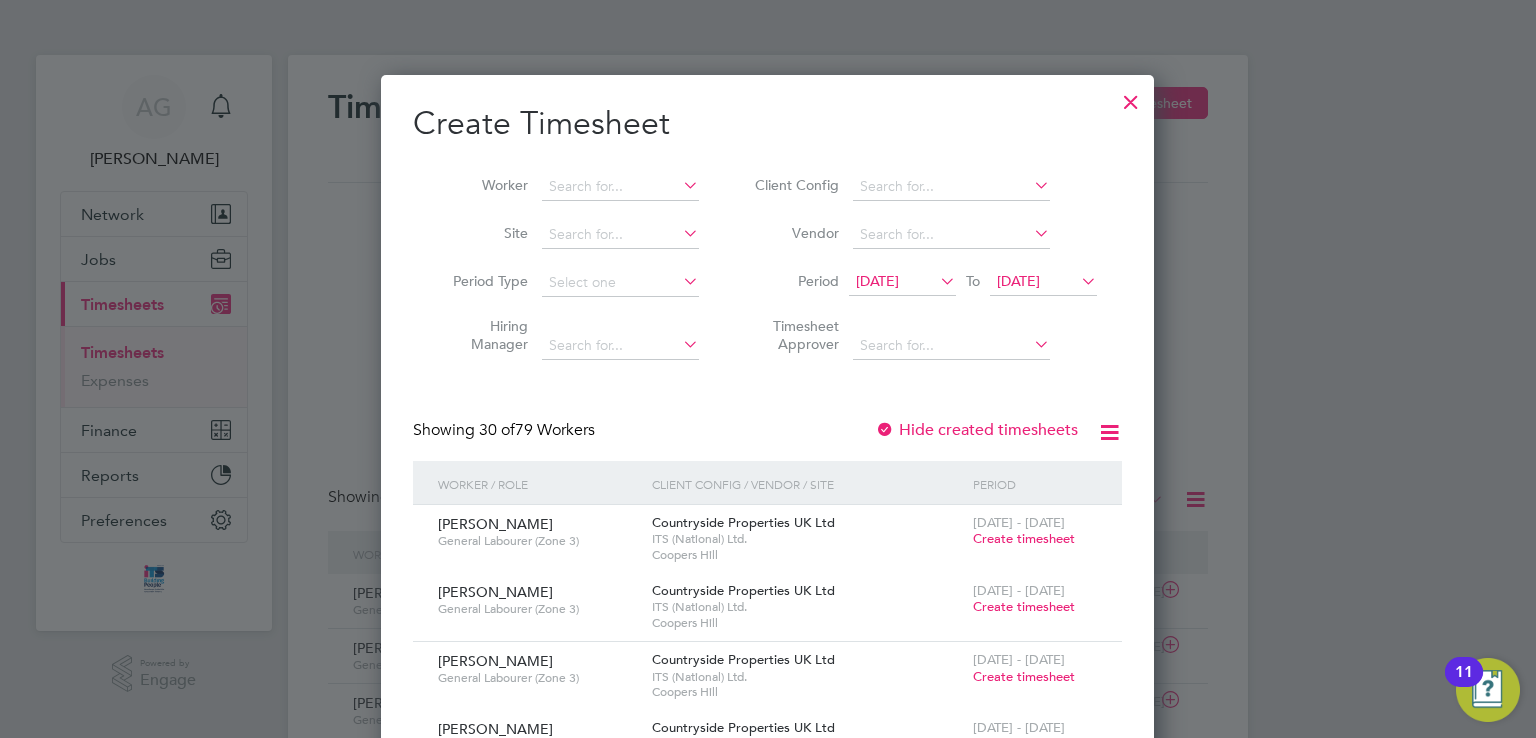 click on "25 Jul 2025" at bounding box center (1018, 281) 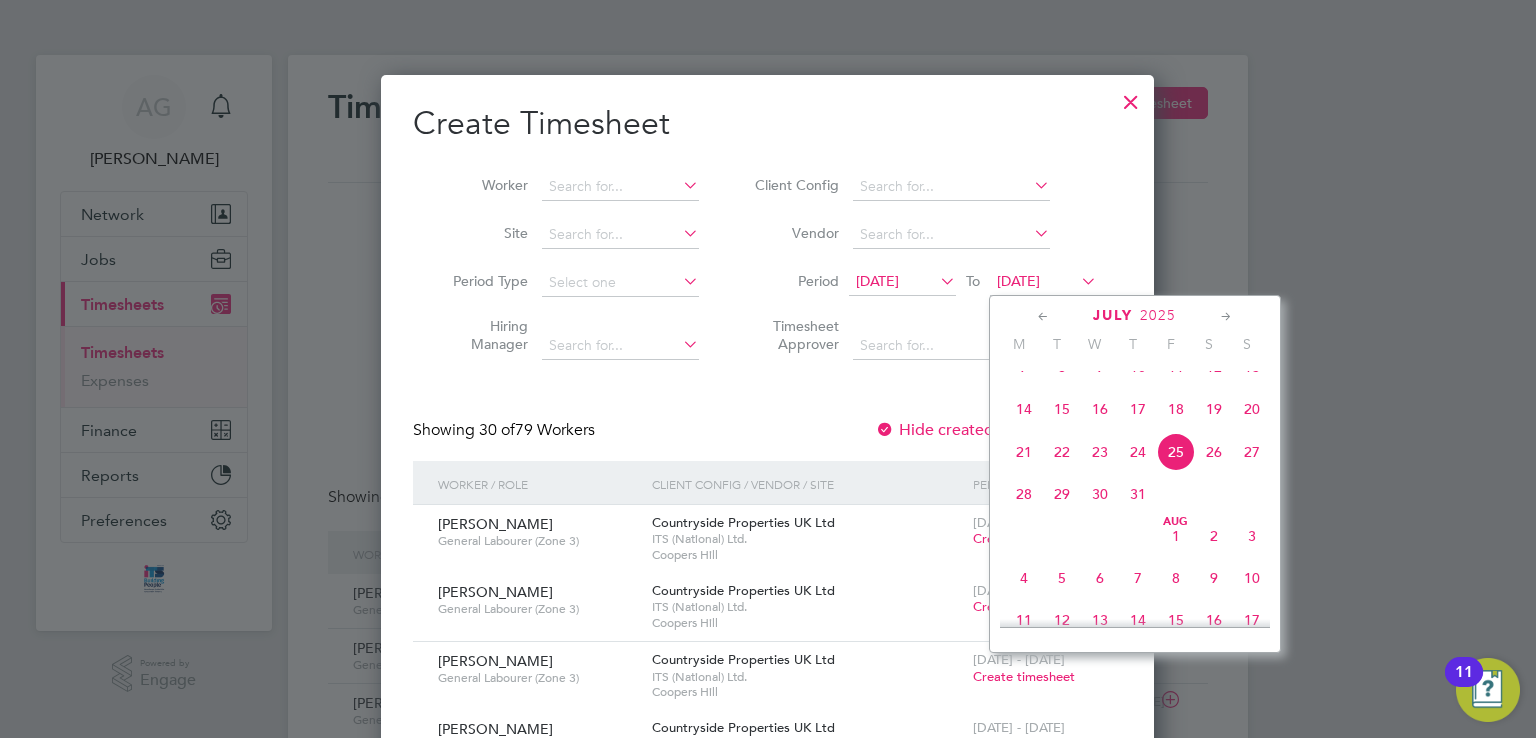 click on "27" 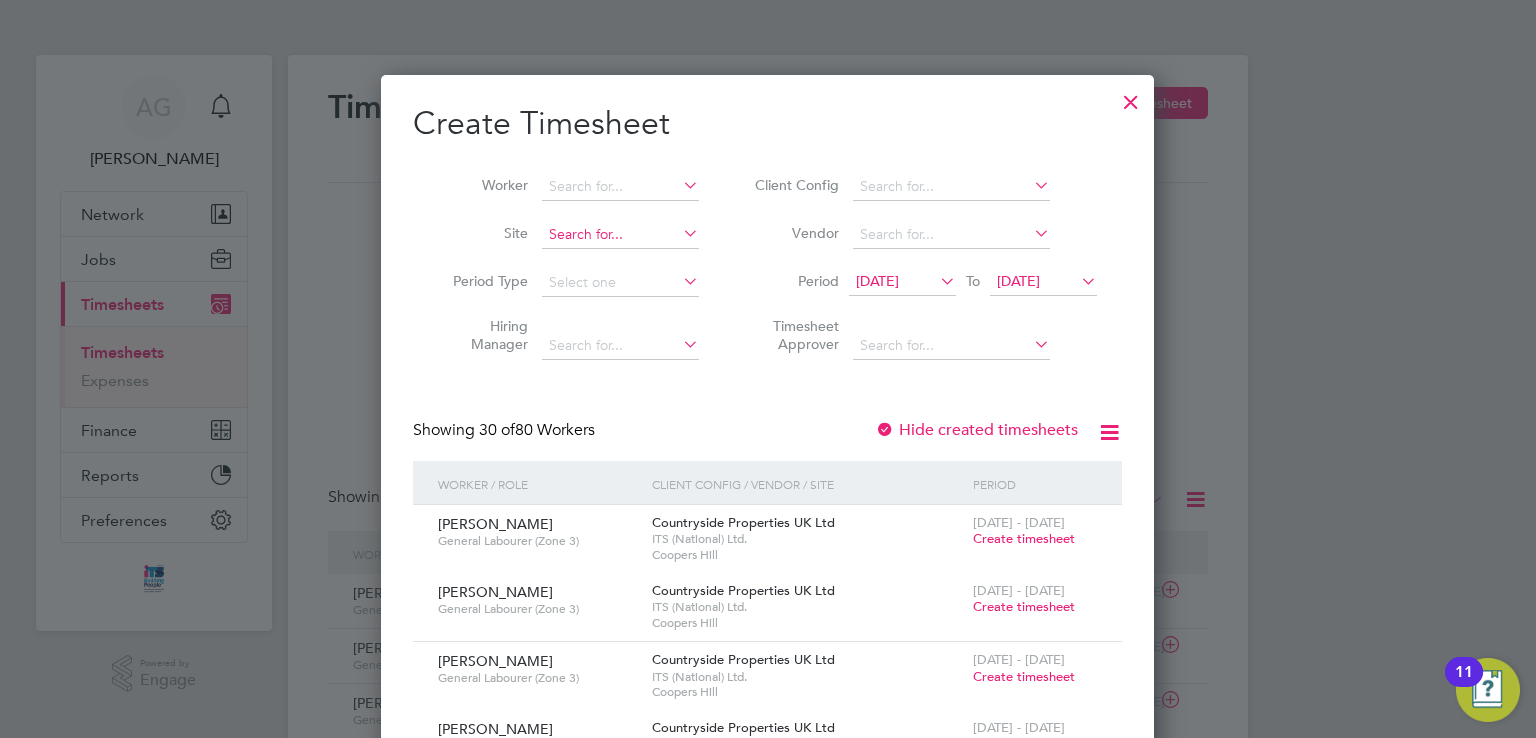 click at bounding box center [620, 235] 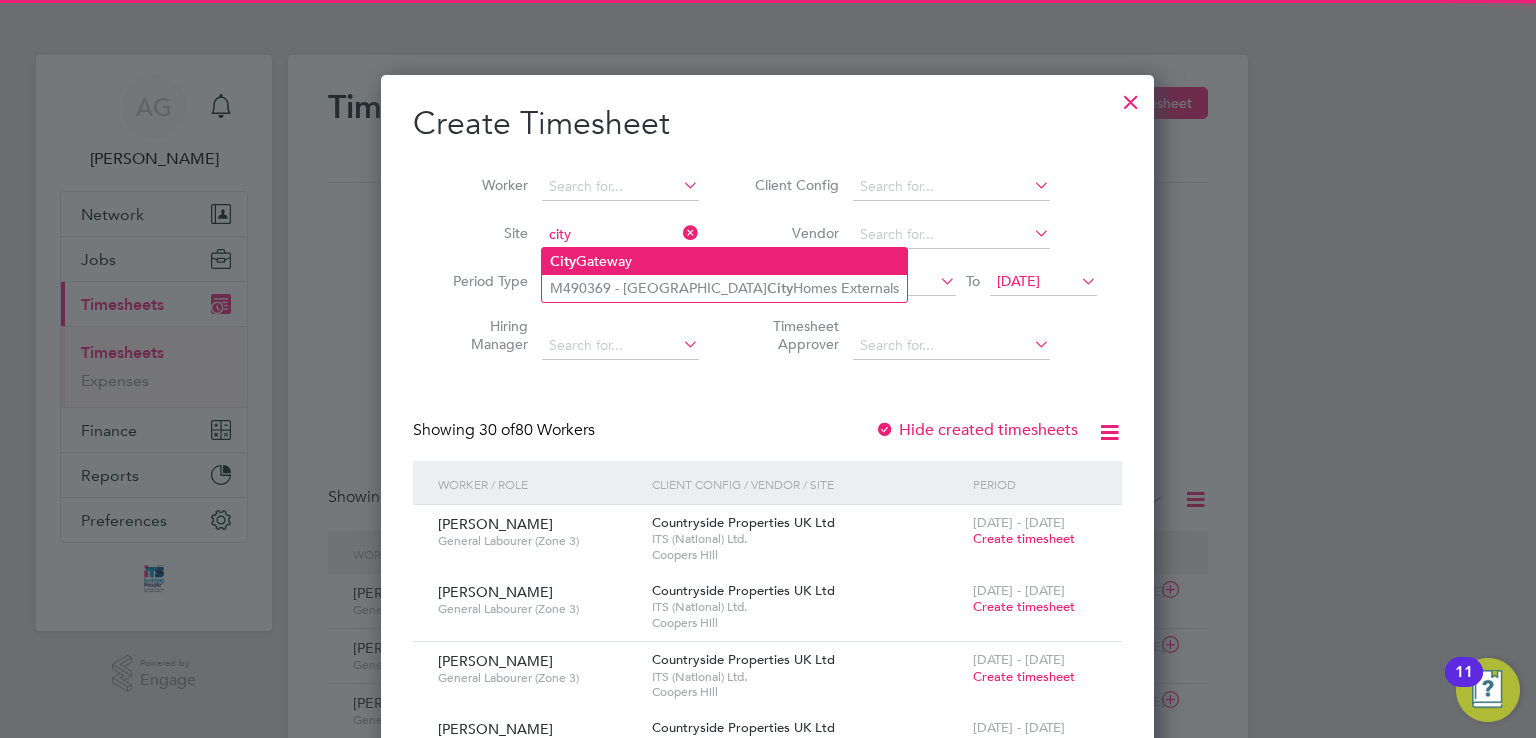 click on "City  Gateway" 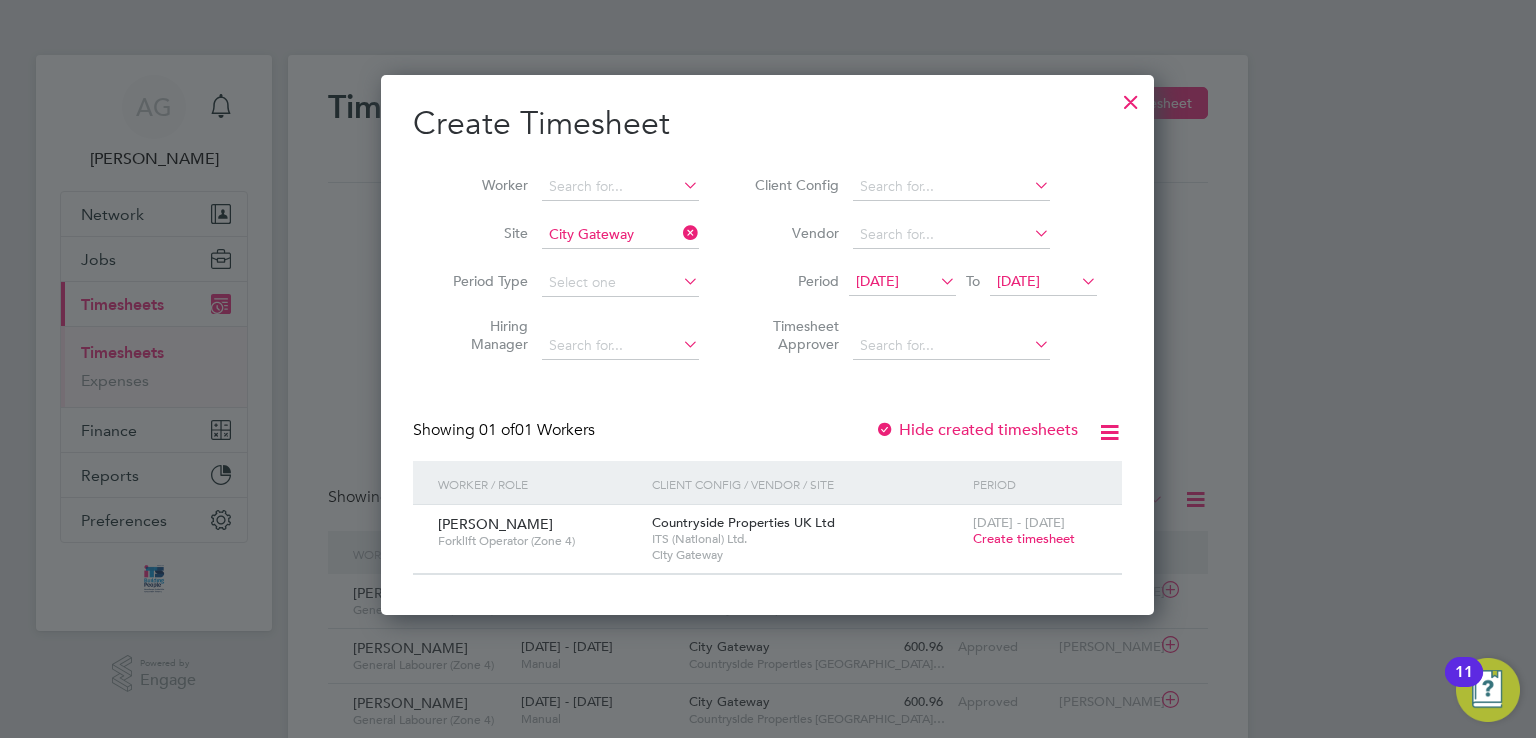 click at bounding box center [1131, 97] 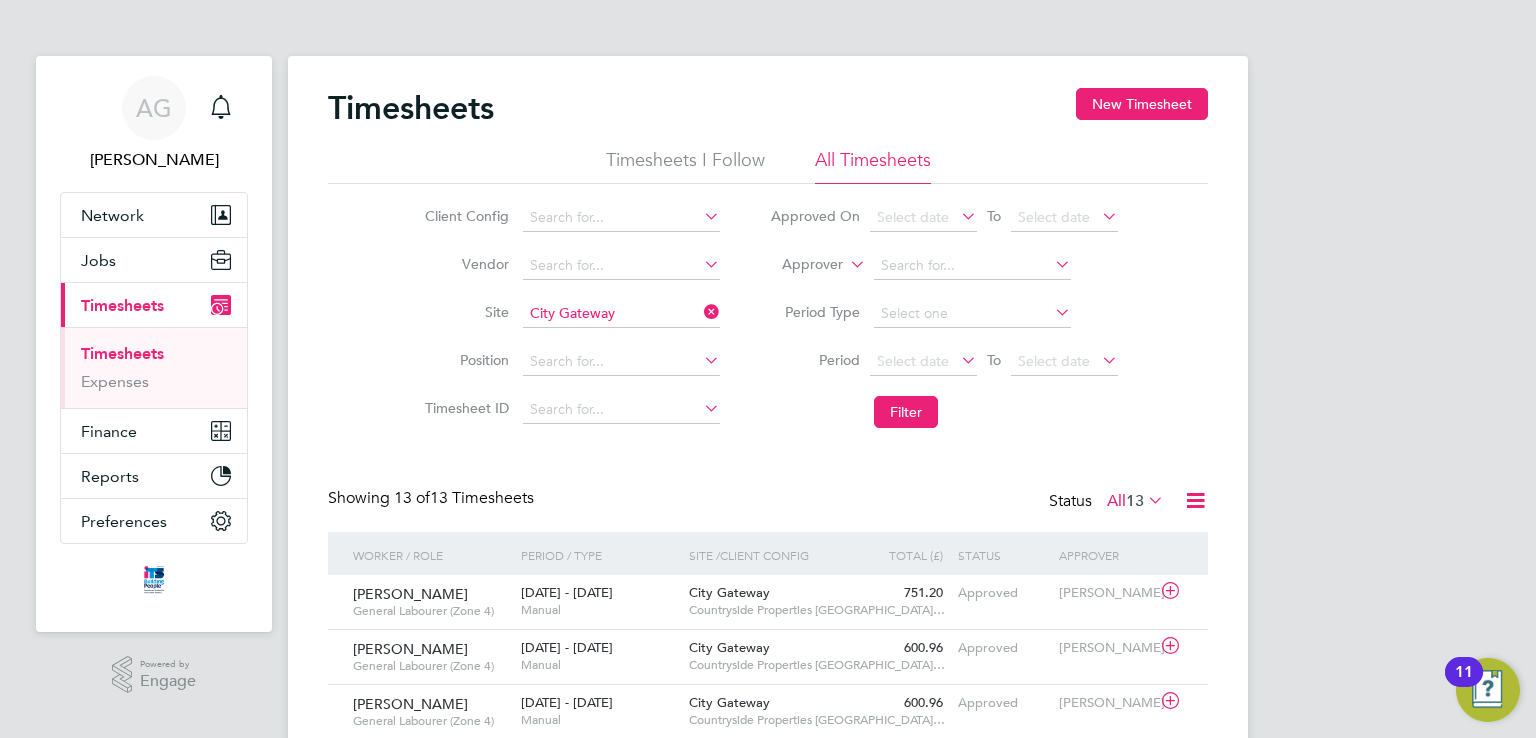 scroll, scrollTop: 0, scrollLeft: 0, axis: both 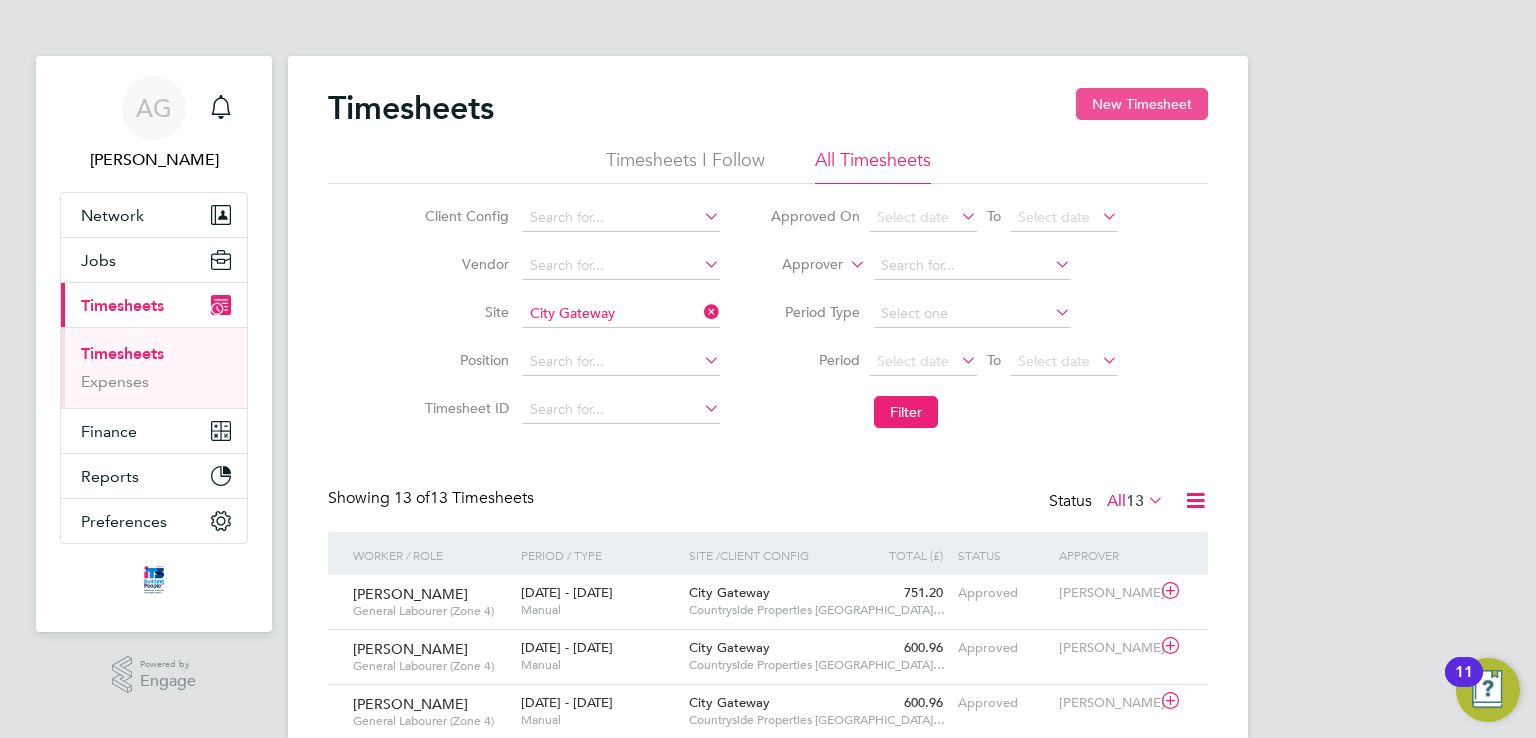 click on "New Timesheet" 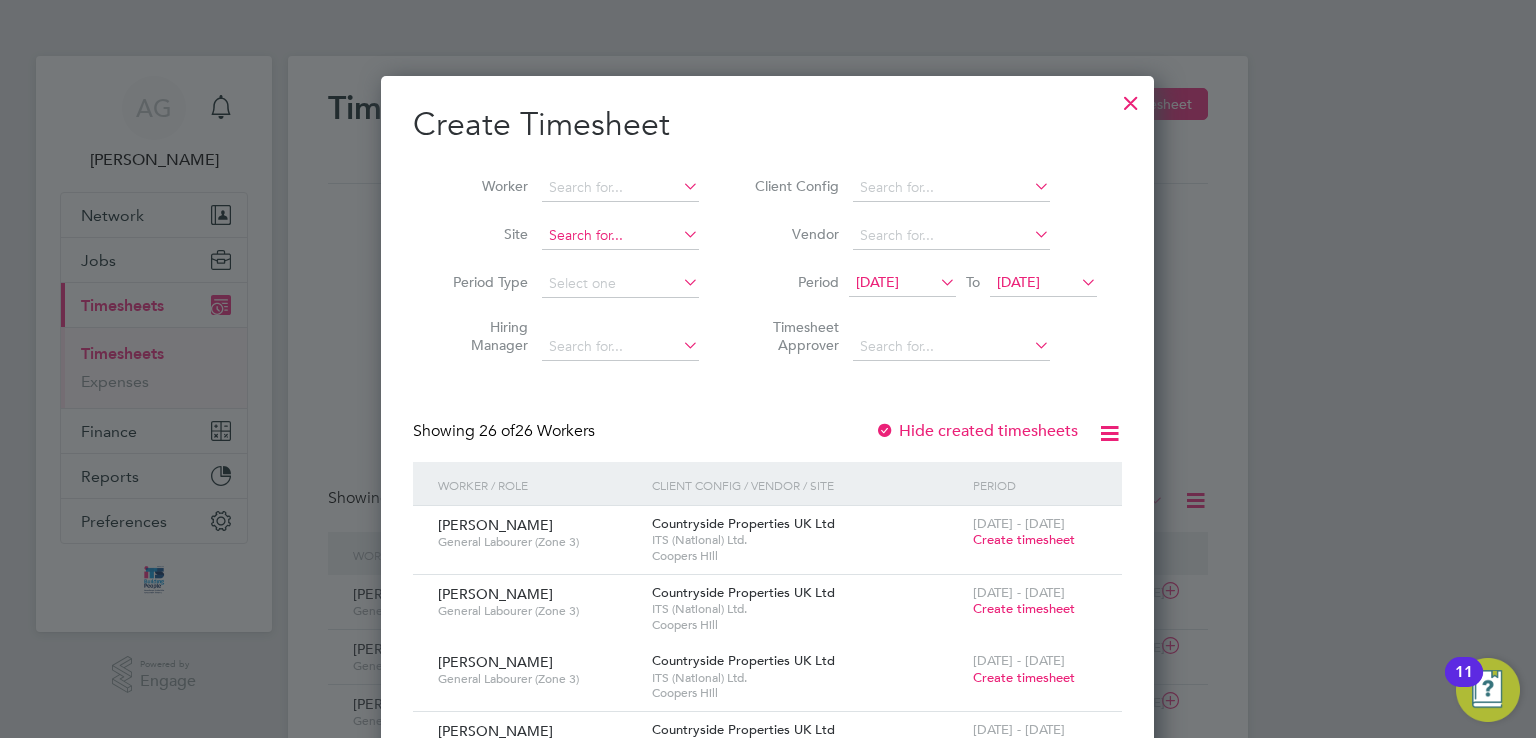 click at bounding box center [620, 236] 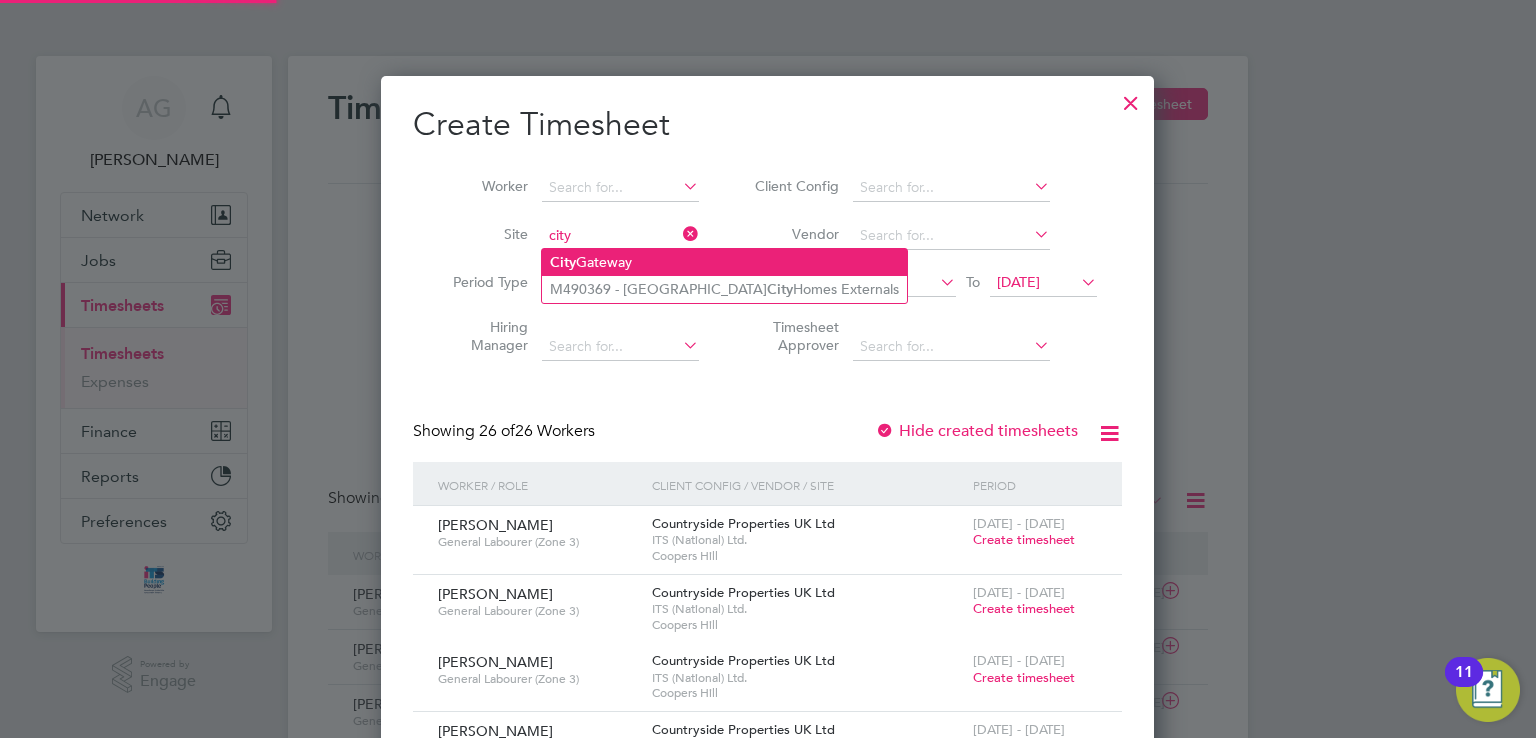 click on "City  Gateway" 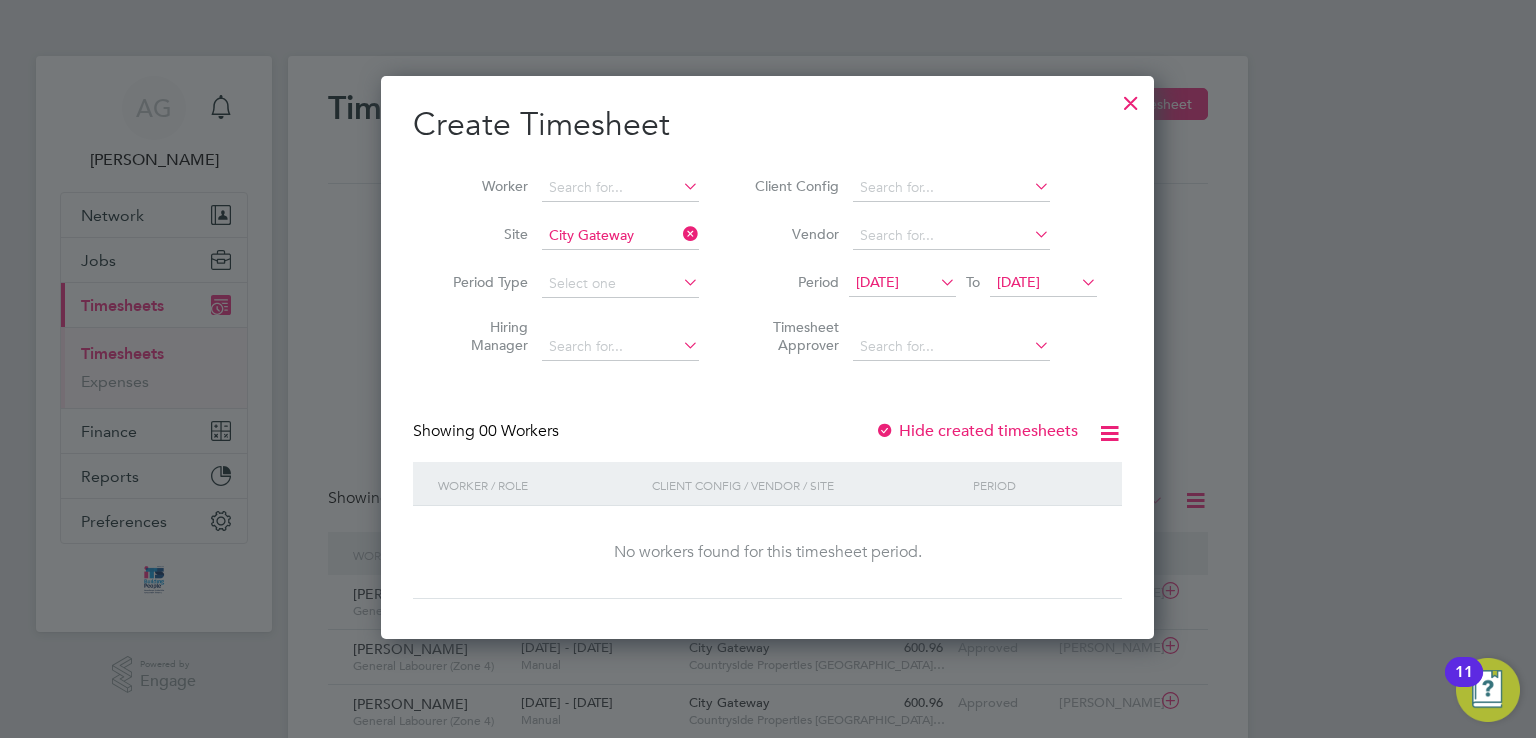 click at bounding box center (936, 282) 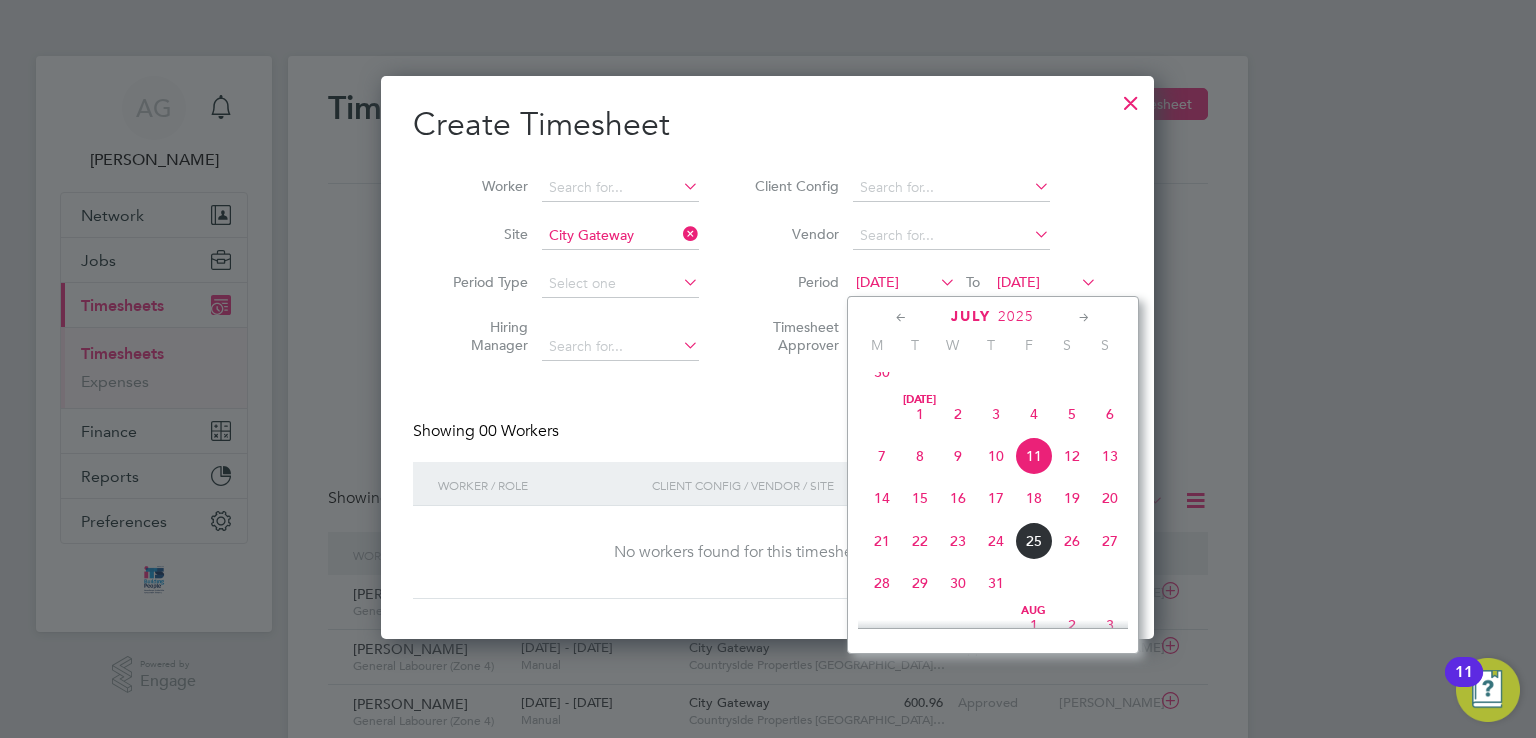 click at bounding box center [1077, 282] 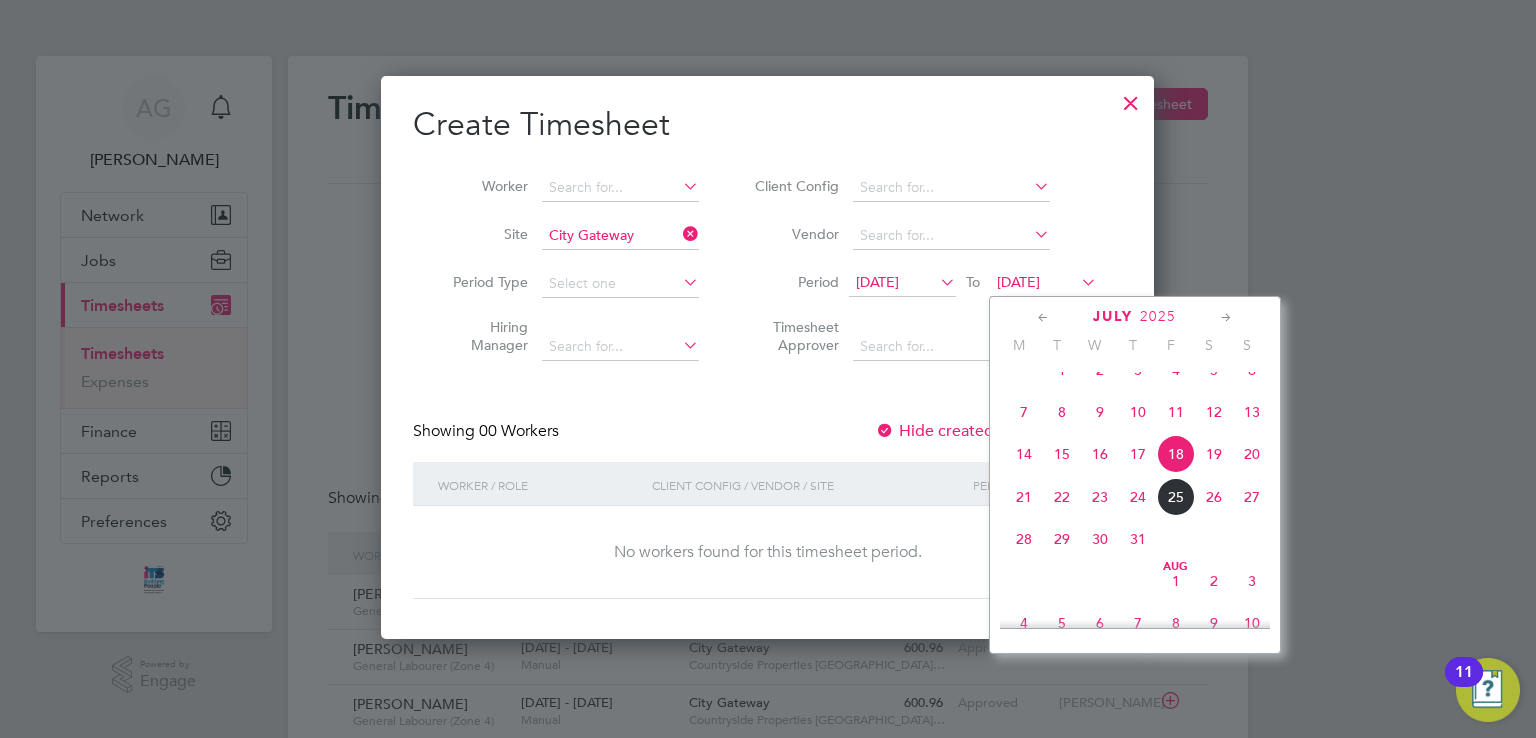 click on "27" 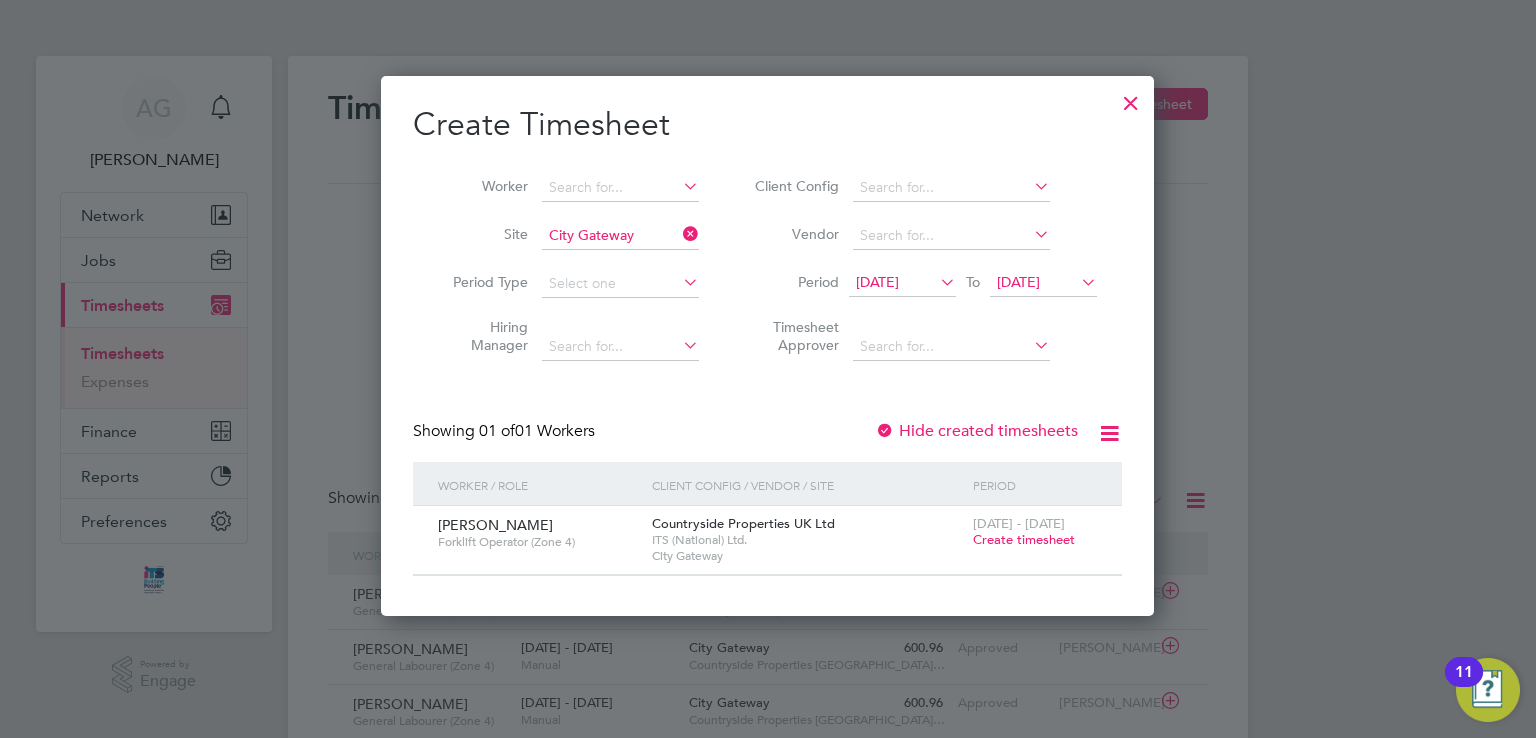 click on "Showing   01 of  01 Workers Hide created timesheets" at bounding box center [767, 441] 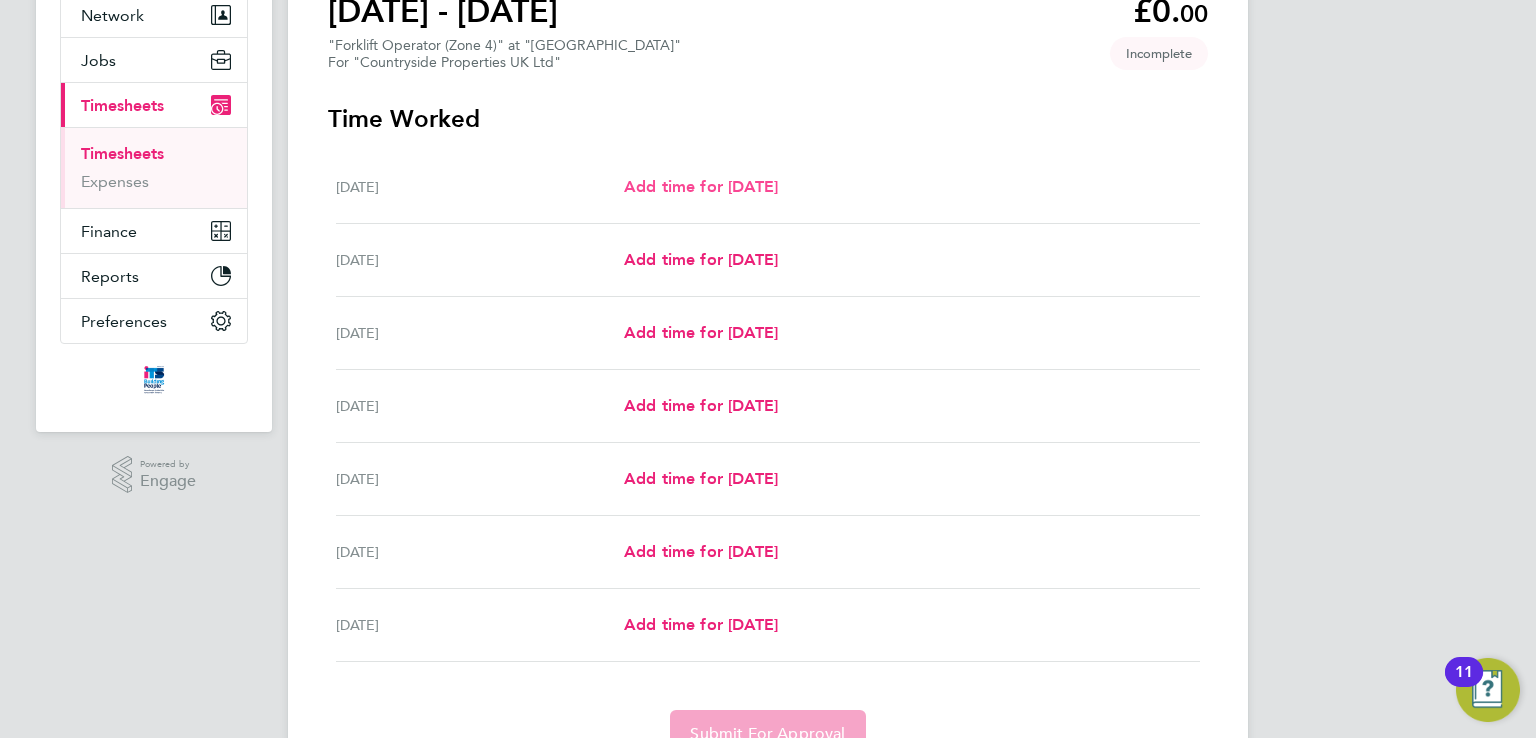 click on "Add time for Mon 21 Jul" at bounding box center (701, 186) 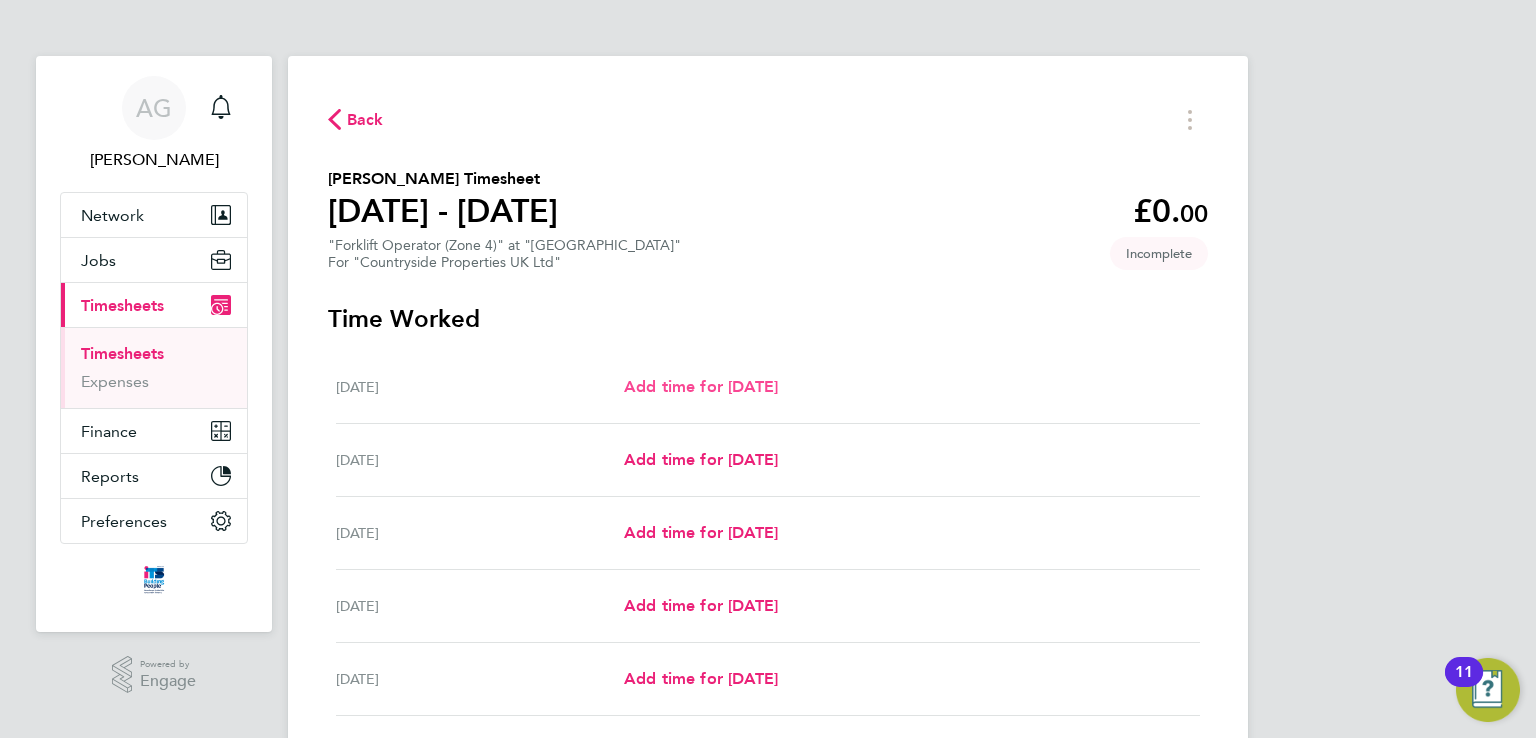 select on "30" 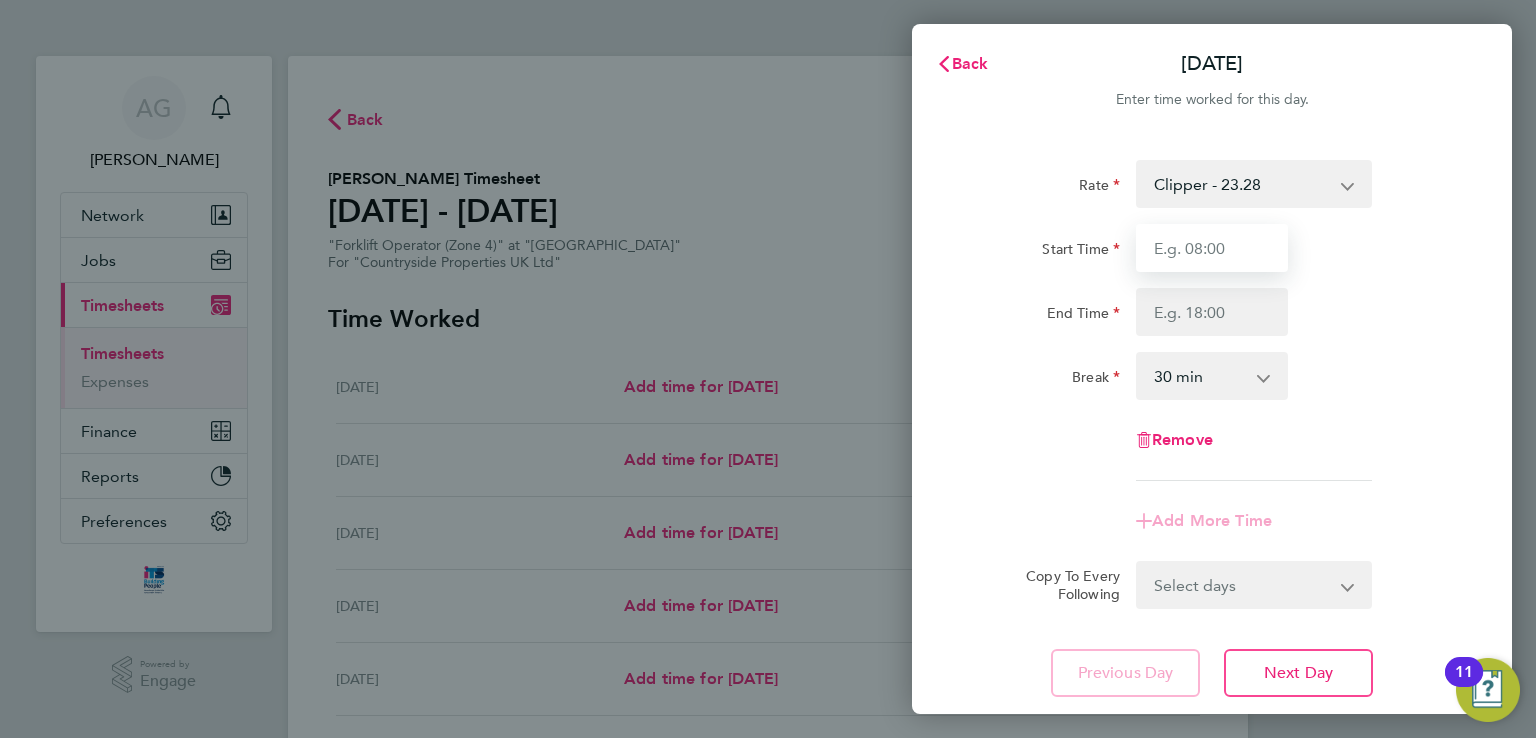 click on "Start Time" at bounding box center (1212, 248) 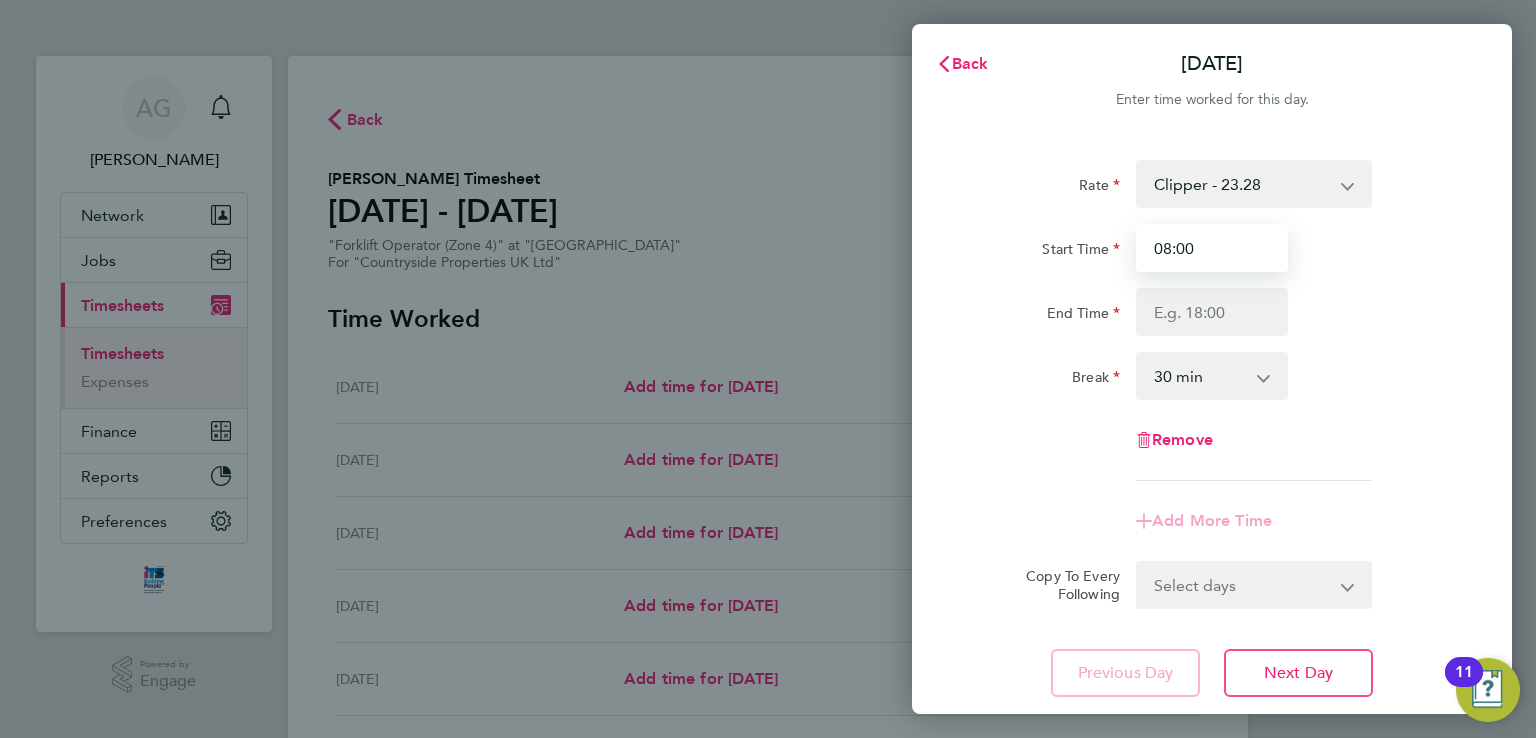 type on "08:00" 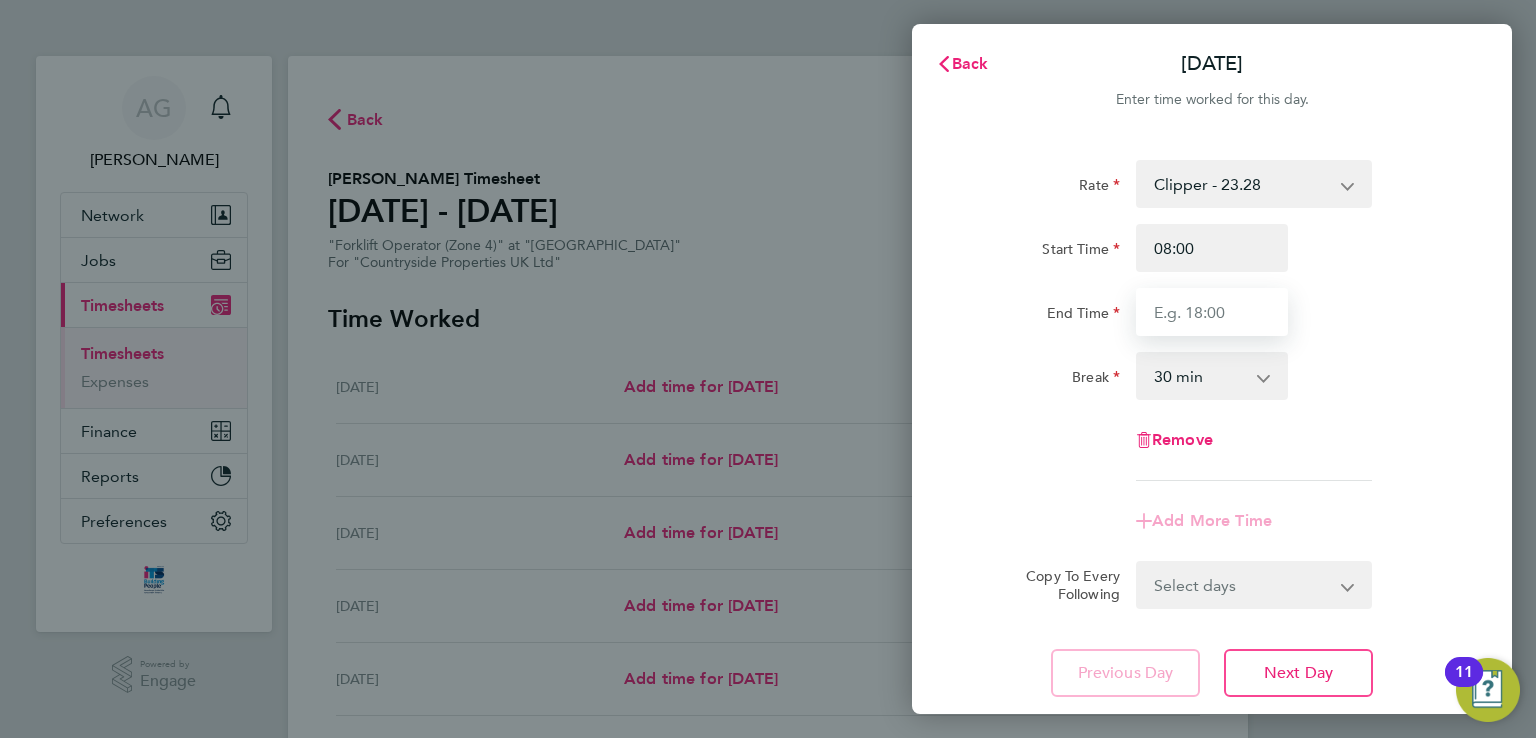 click on "End Time" at bounding box center (1212, 312) 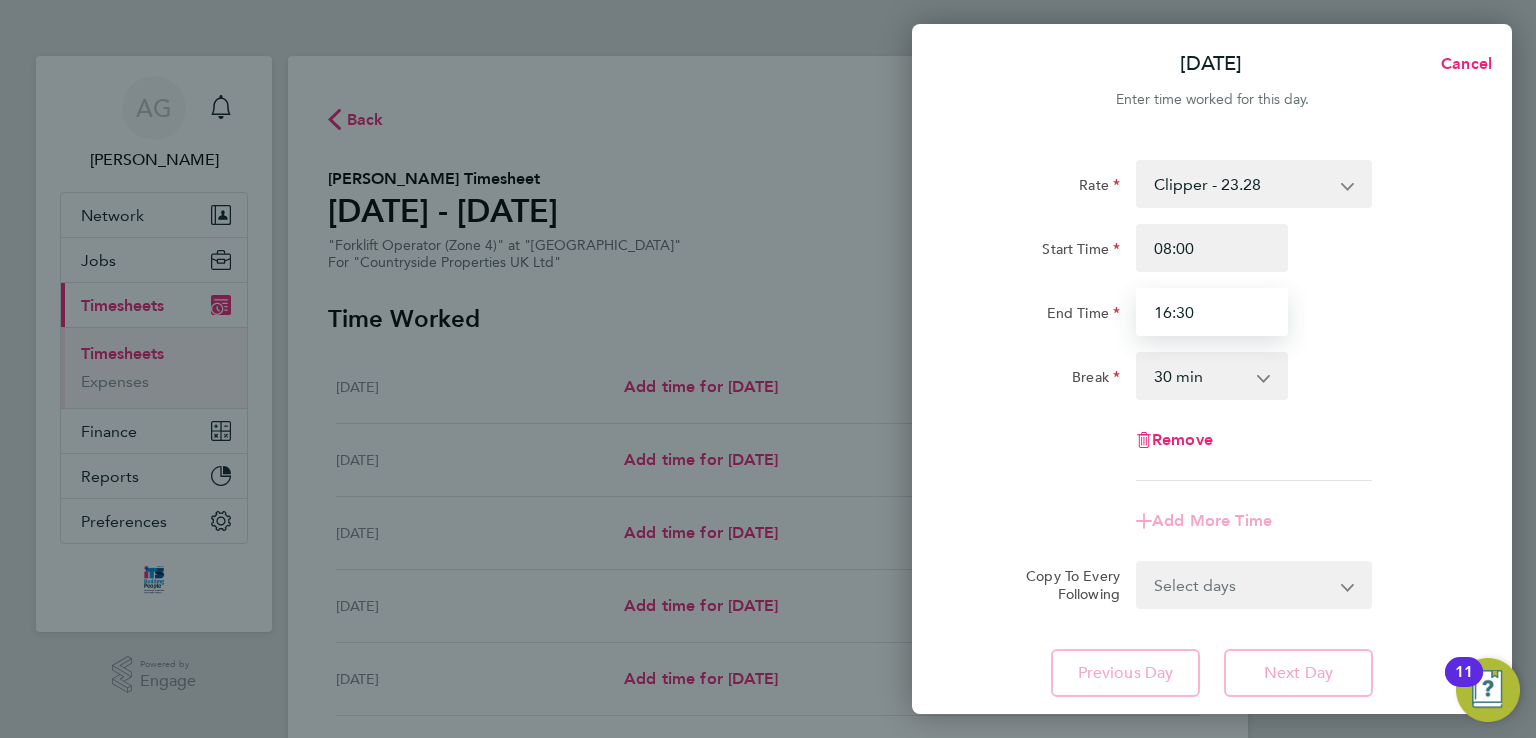 type on "16:30" 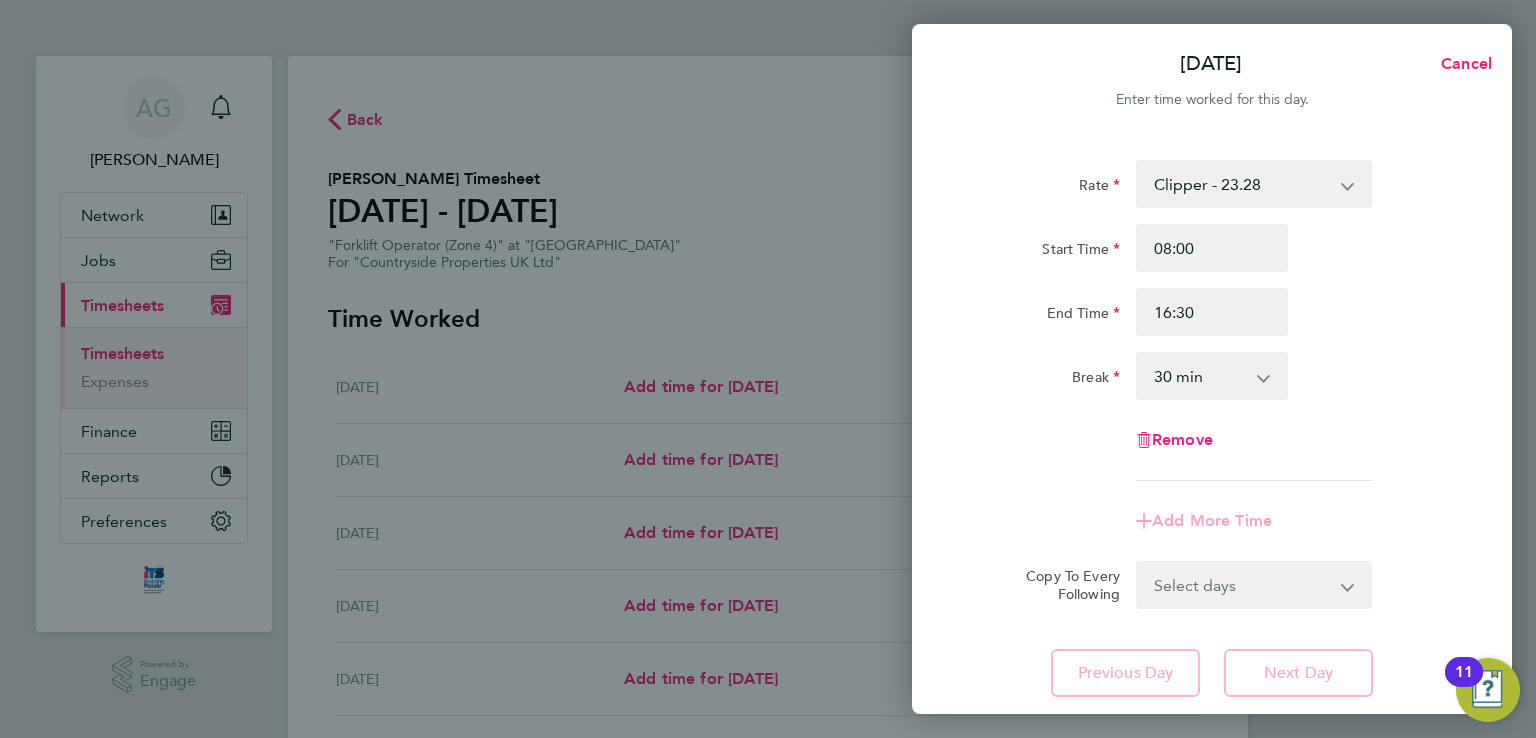 click on "End Time 16:30" 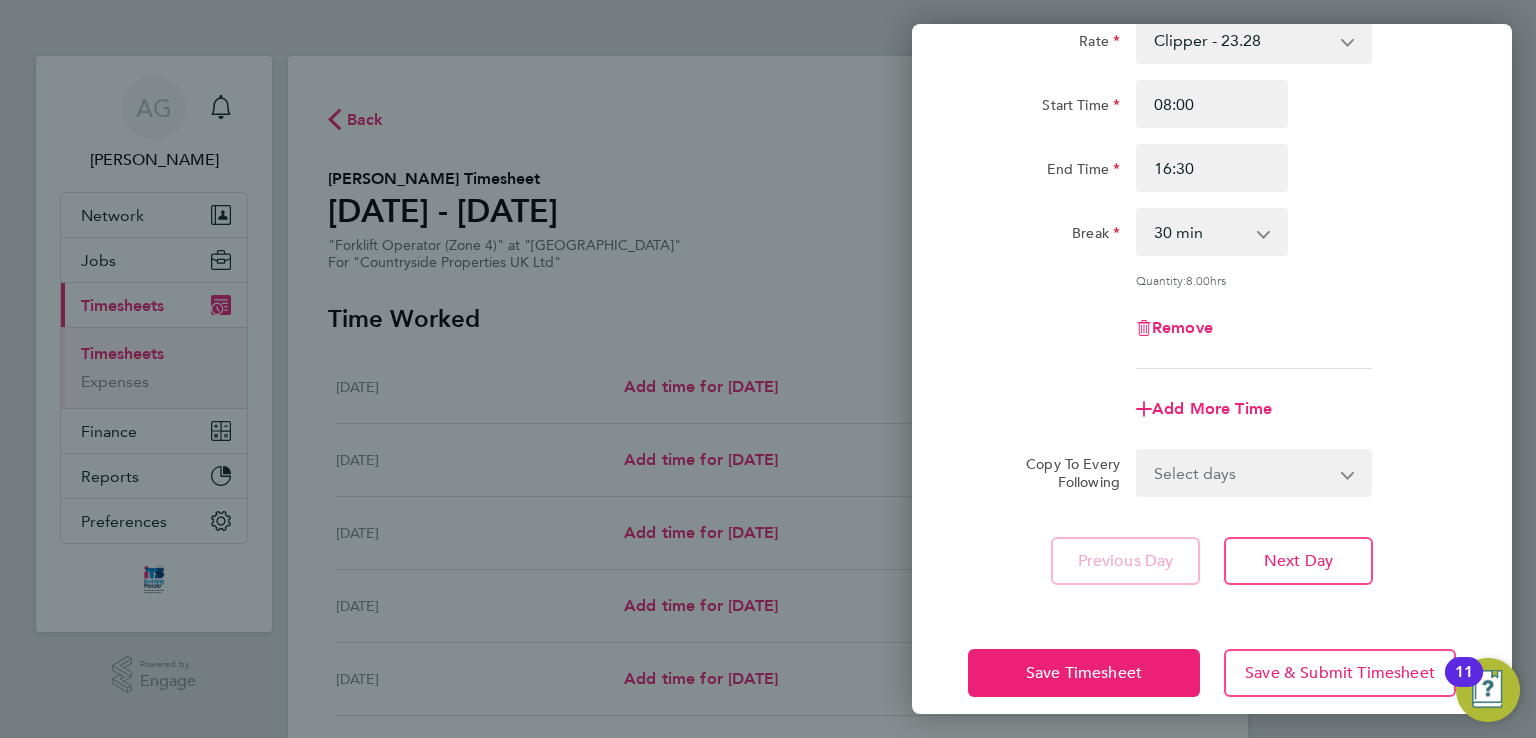 scroll, scrollTop: 164, scrollLeft: 0, axis: vertical 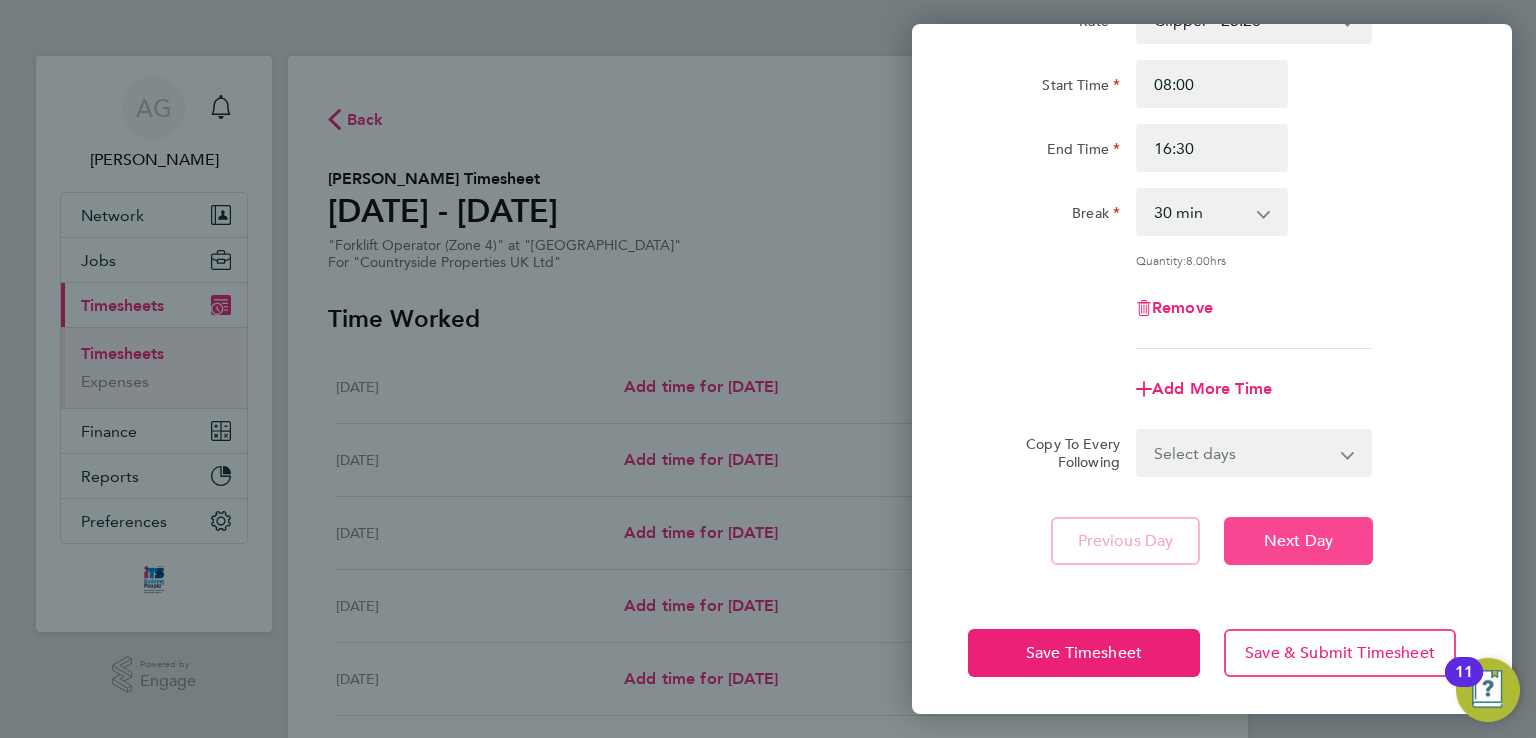 click on "Next Day" 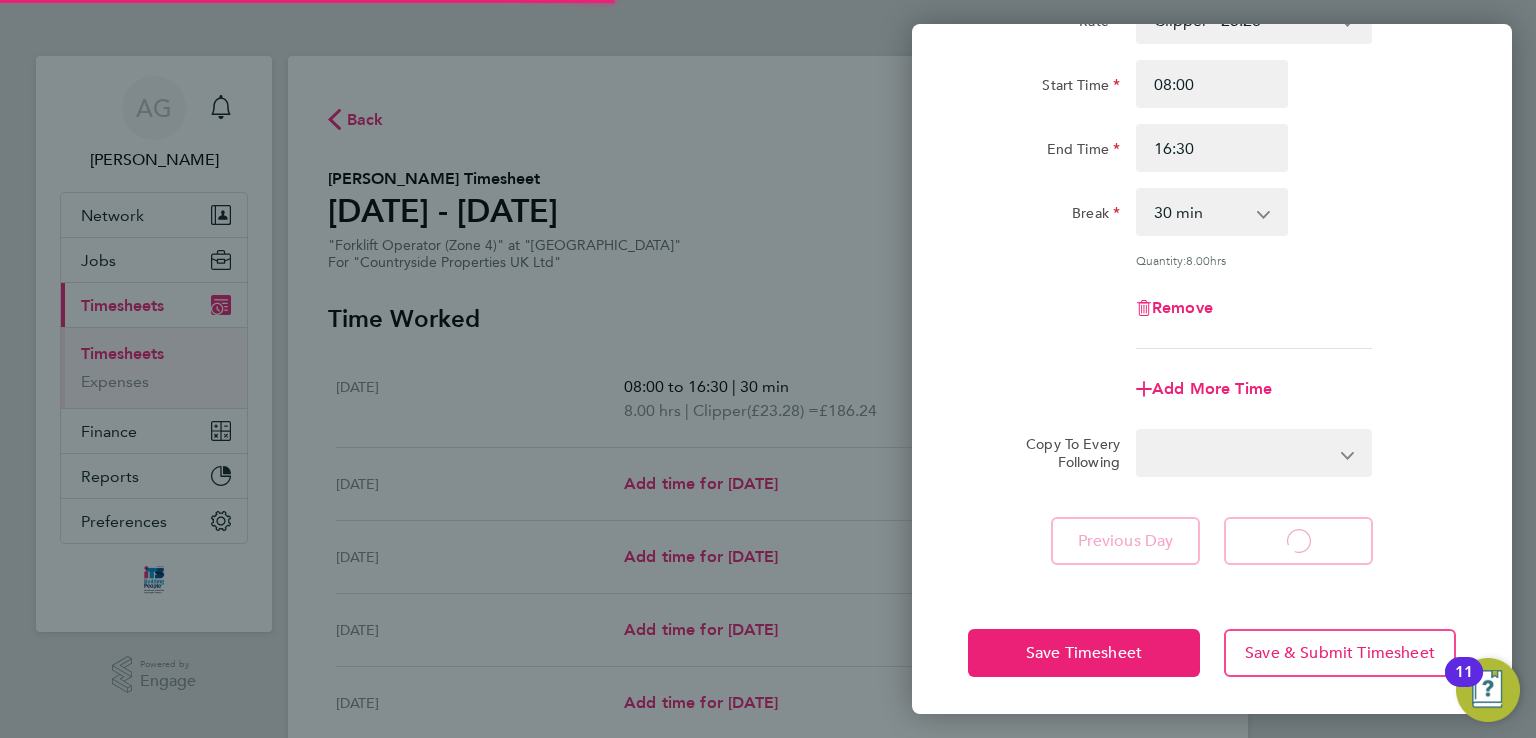 select on "30" 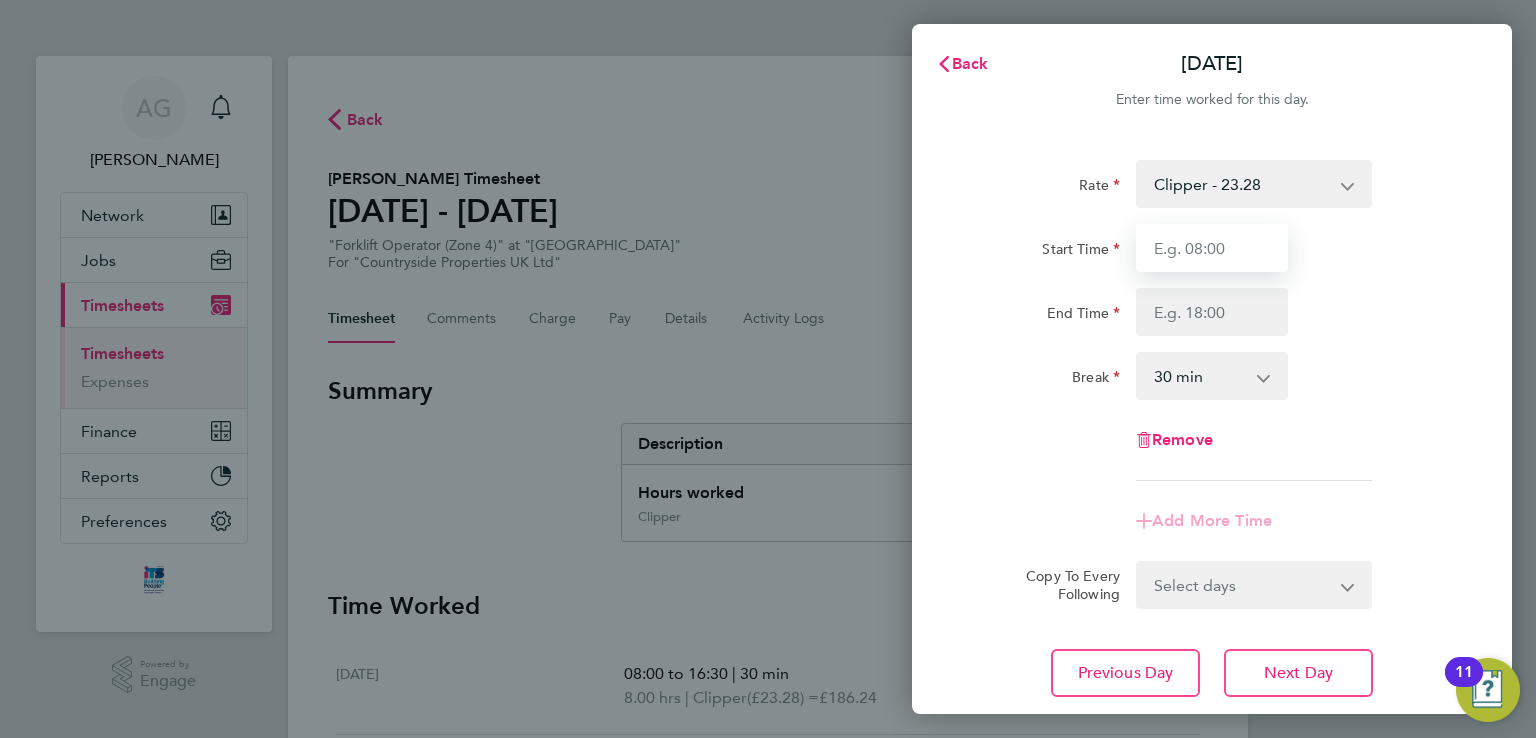 click on "Start Time" at bounding box center [1212, 248] 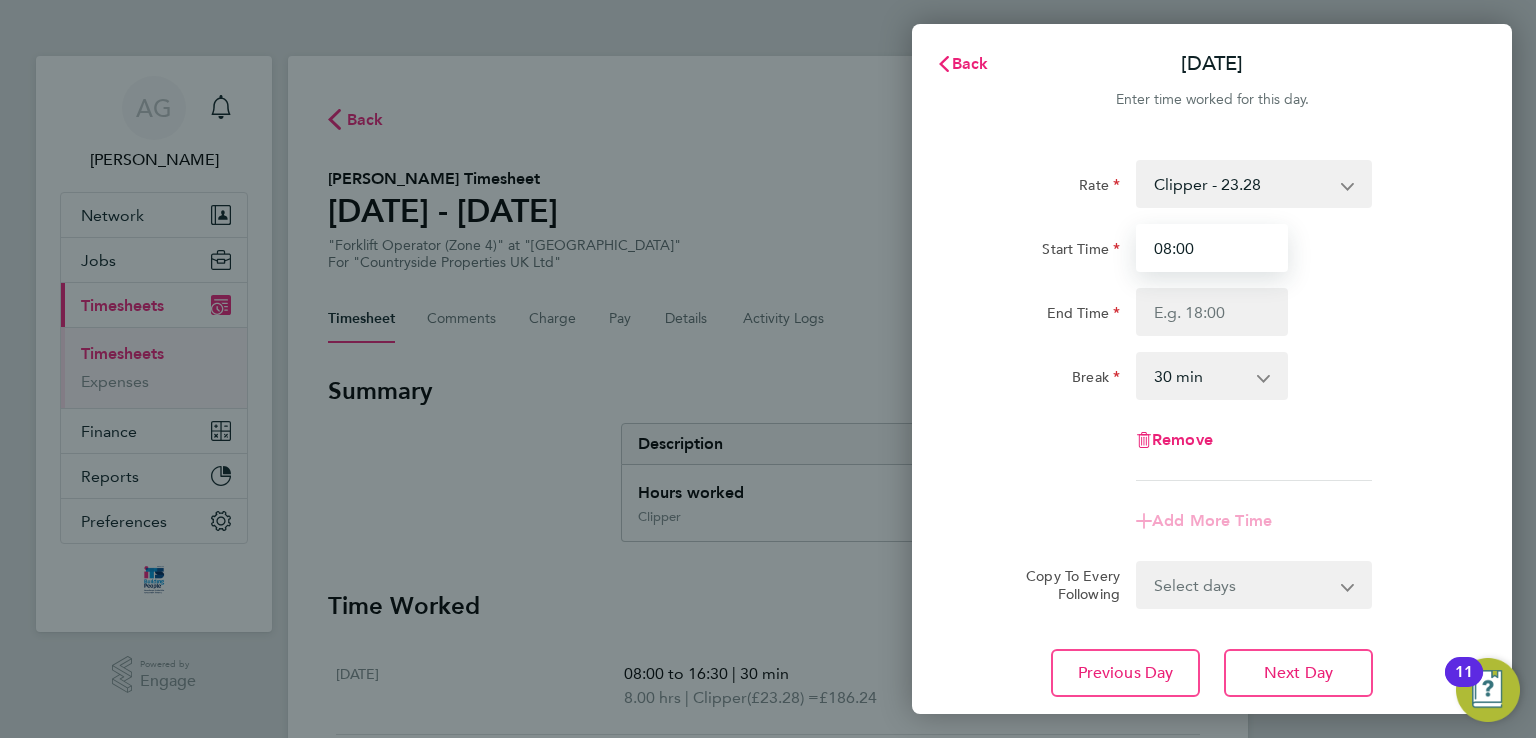 type on "08:00" 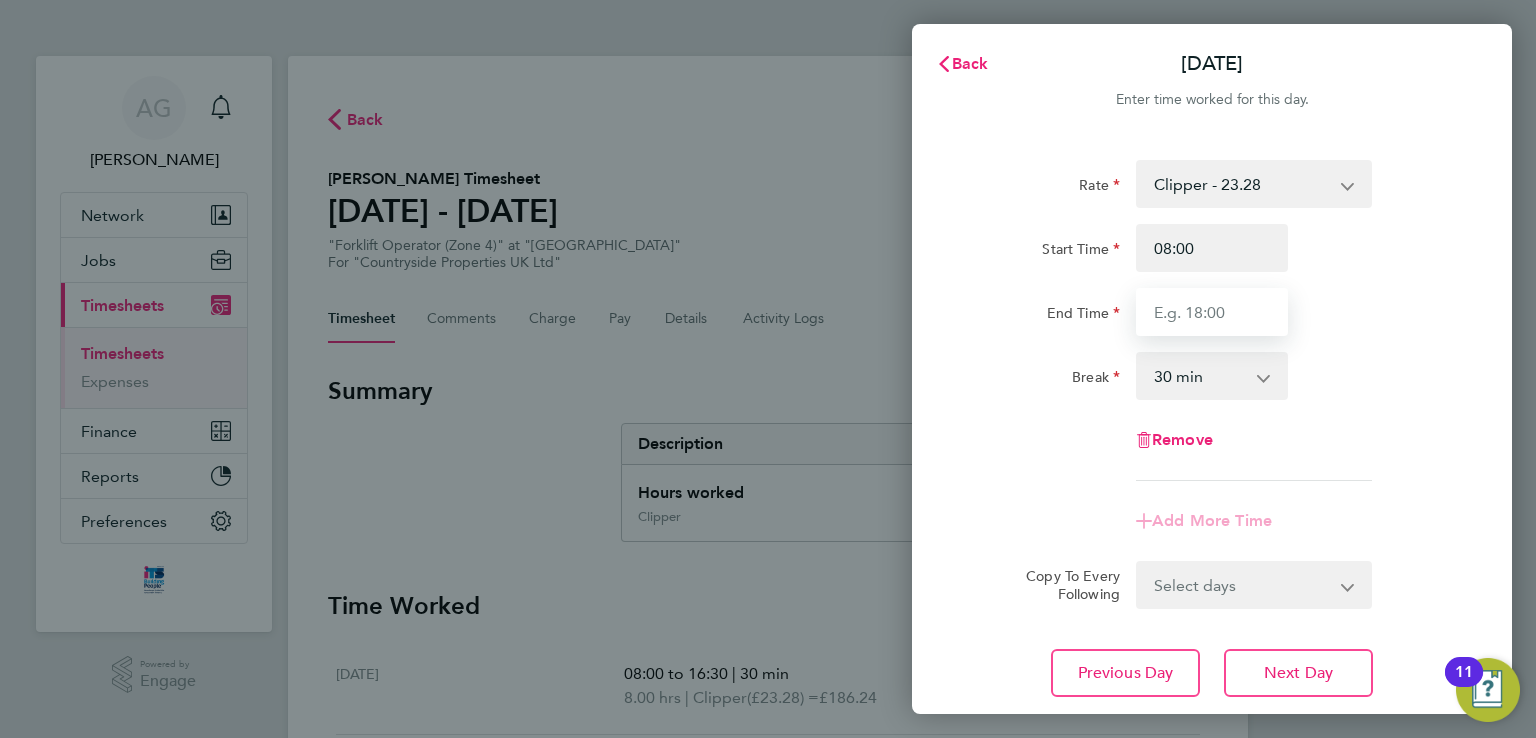 click on "End Time" at bounding box center [1212, 312] 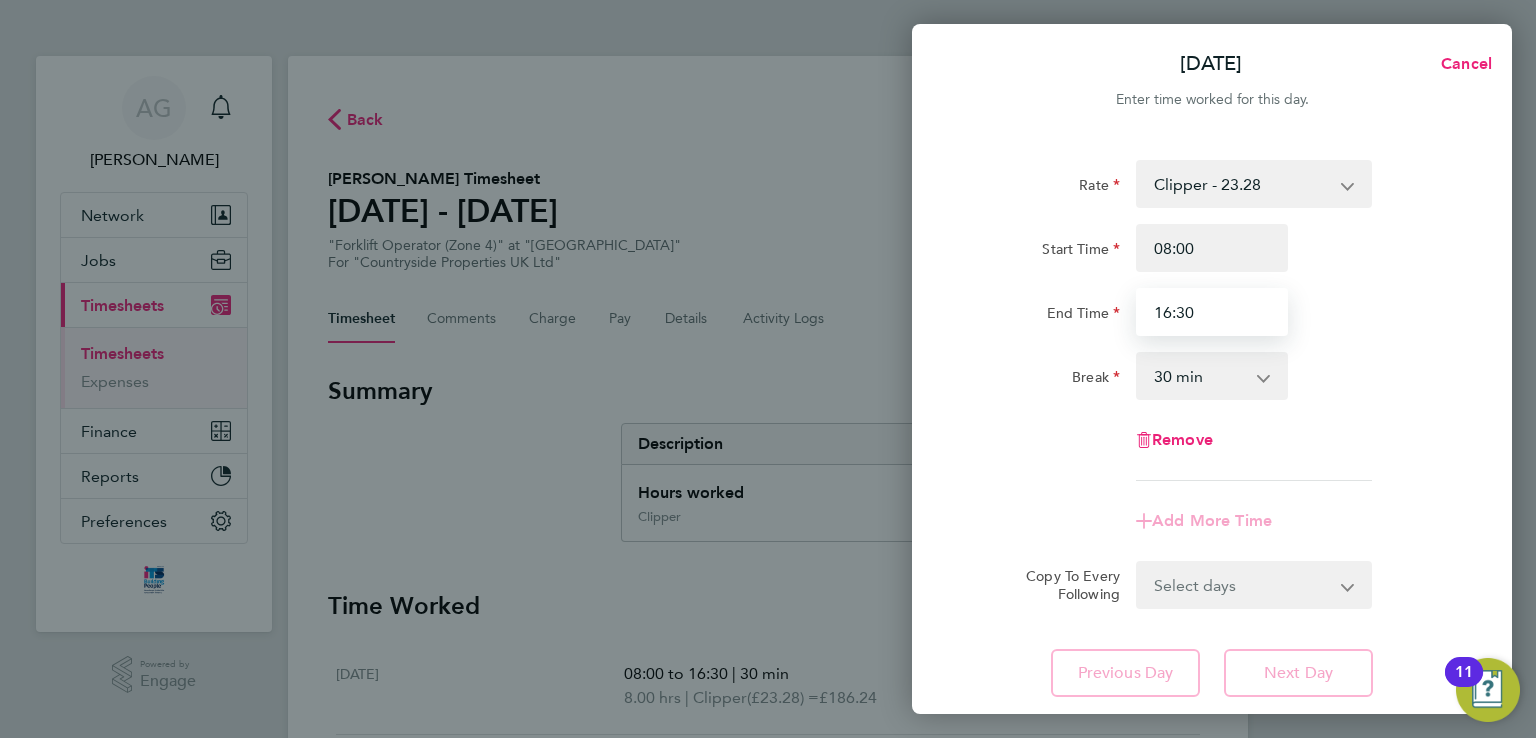 type on "16:30" 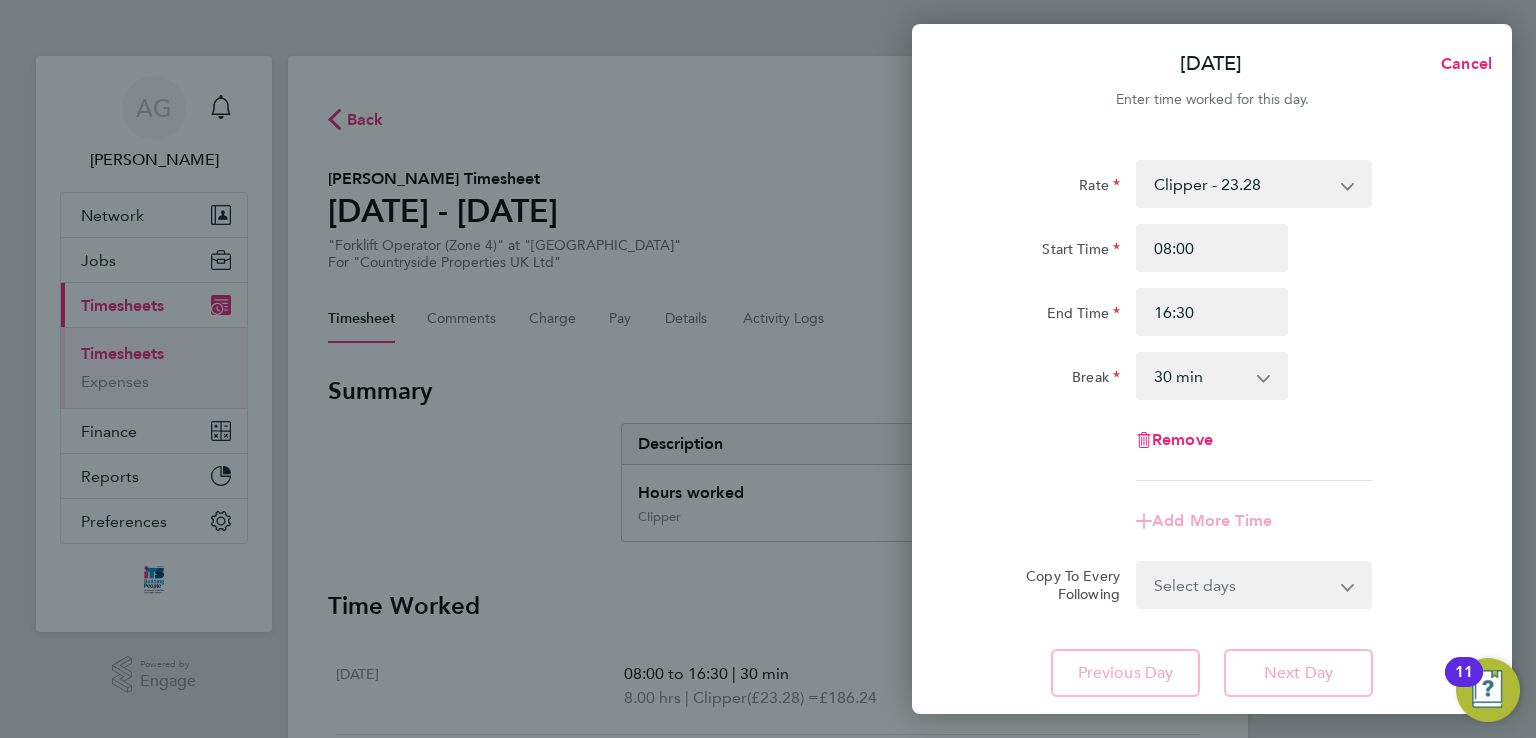 click on "End Time 16:30" 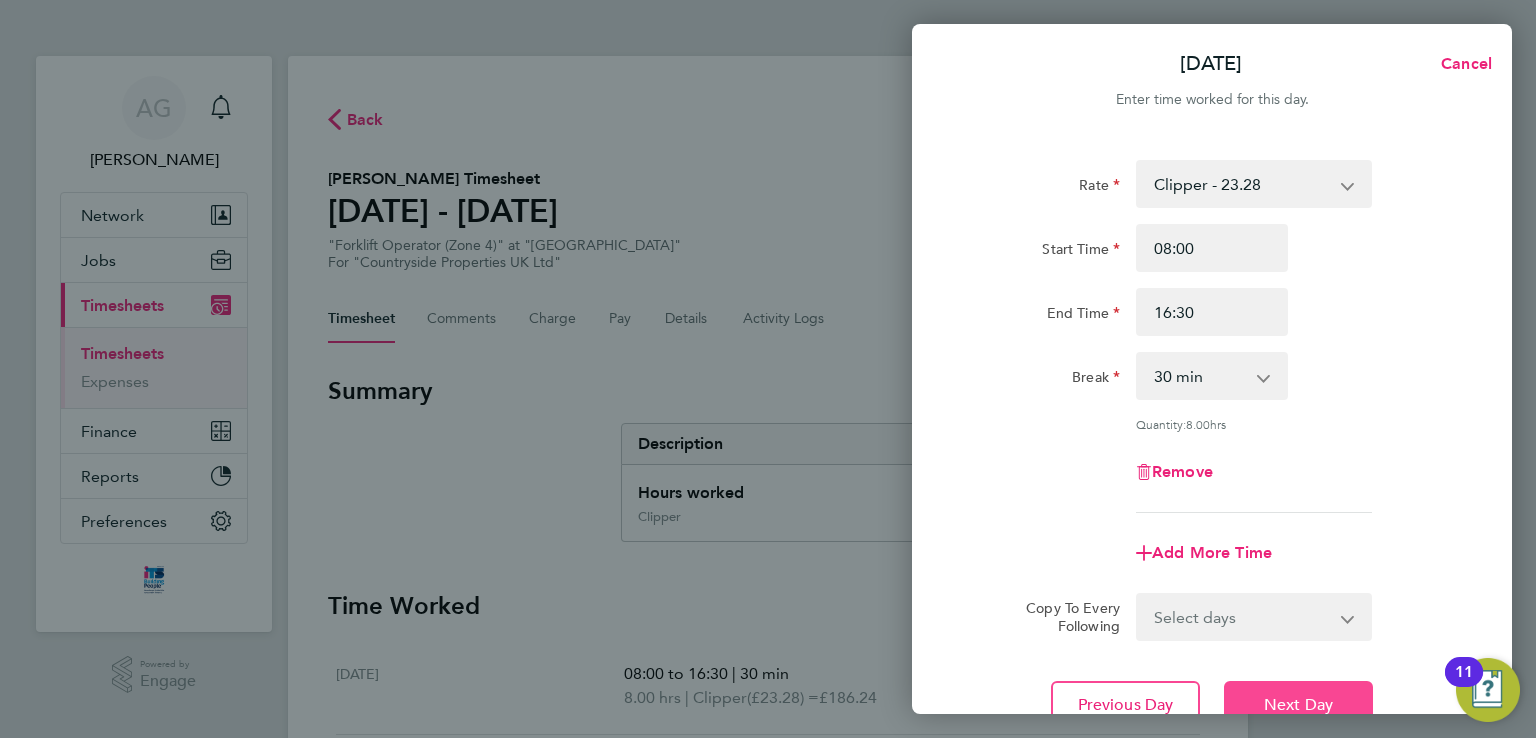 click on "Next Day" 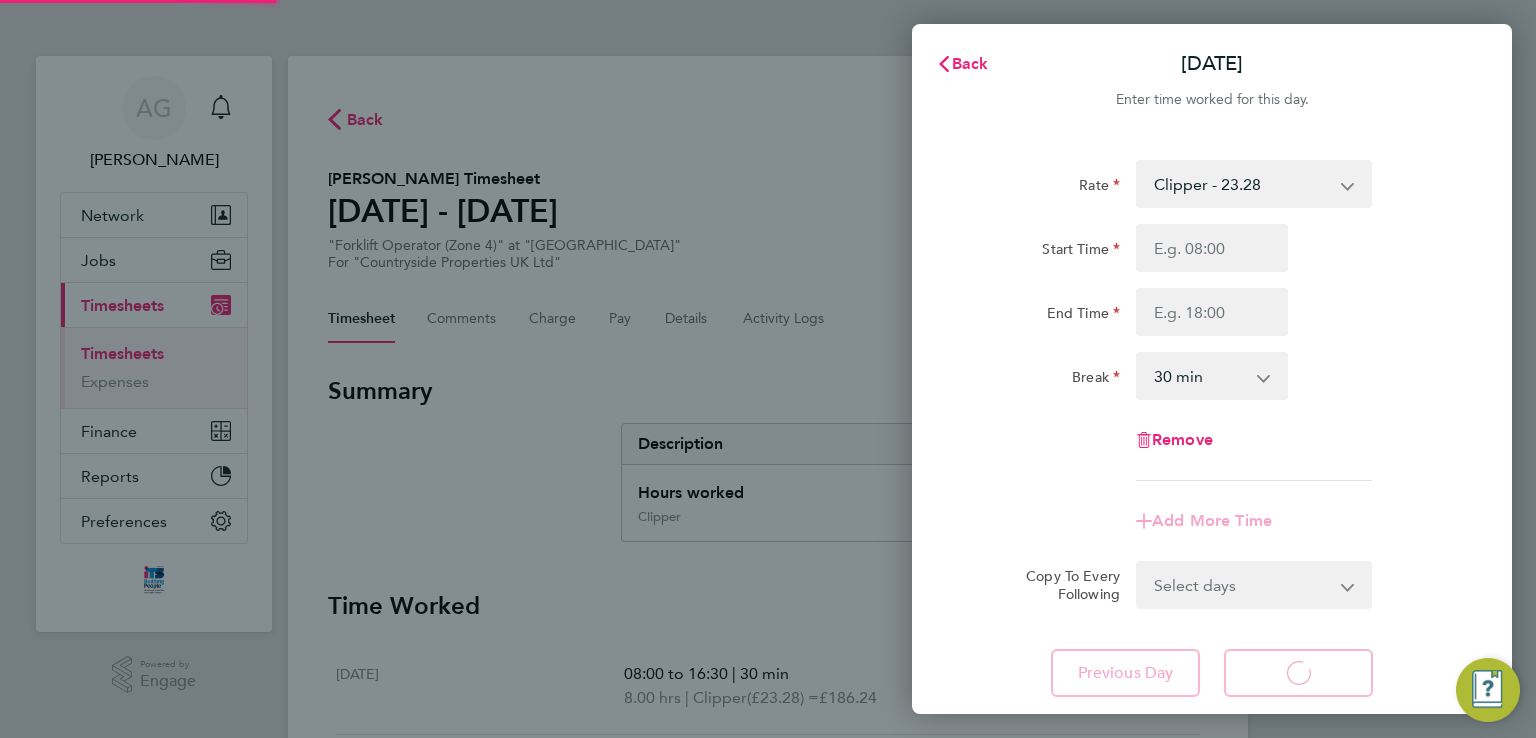 select on "30" 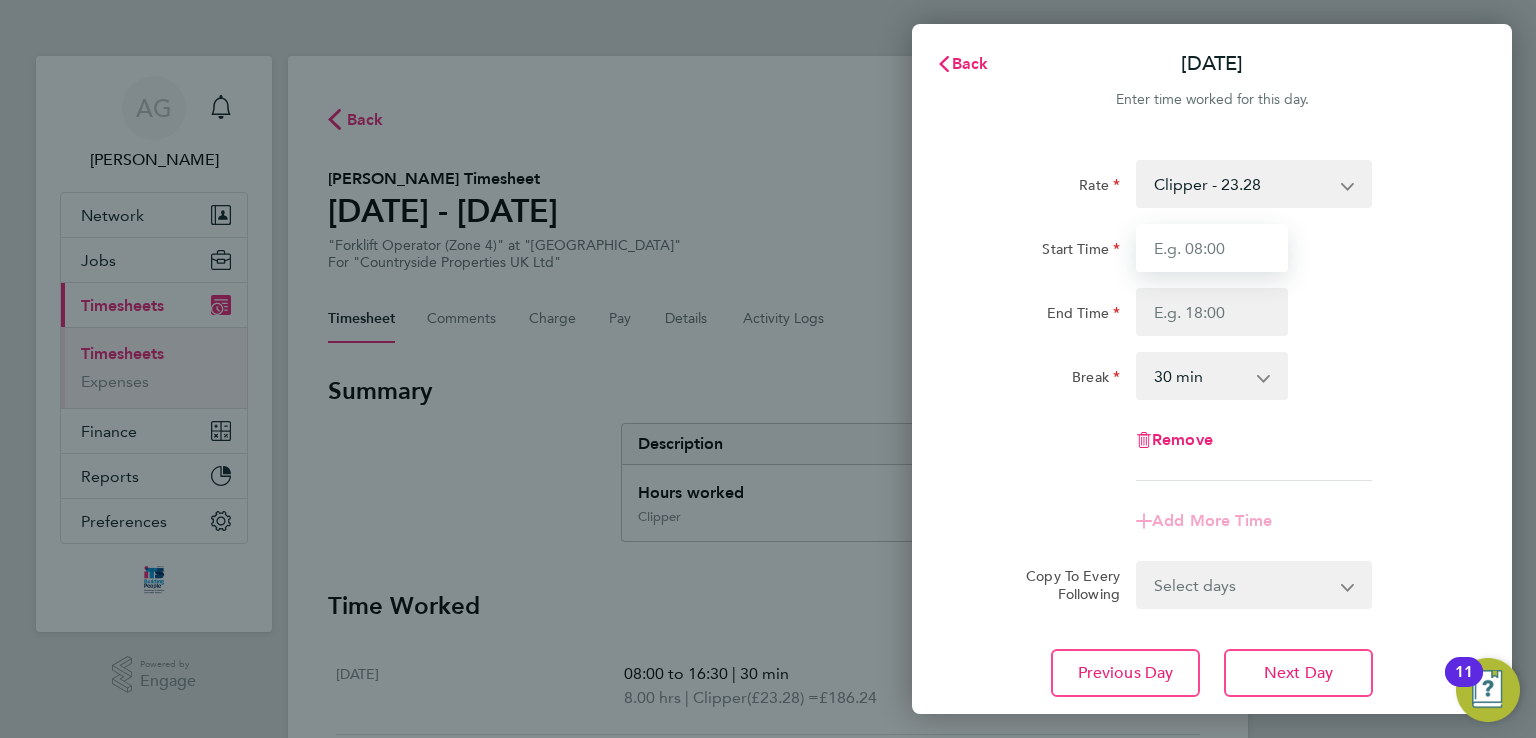 click on "Start Time" at bounding box center [1212, 248] 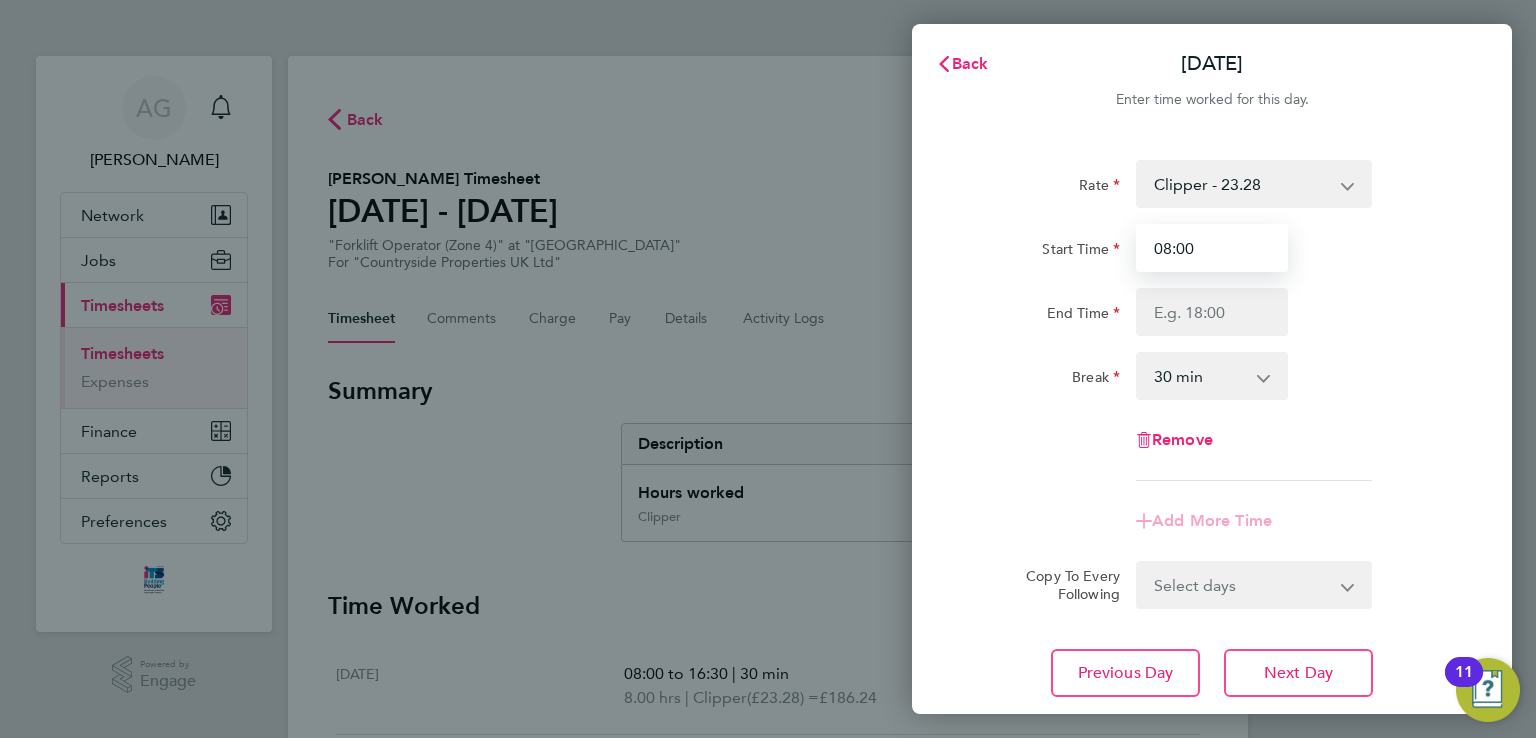type on "08:00" 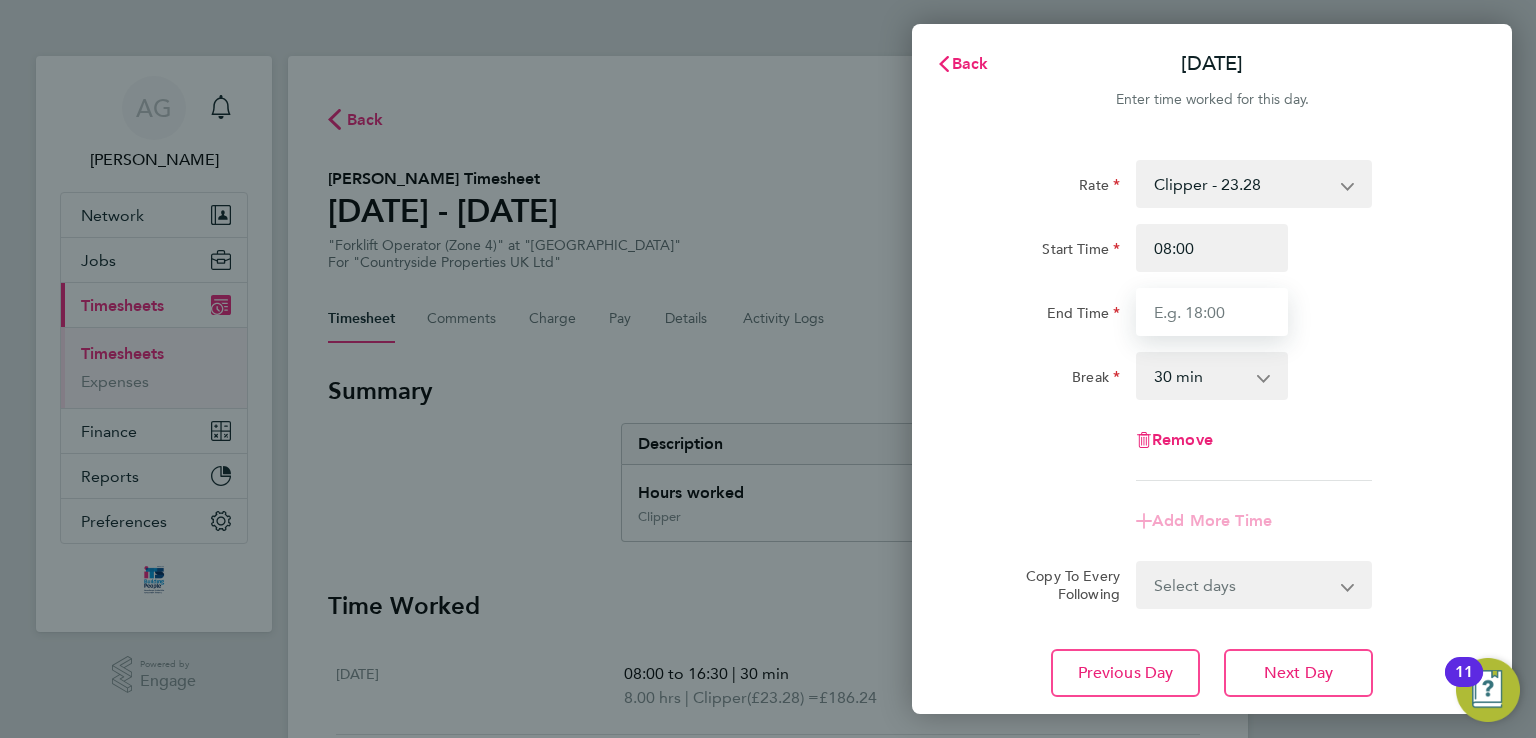click on "End Time" at bounding box center (1212, 312) 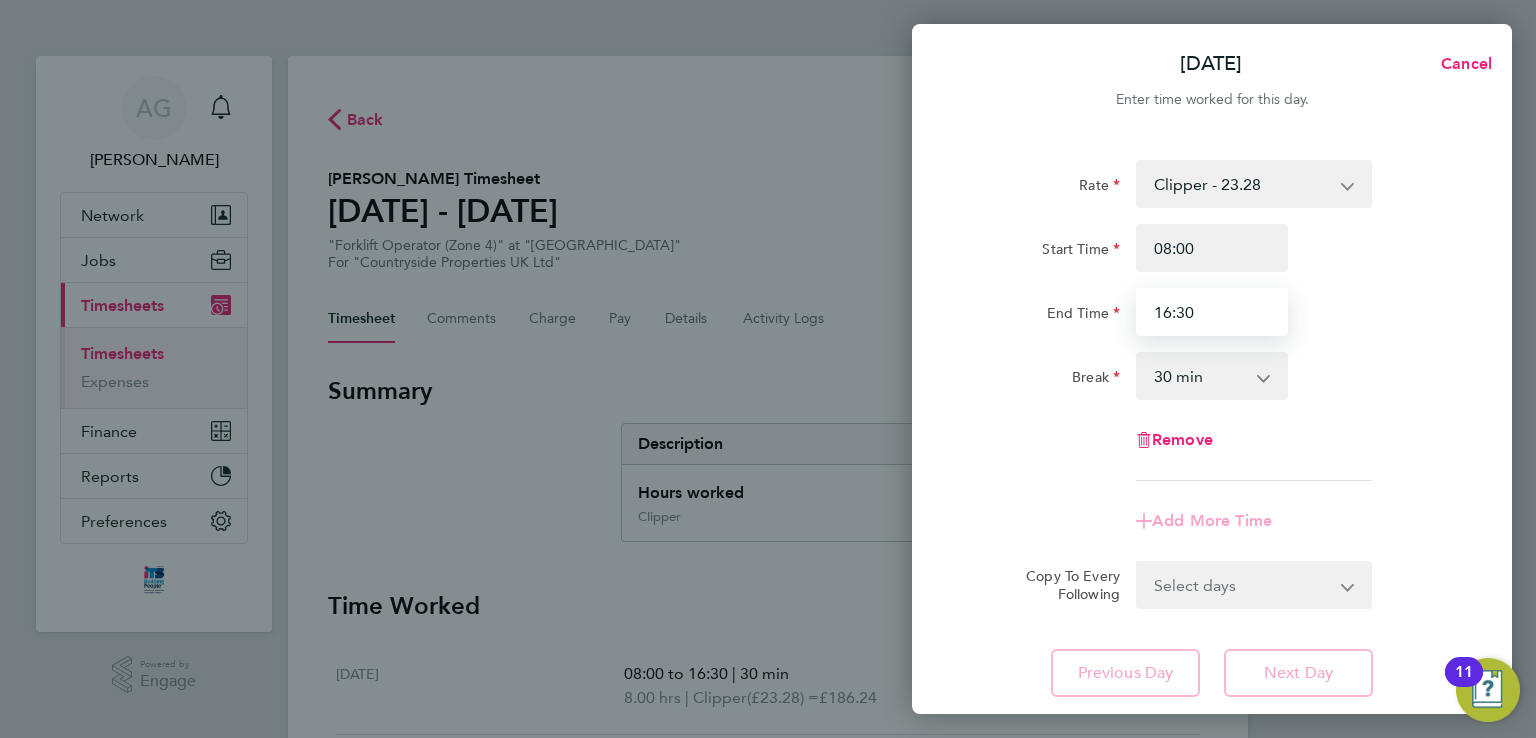 type on "16:30" 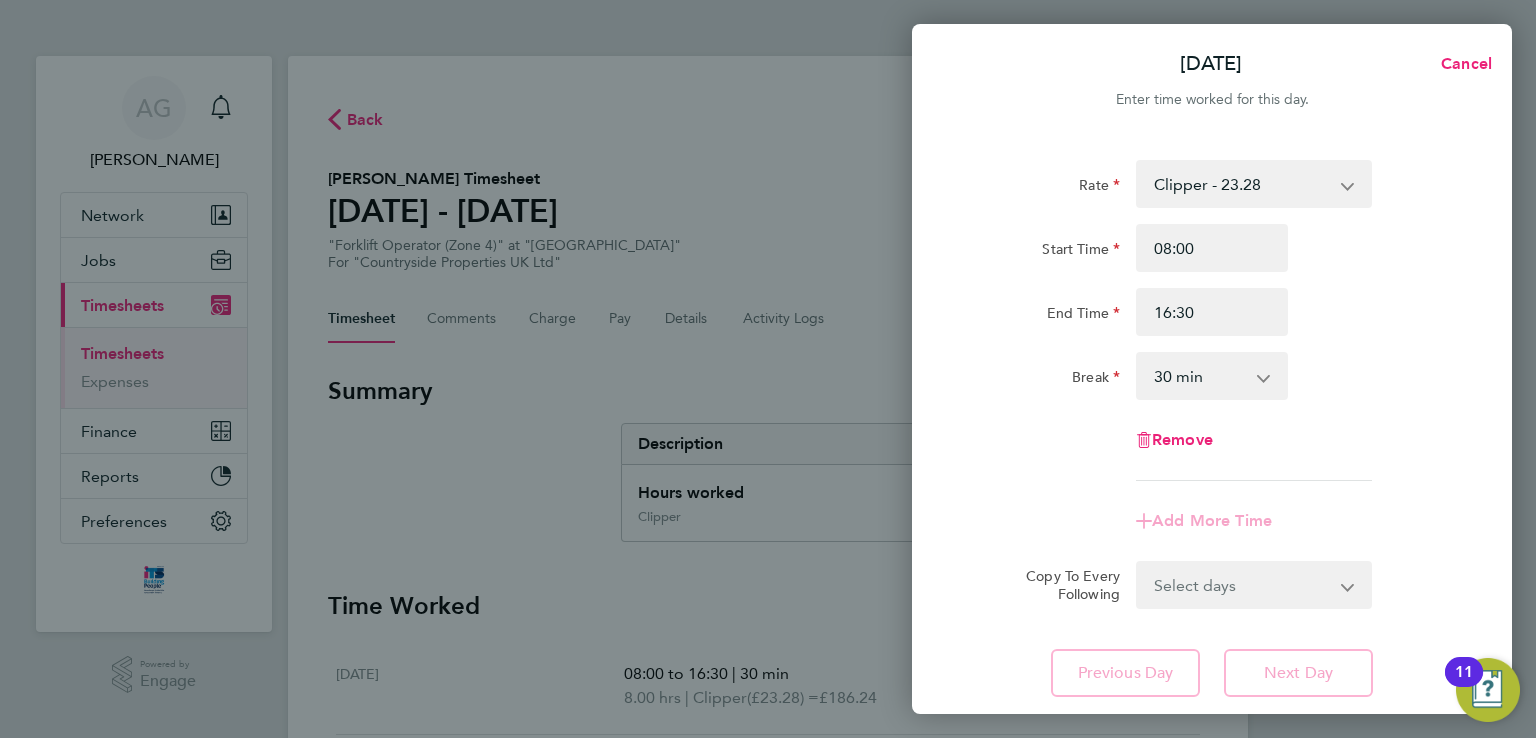 click on "Rate  Clipper - 23.28
Start Time 08:00 End Time 16:30 Break  0 min   15 min   30 min   45 min   60 min   75 min   90 min
Remove" 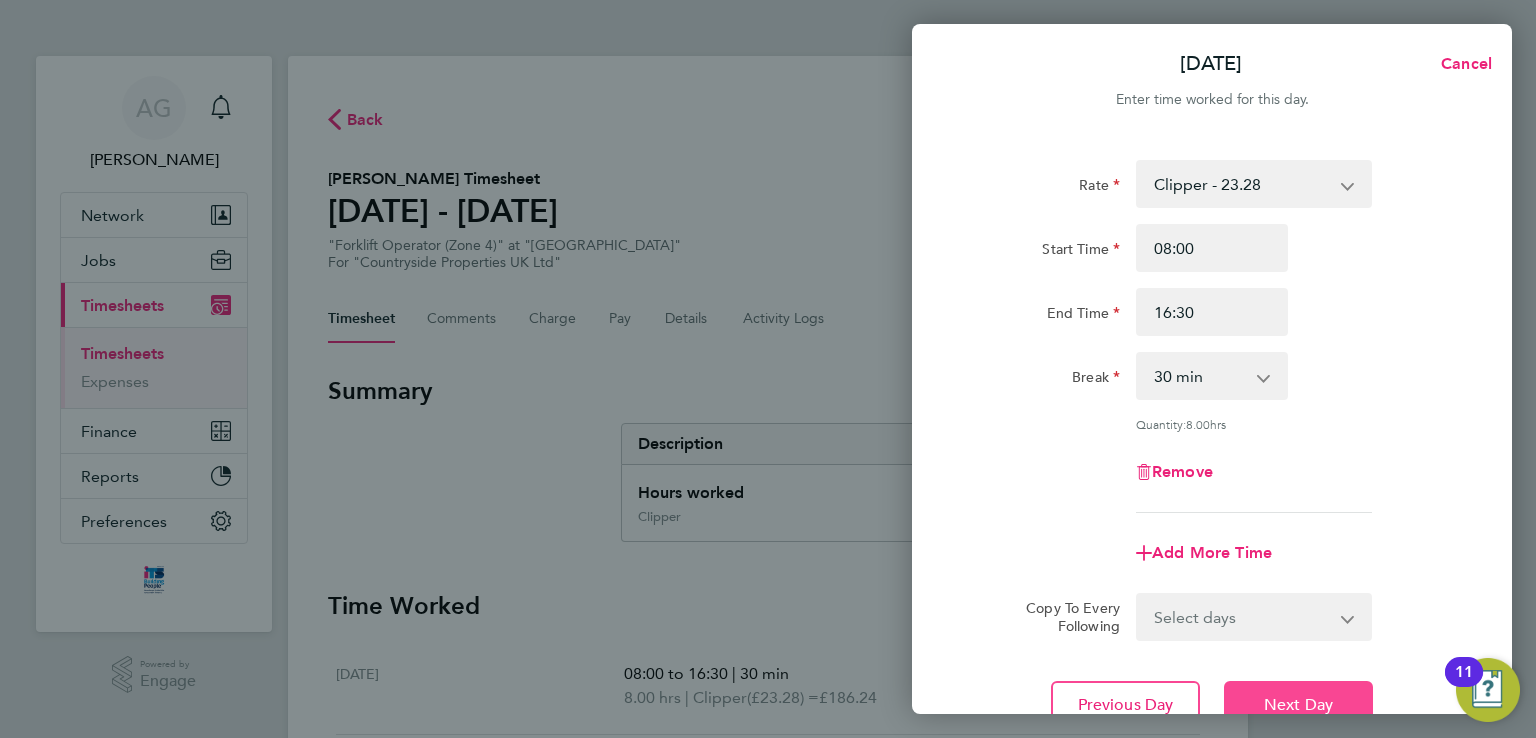 click on "Next Day" 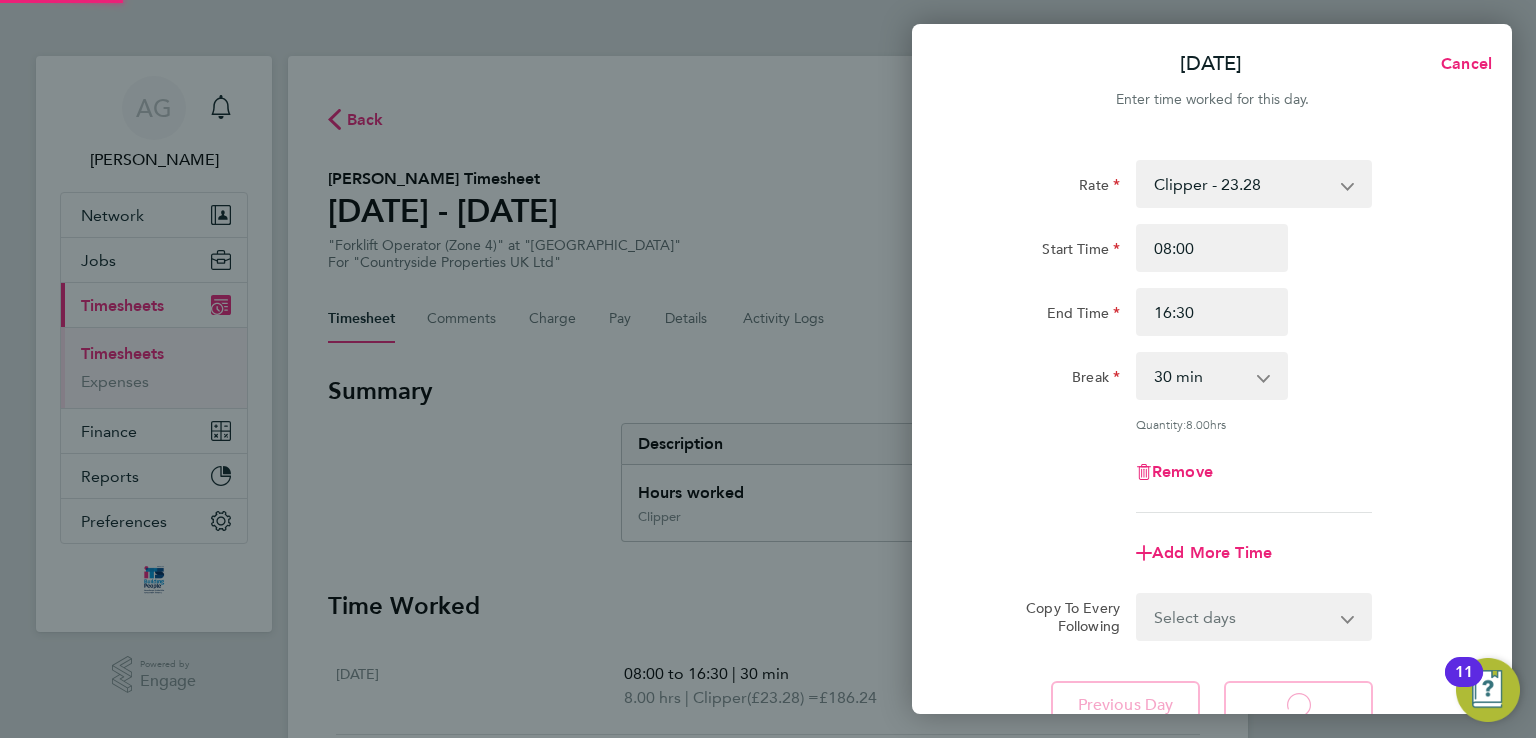 select on "30" 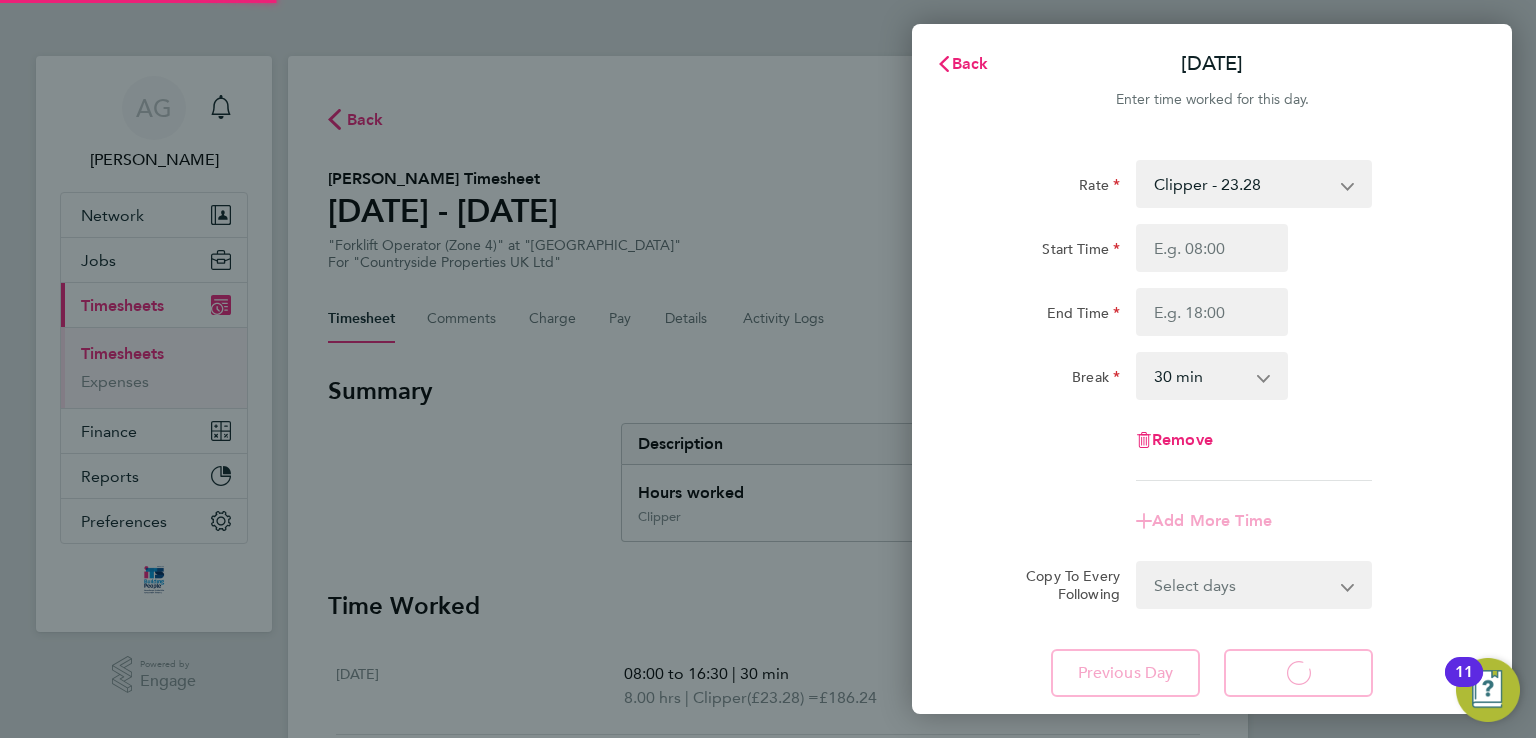 select on "30" 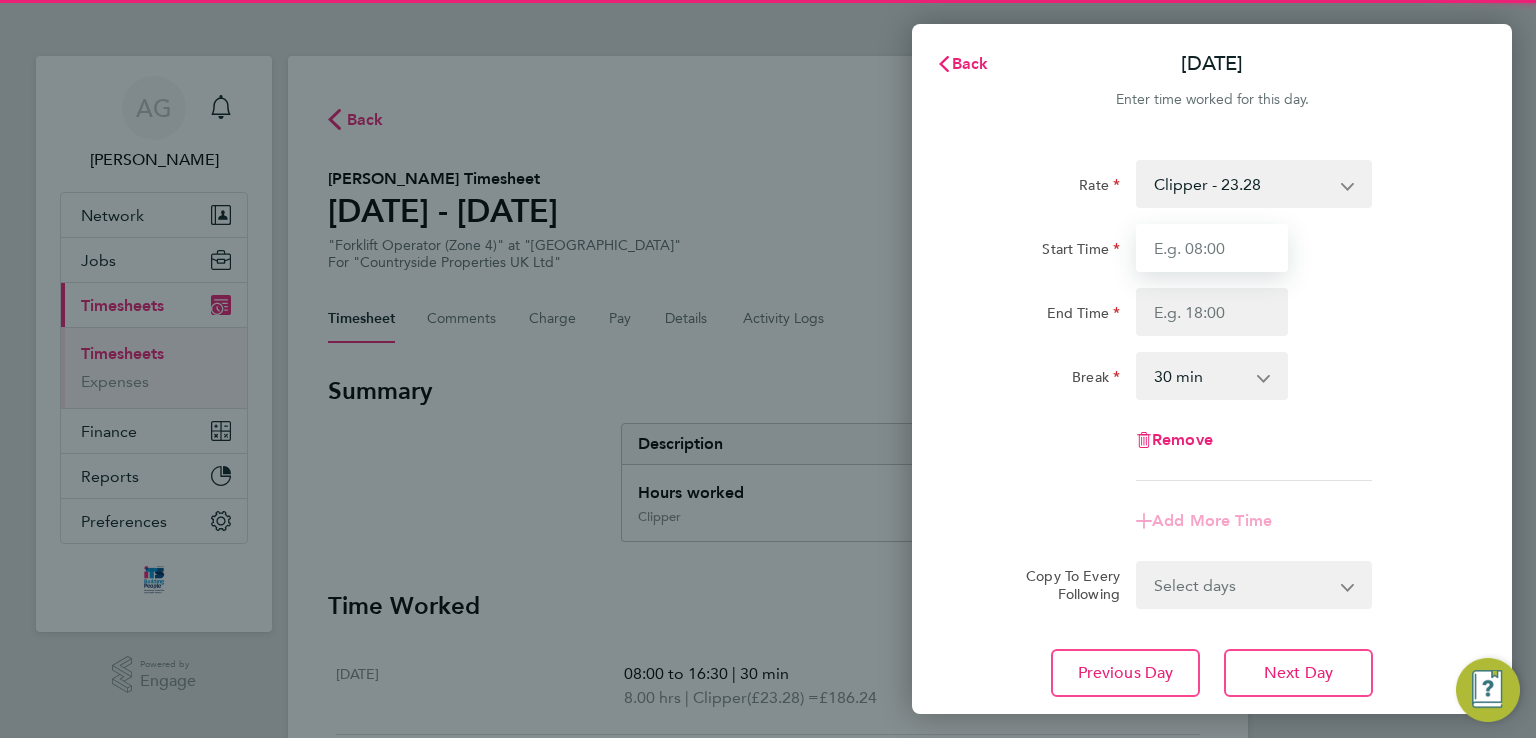 click on "Start Time" at bounding box center [1212, 248] 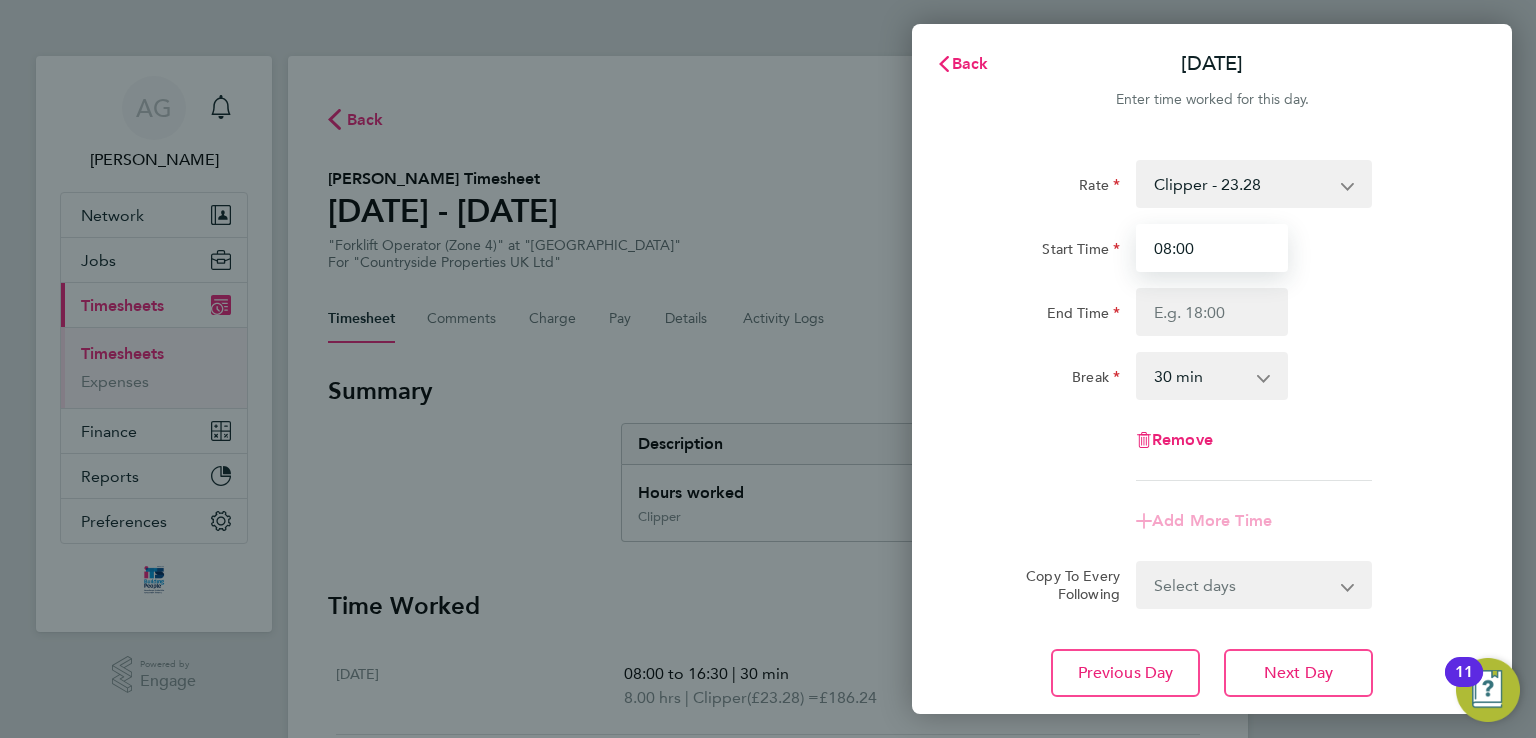type on "08:00" 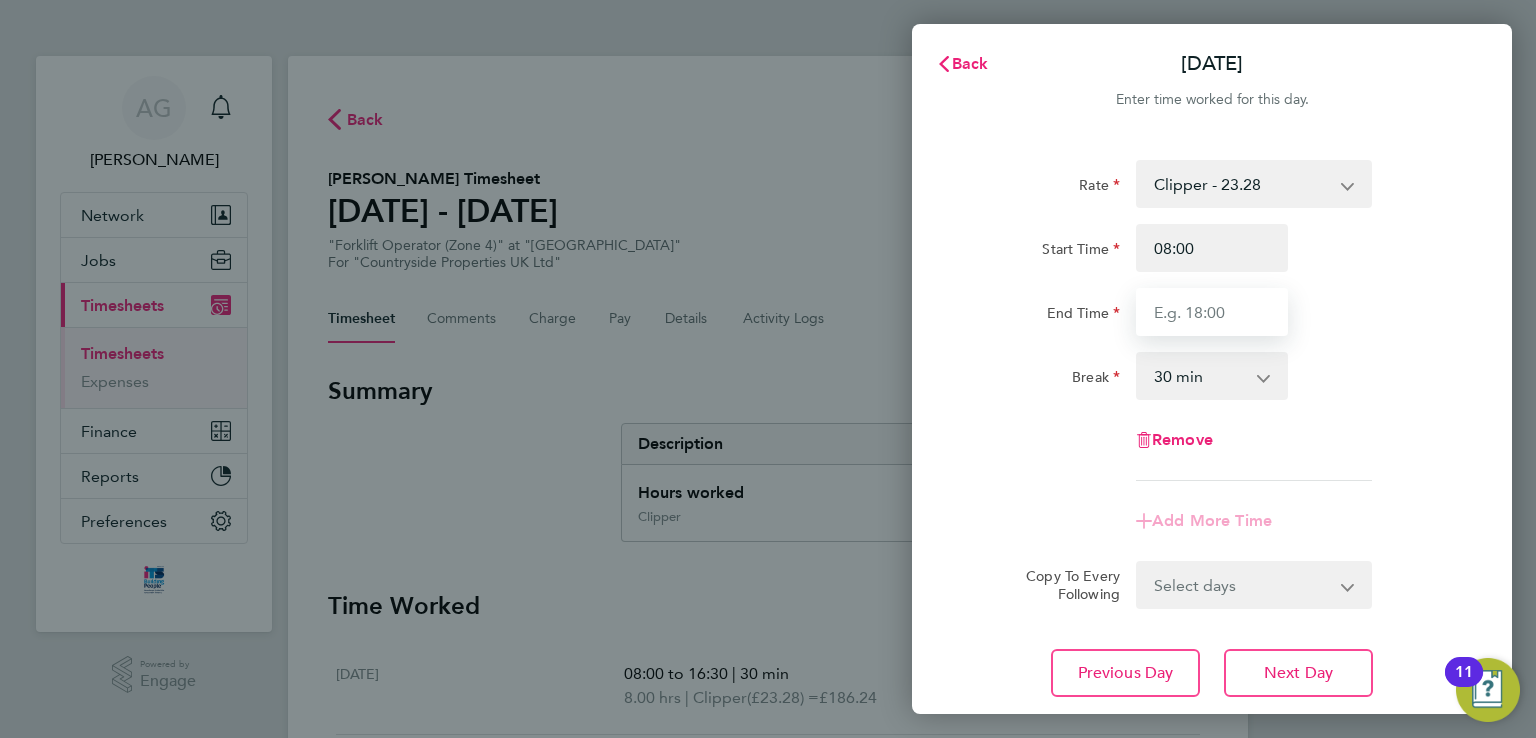 click on "End Time" at bounding box center [1212, 312] 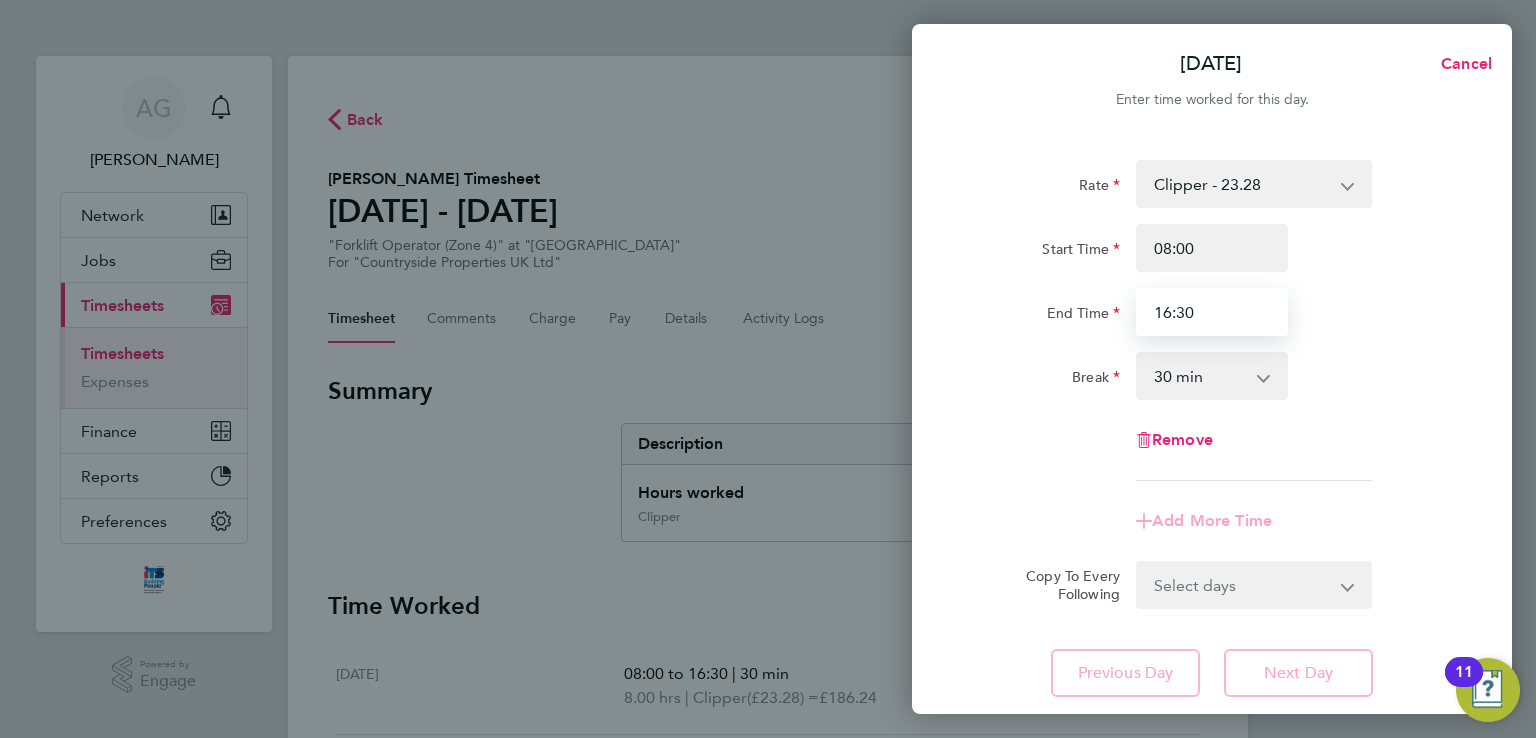 type on "16:30" 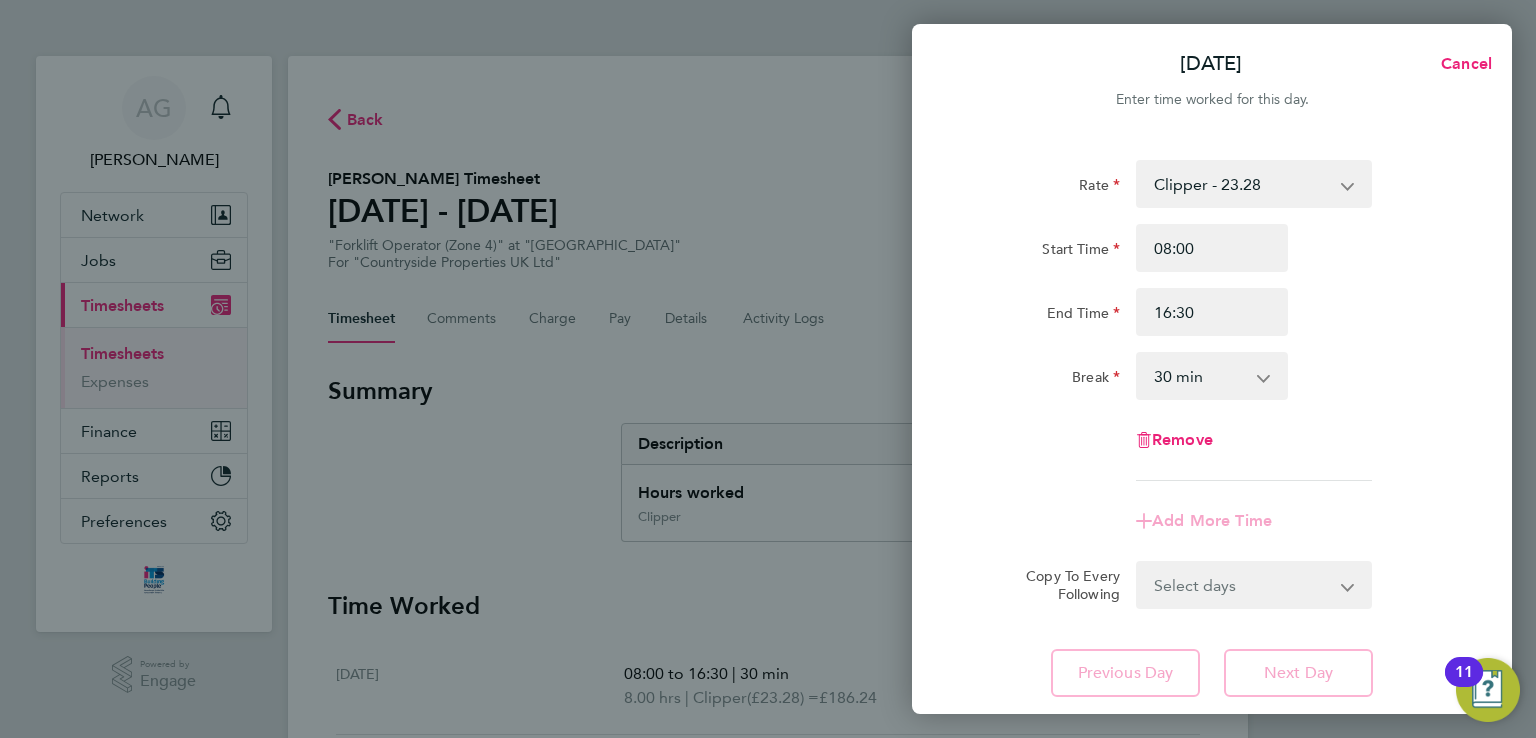 click on "Rate  Clipper - 23.28
Start Time 08:00 End Time 16:30 Break  0 min   15 min   30 min   45 min   60 min   75 min   90 min
Remove
Add More Time  Copy To Every Following  Select days   Day   Weekend (Sat-Sun)   Friday   Saturday   Sunday
Previous Day   Next Day" 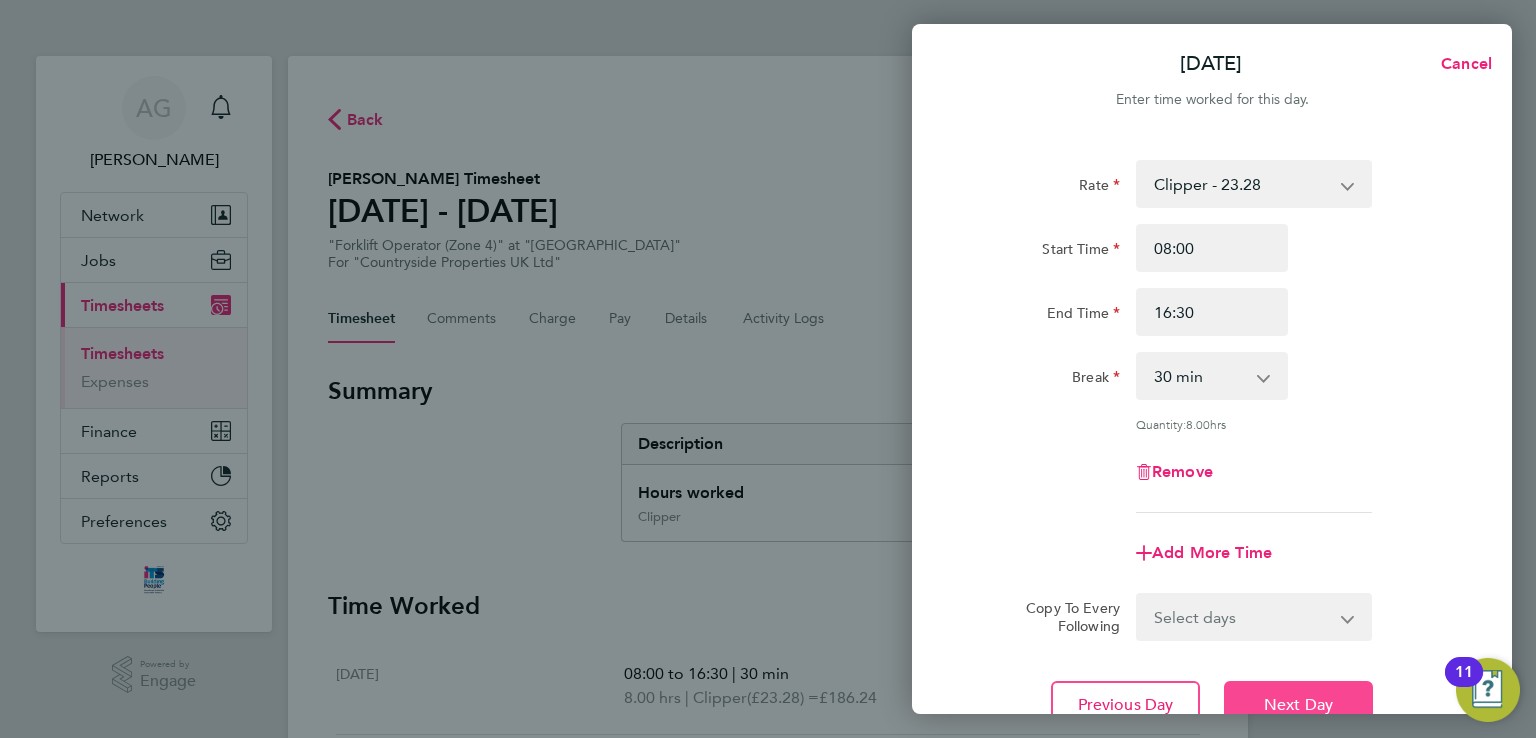 drag, startPoint x: 1301, startPoint y: 706, endPoint x: 1287, endPoint y: 665, distance: 43.32436 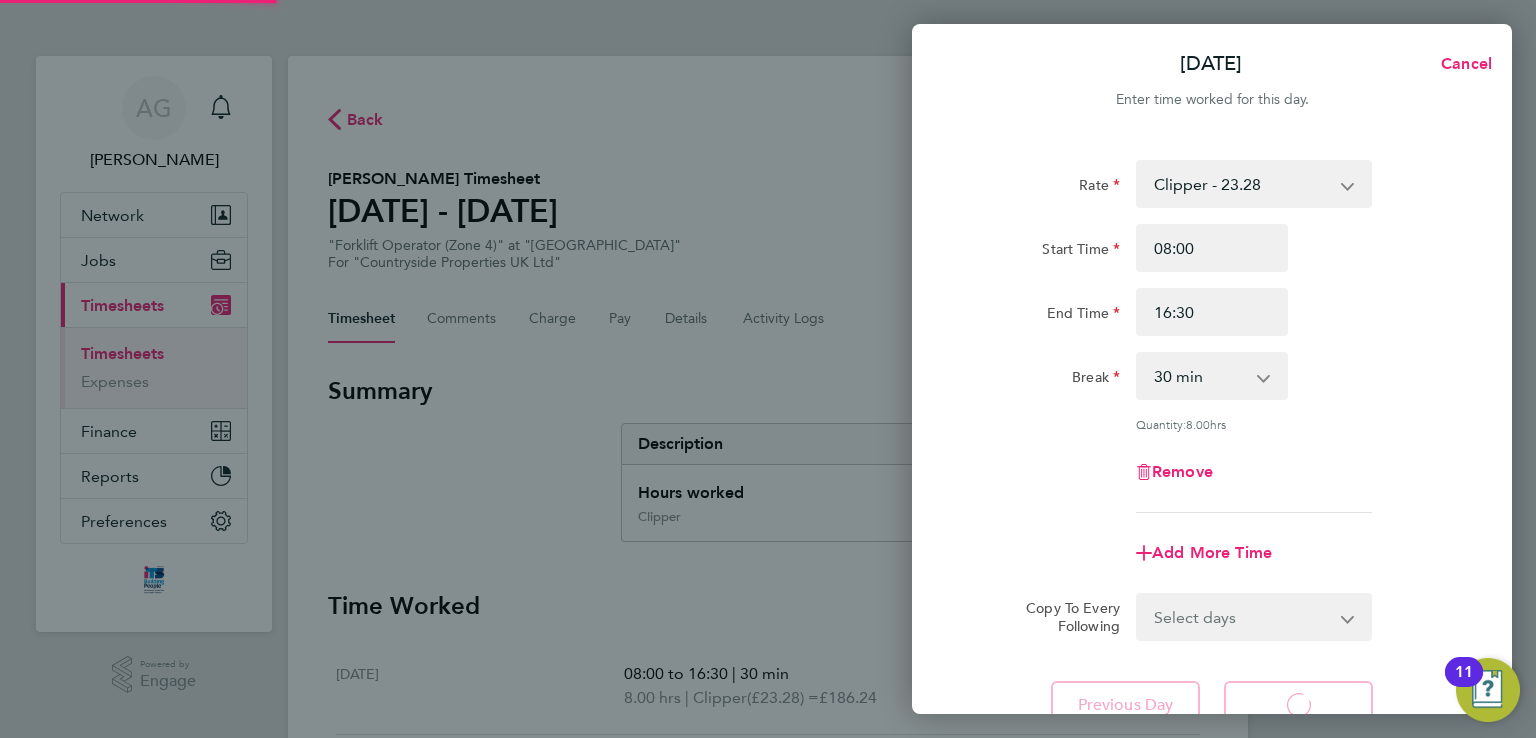 select on "30" 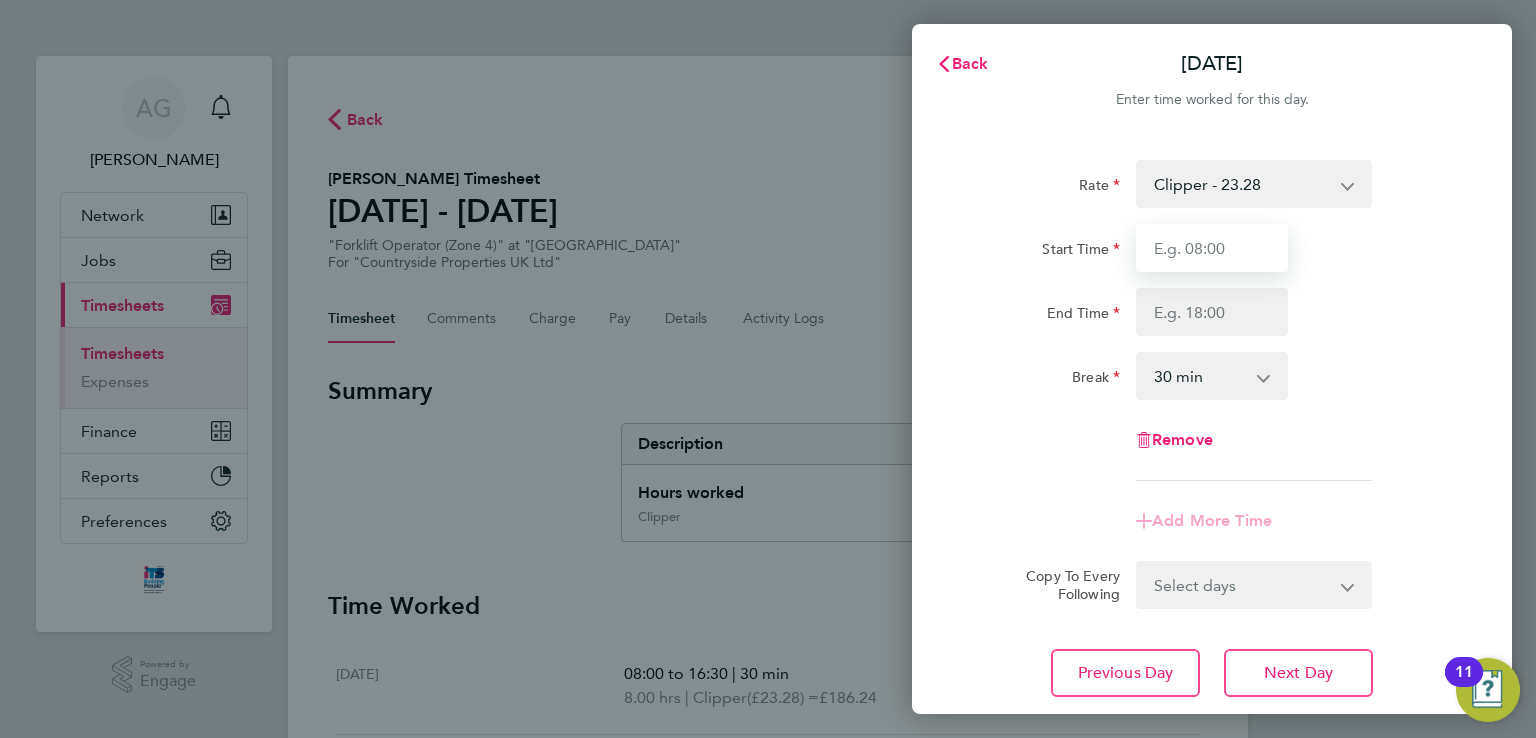 click on "Start Time" at bounding box center (1212, 248) 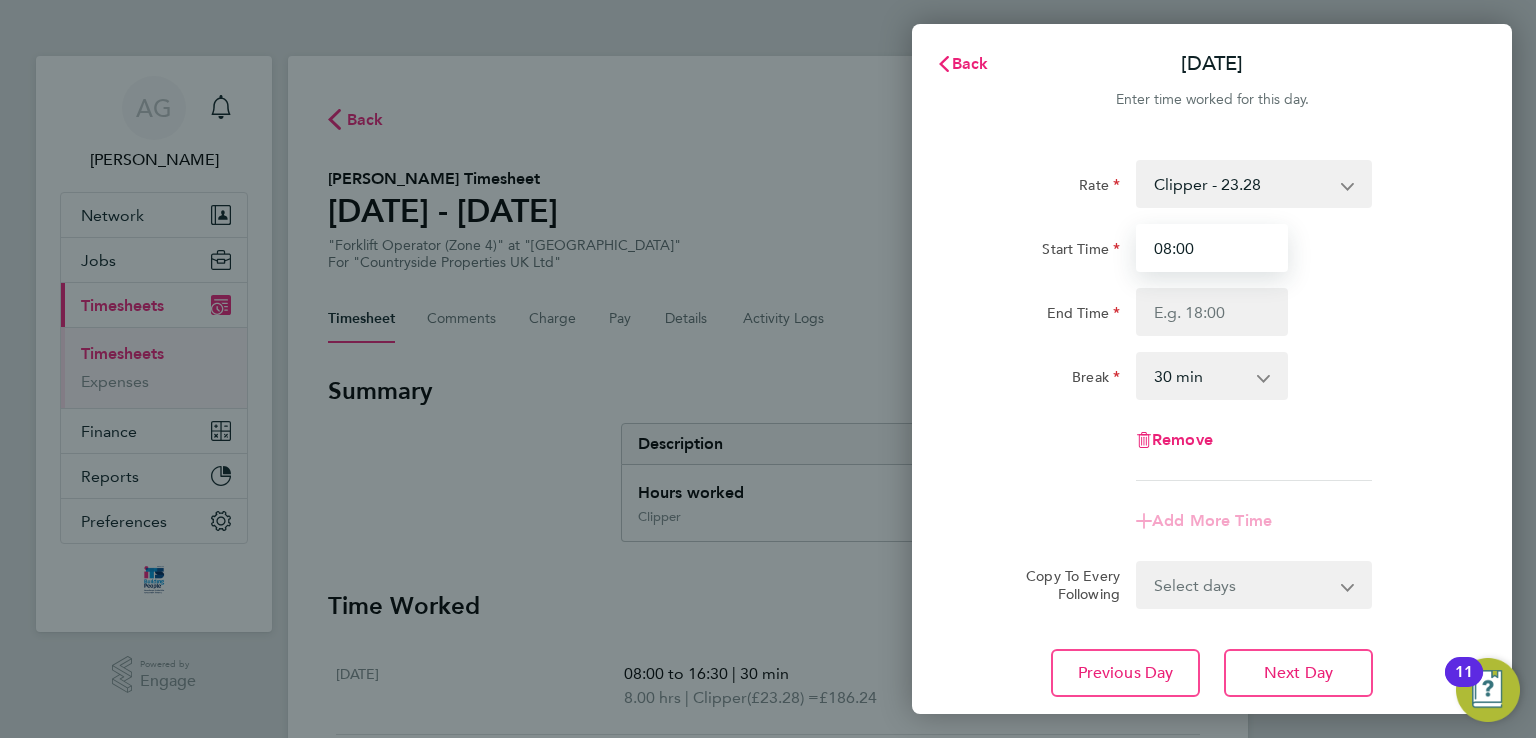 type on "08:00" 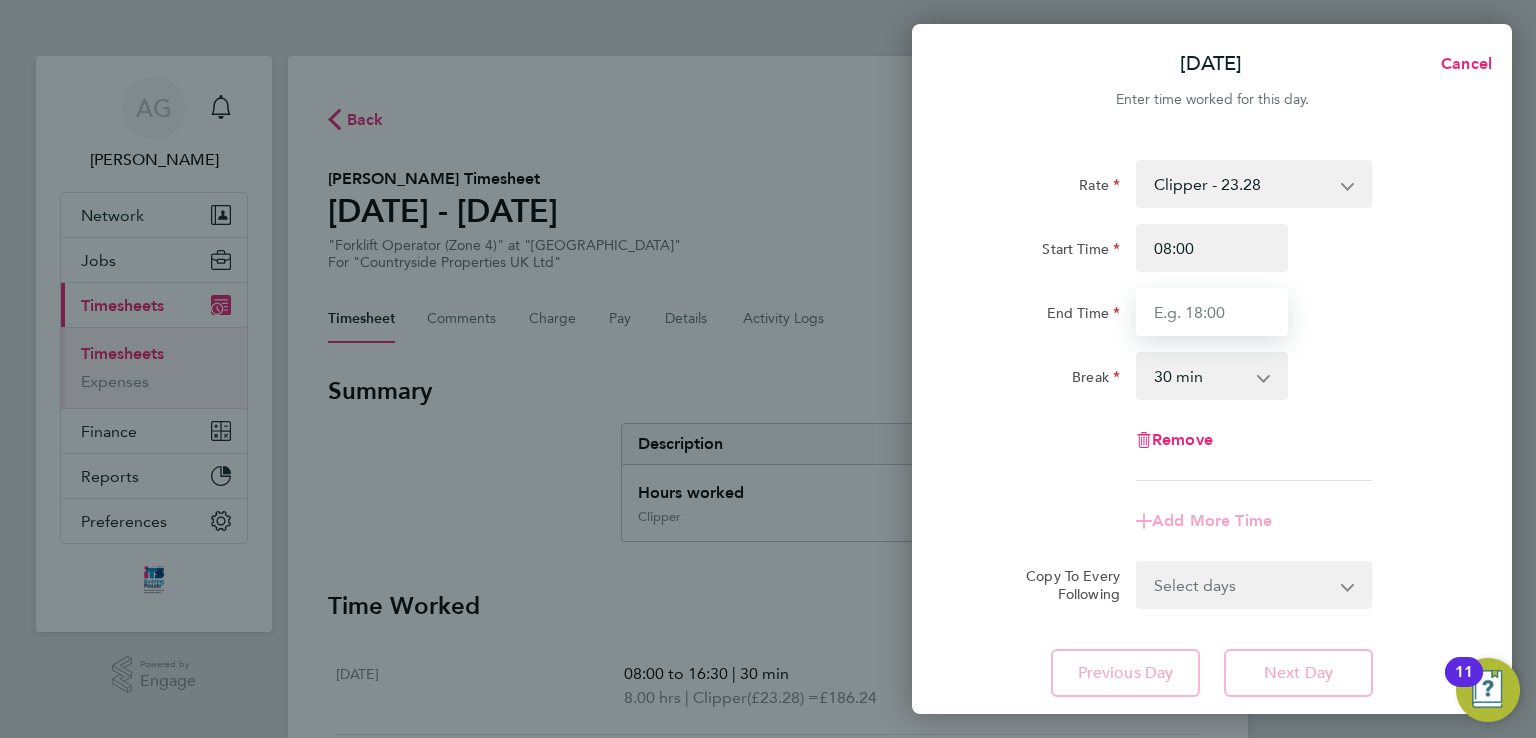 click on "End Time" at bounding box center [1212, 312] 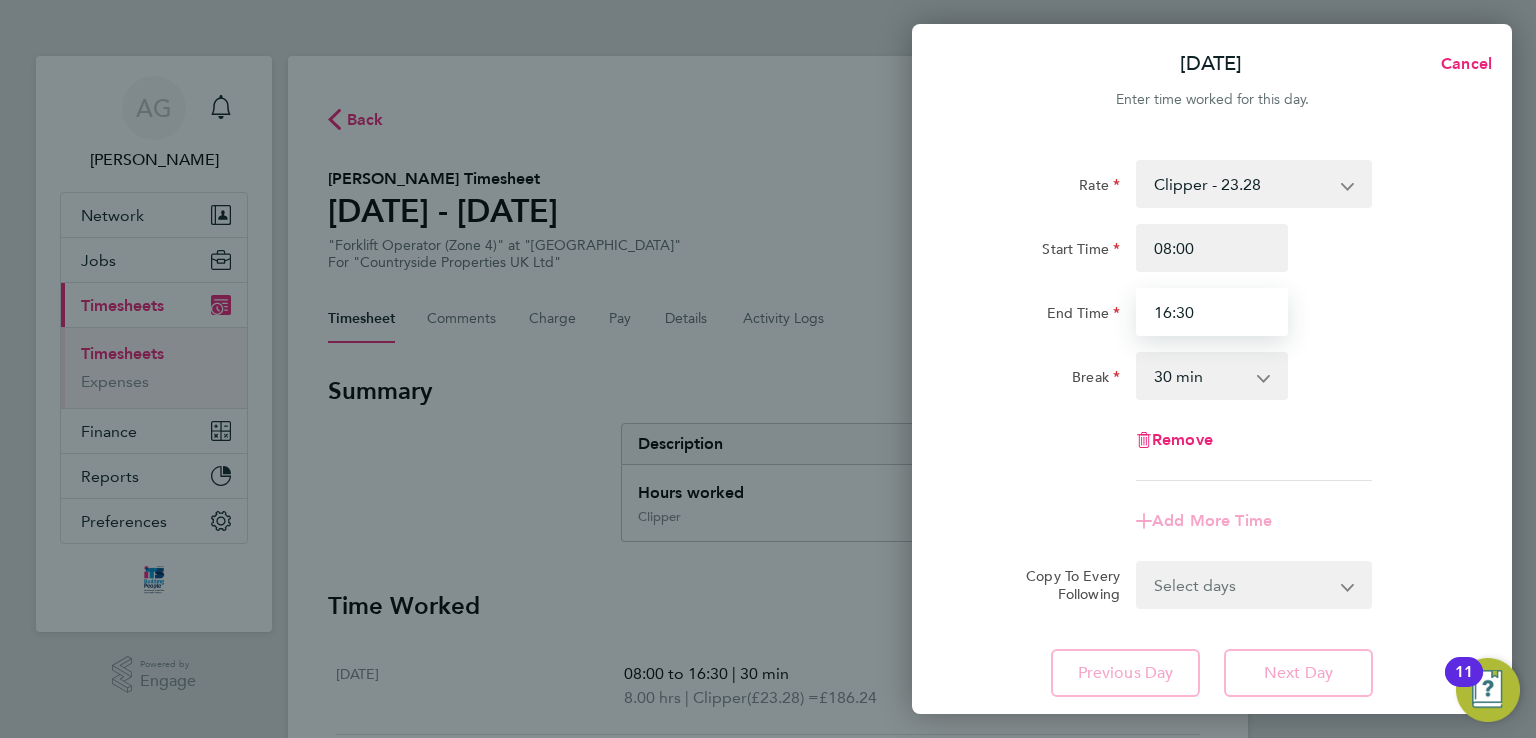 type on "16:30" 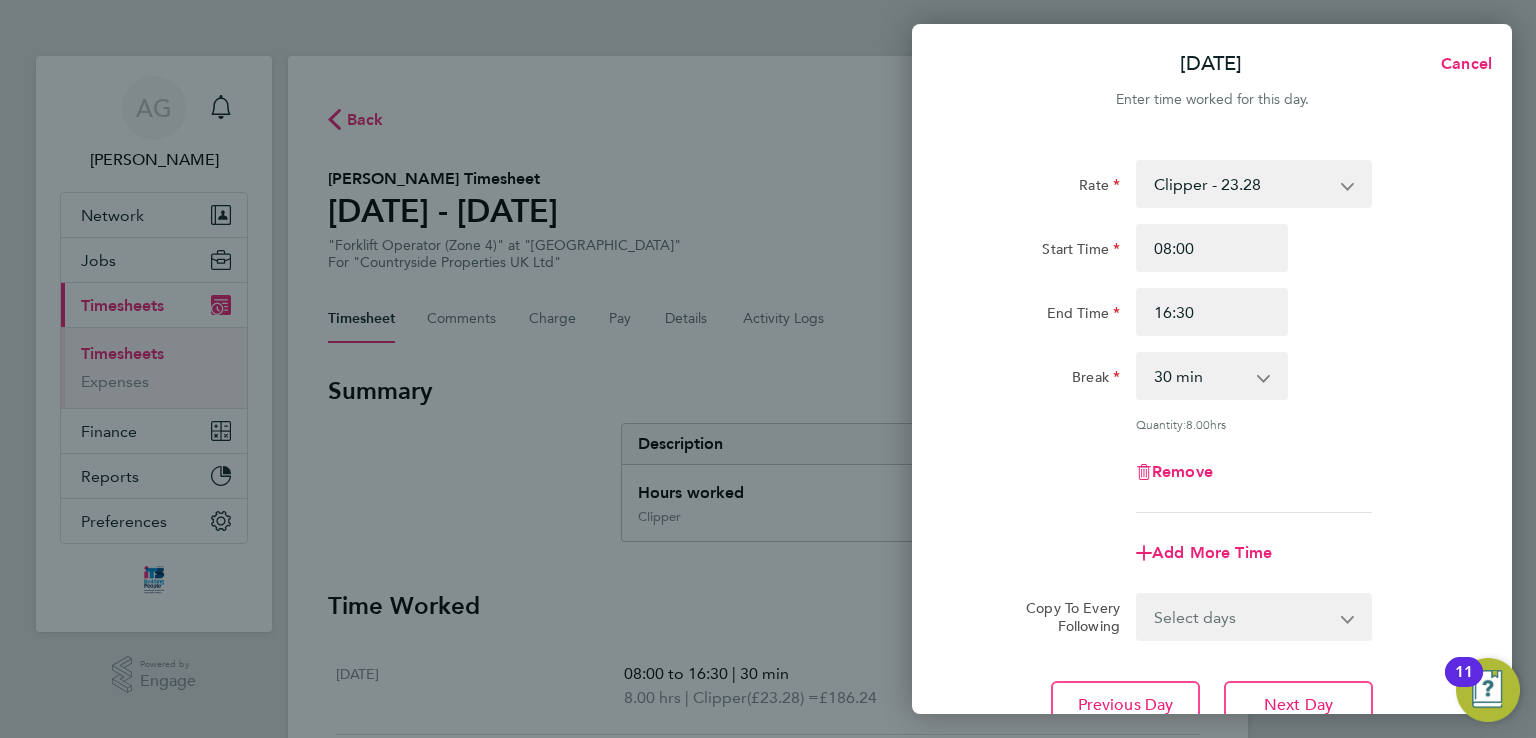 click on "Rate  Clipper - 23.28
Start Time 08:00 End Time 16:30 Break  0 min   15 min   30 min   45 min   60 min   75 min   90 min
Quantity:  8.00  hrs
Remove" 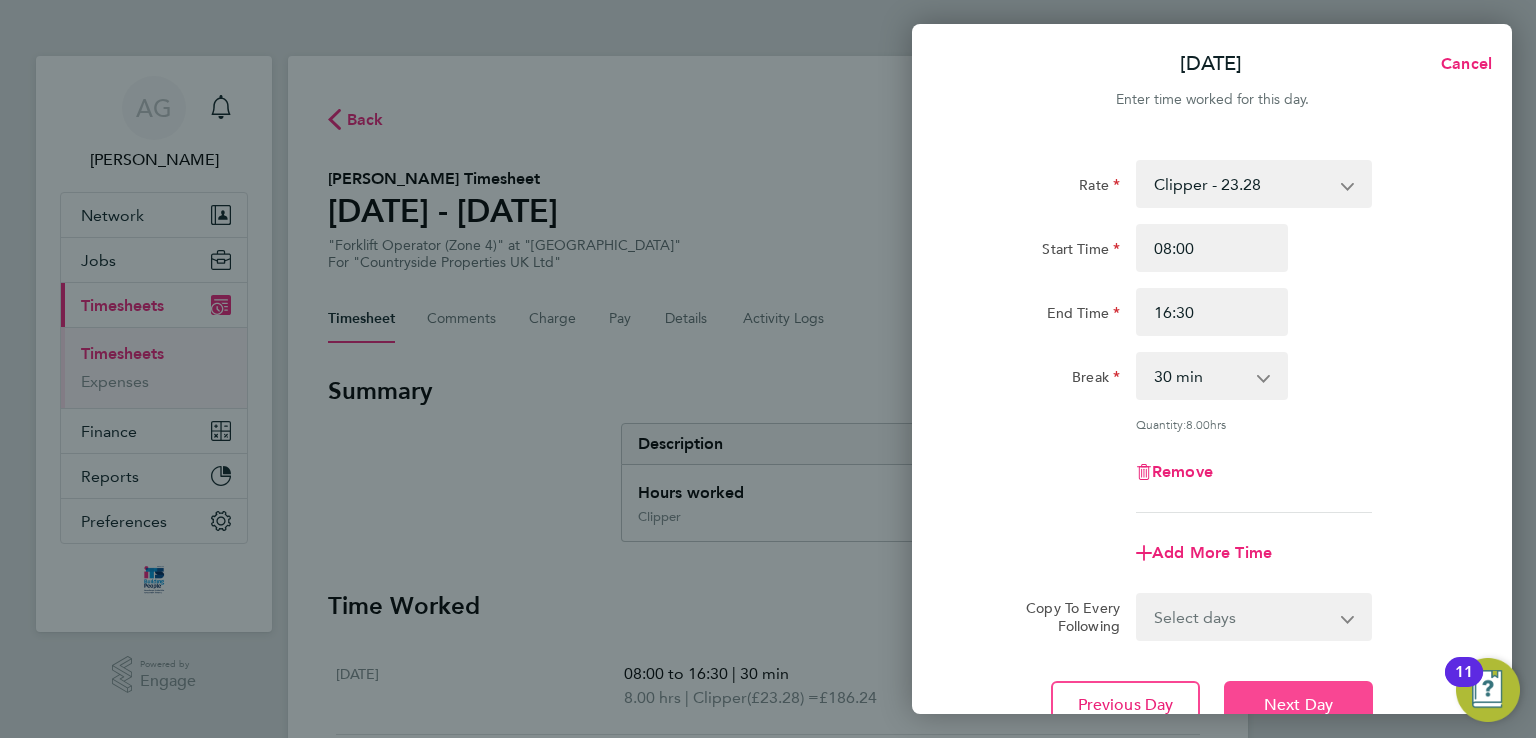 click on "Next Day" 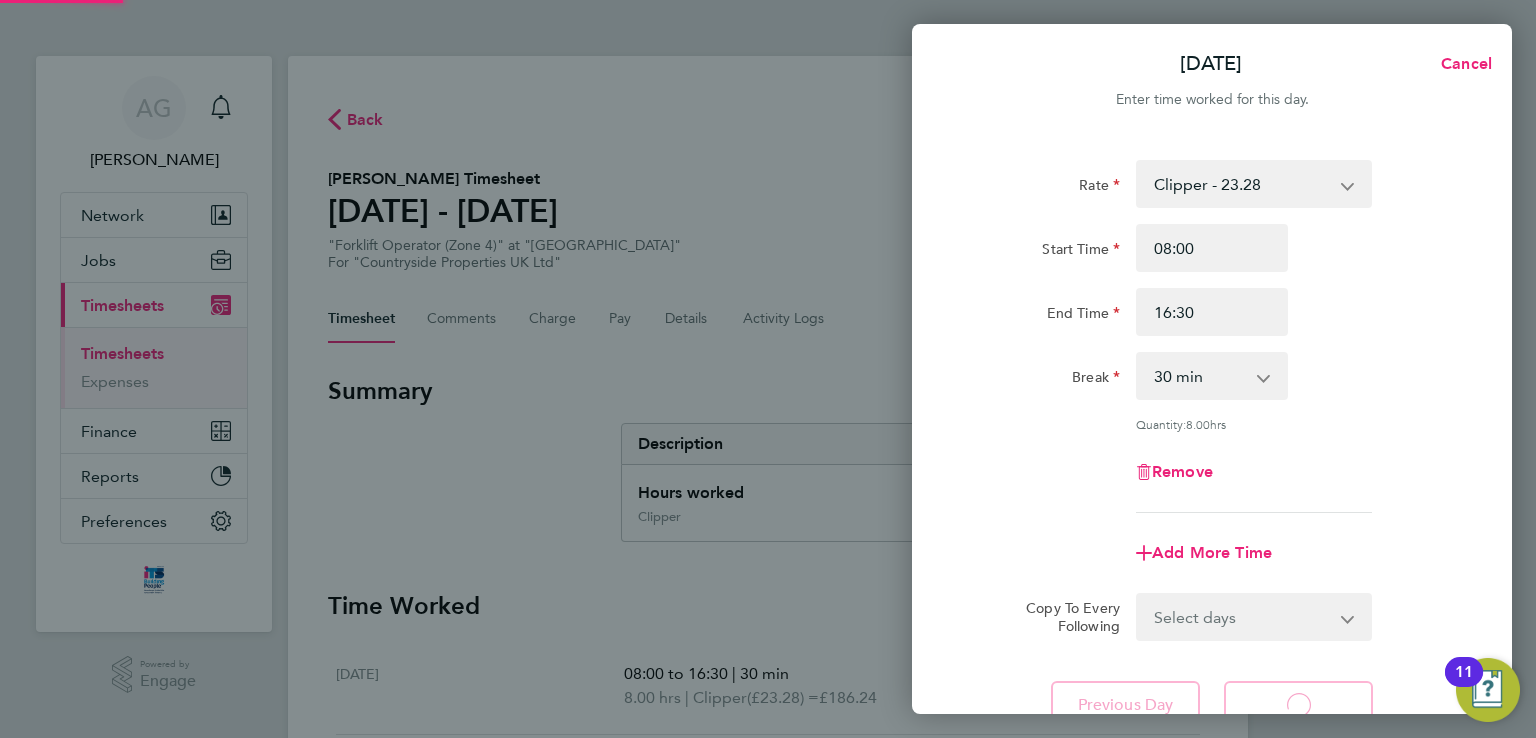 select on "30" 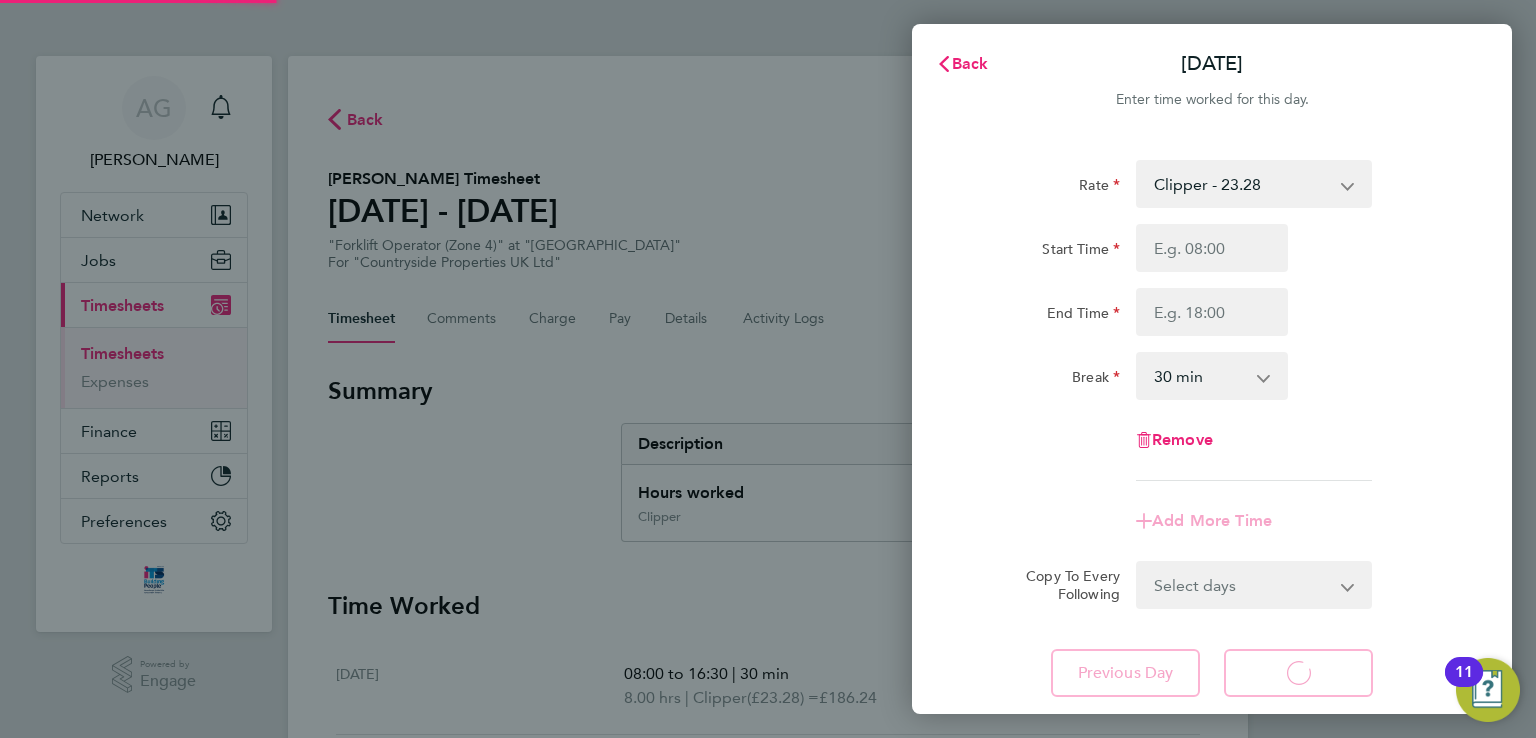 select on "30" 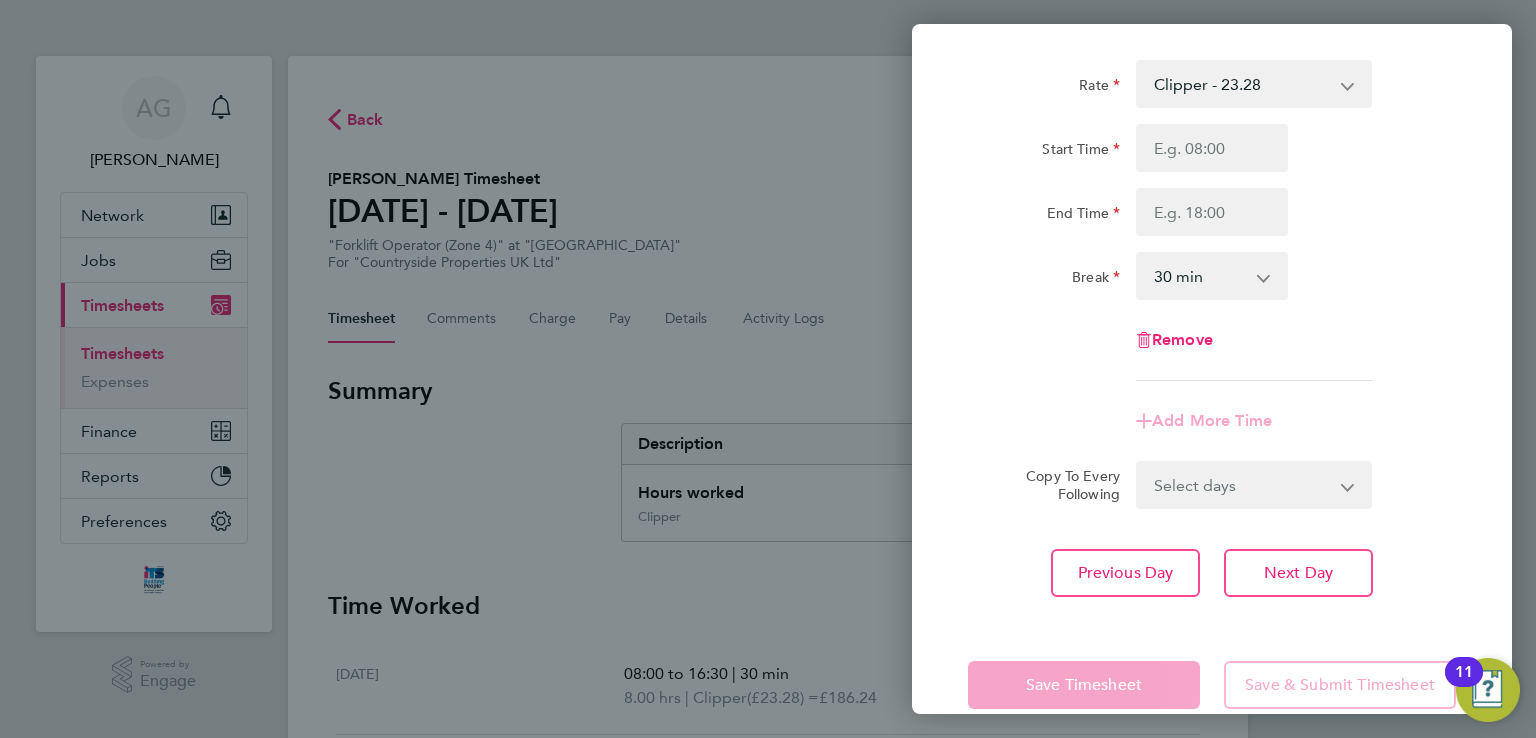 scroll, scrollTop: 134, scrollLeft: 0, axis: vertical 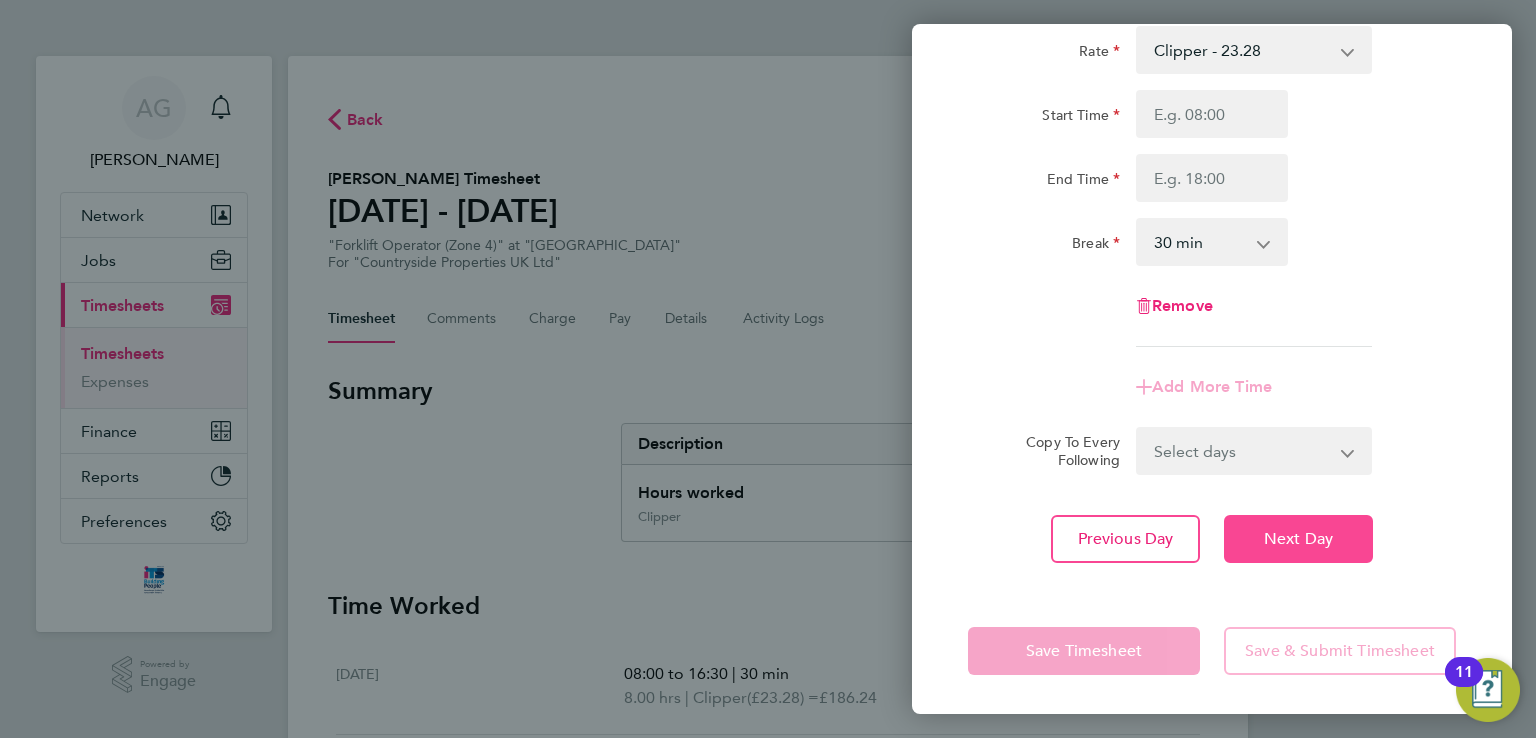 click on "Next Day" 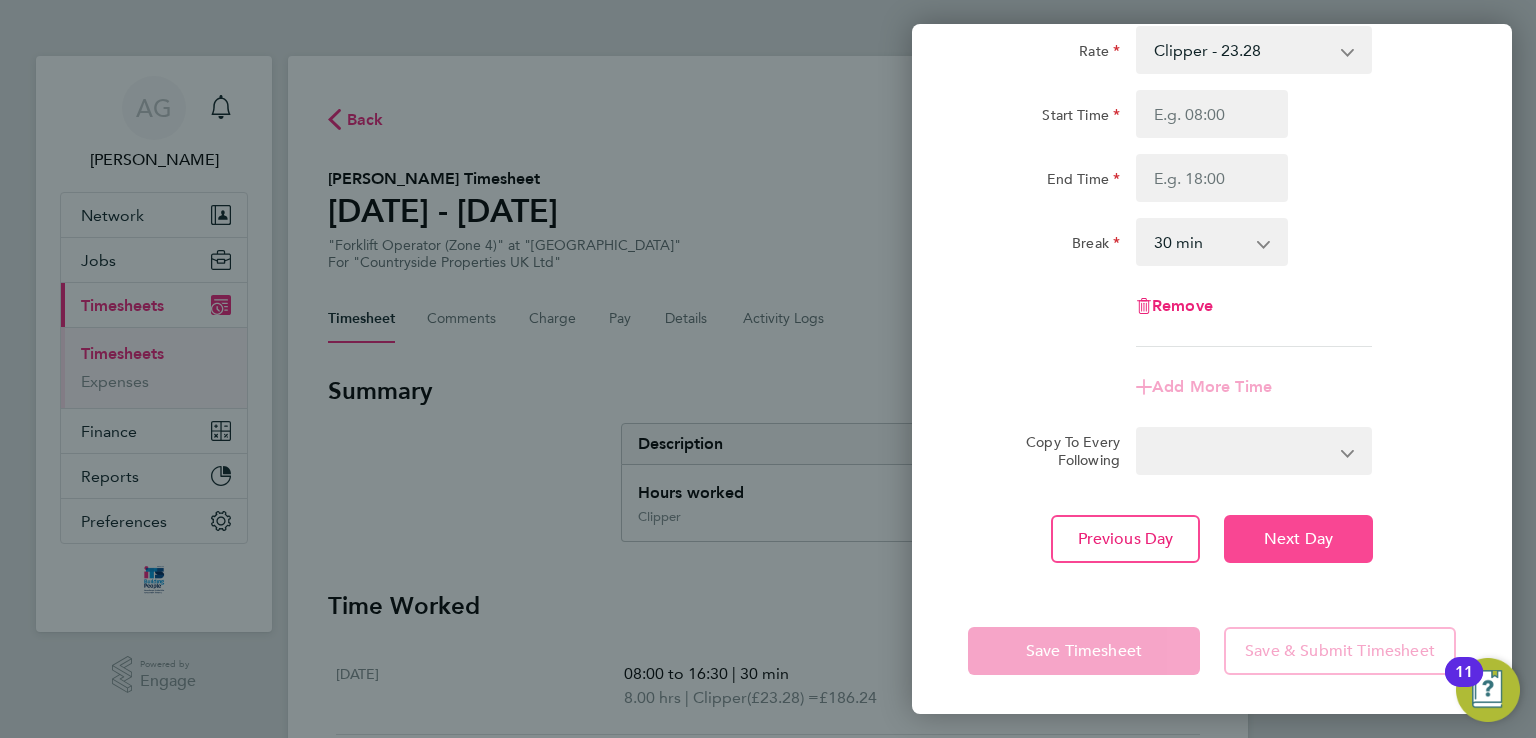 scroll, scrollTop: 86, scrollLeft: 0, axis: vertical 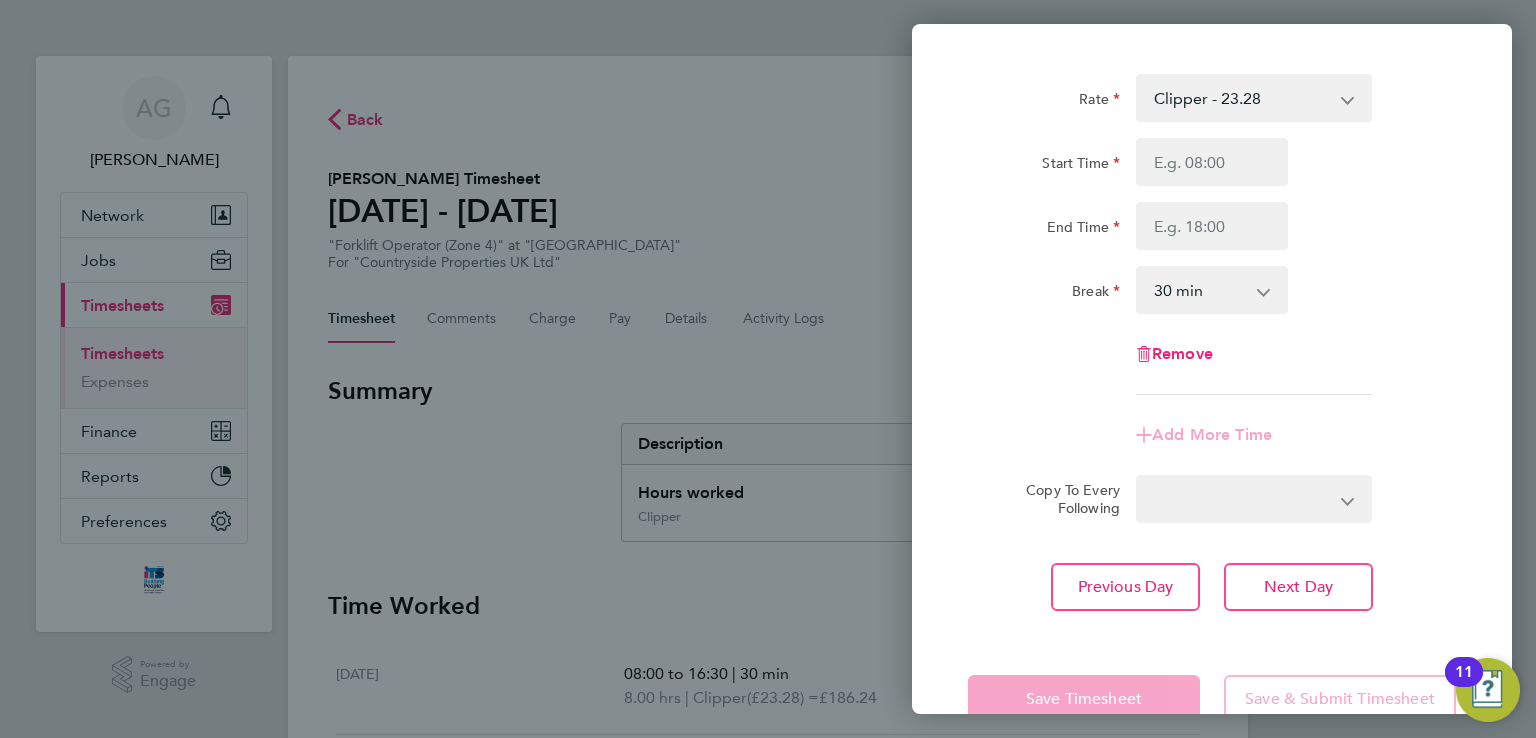 select on "30" 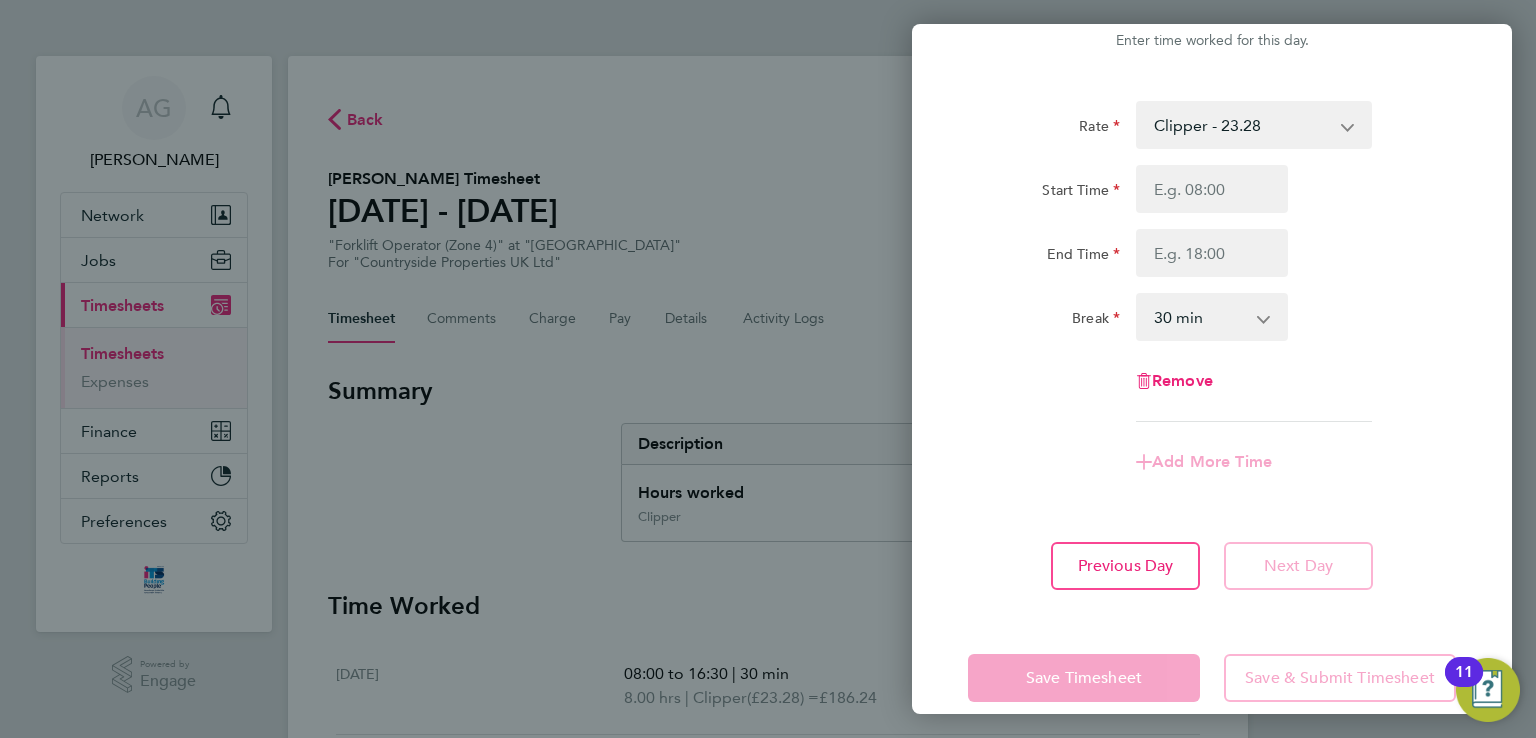 scroll, scrollTop: 86, scrollLeft: 0, axis: vertical 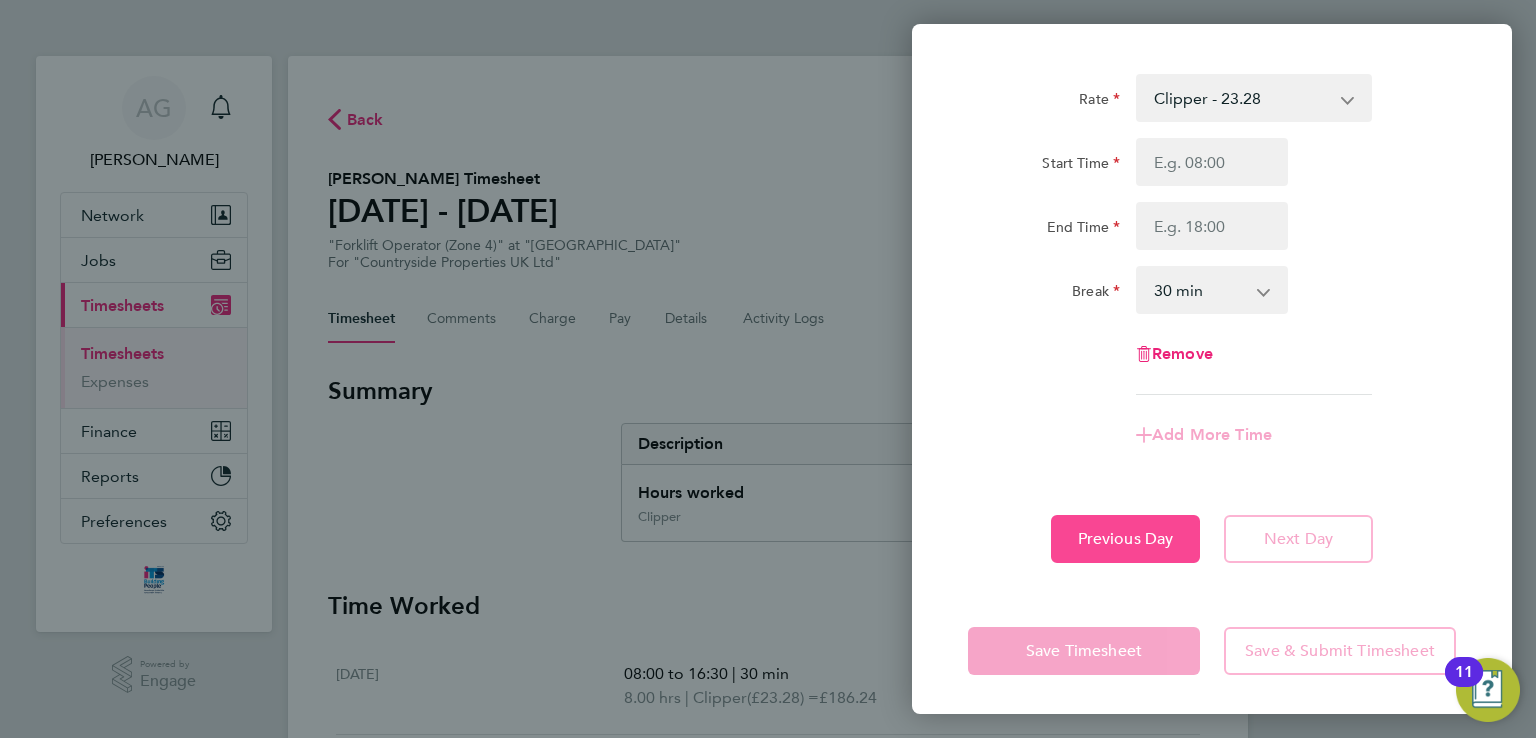 click on "Previous Day" 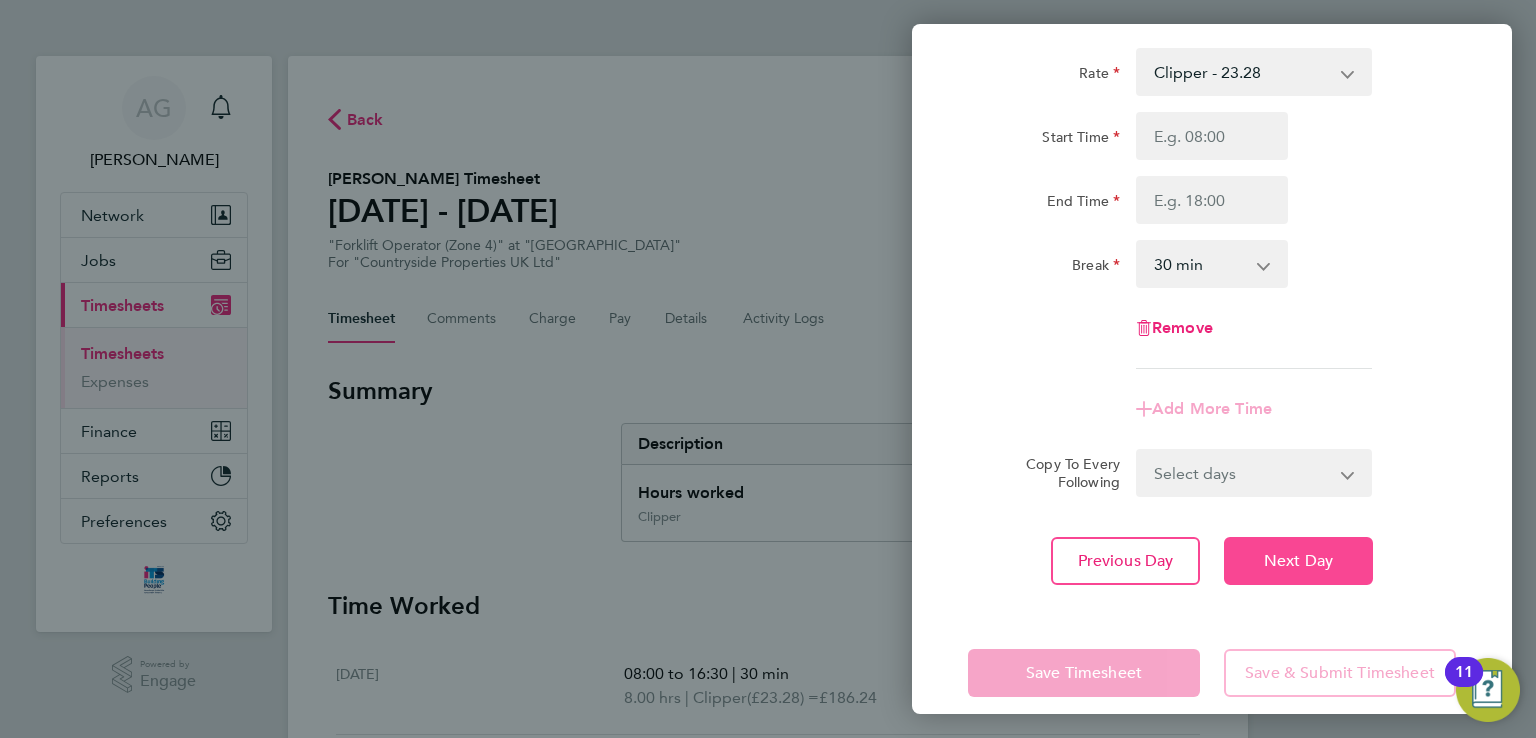 scroll, scrollTop: 134, scrollLeft: 0, axis: vertical 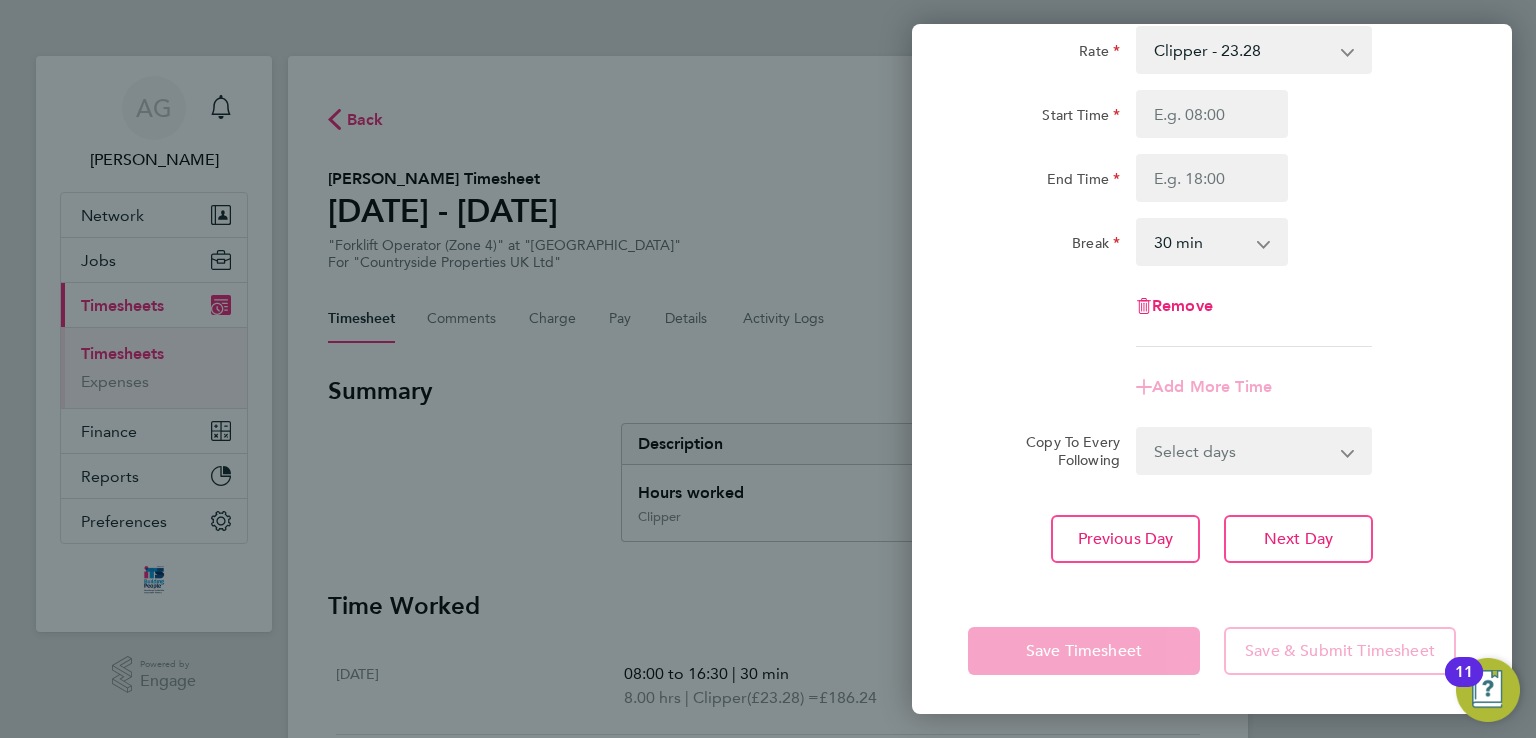 click on "Save Timesheet" 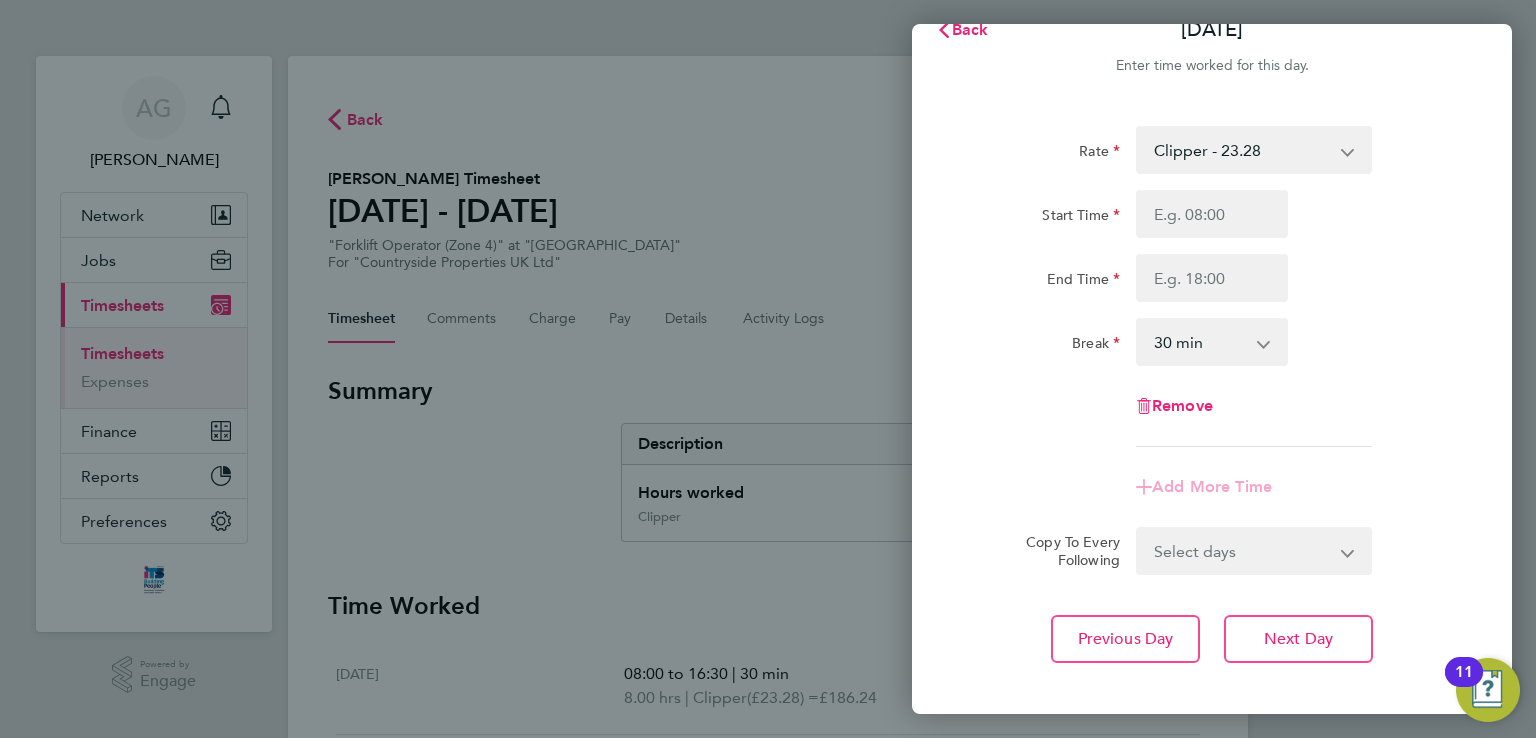 scroll, scrollTop: 0, scrollLeft: 0, axis: both 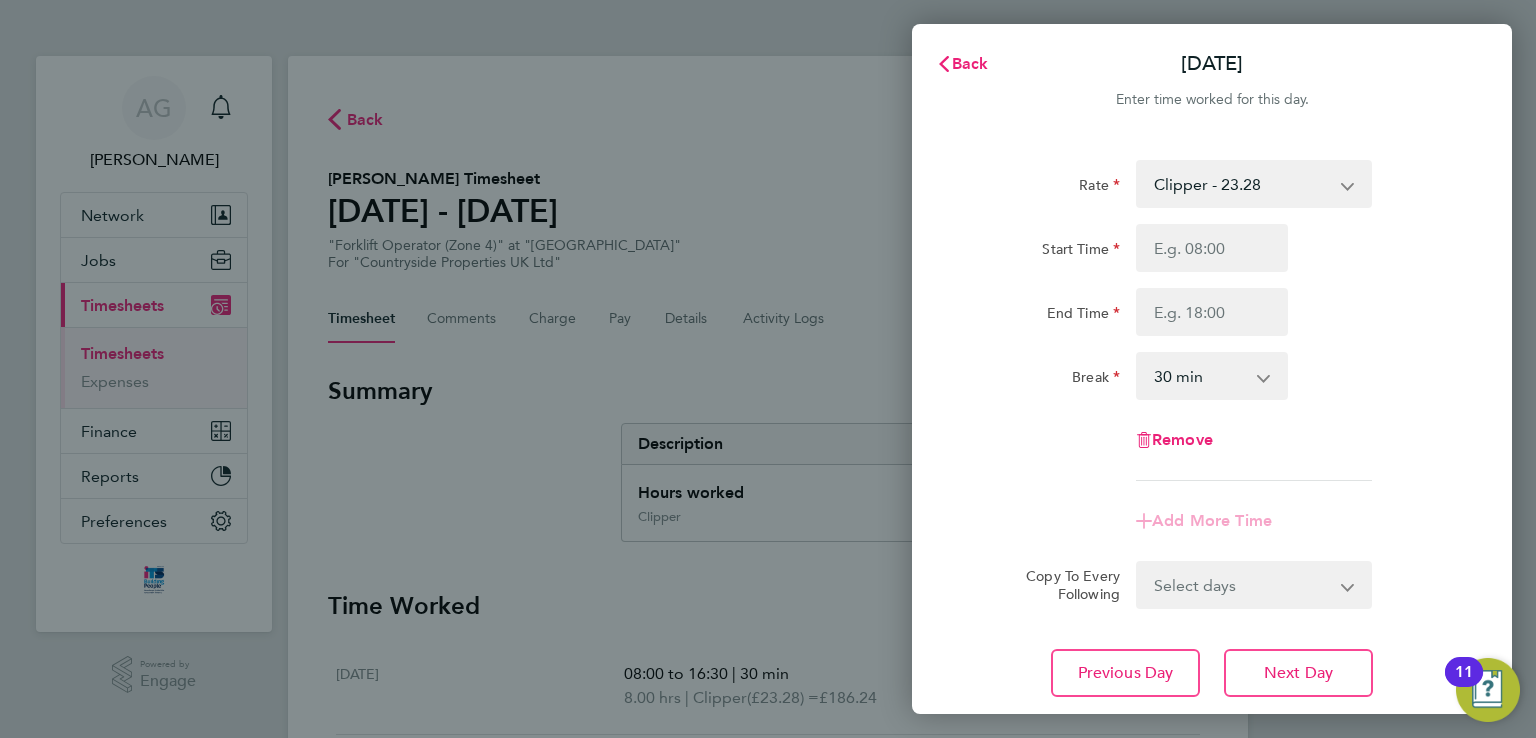 click on "Rate  Clipper - 23.28
Start Time End Time Break  0 min   15 min   30 min   45 min   60 min   75 min   90 min
Remove" 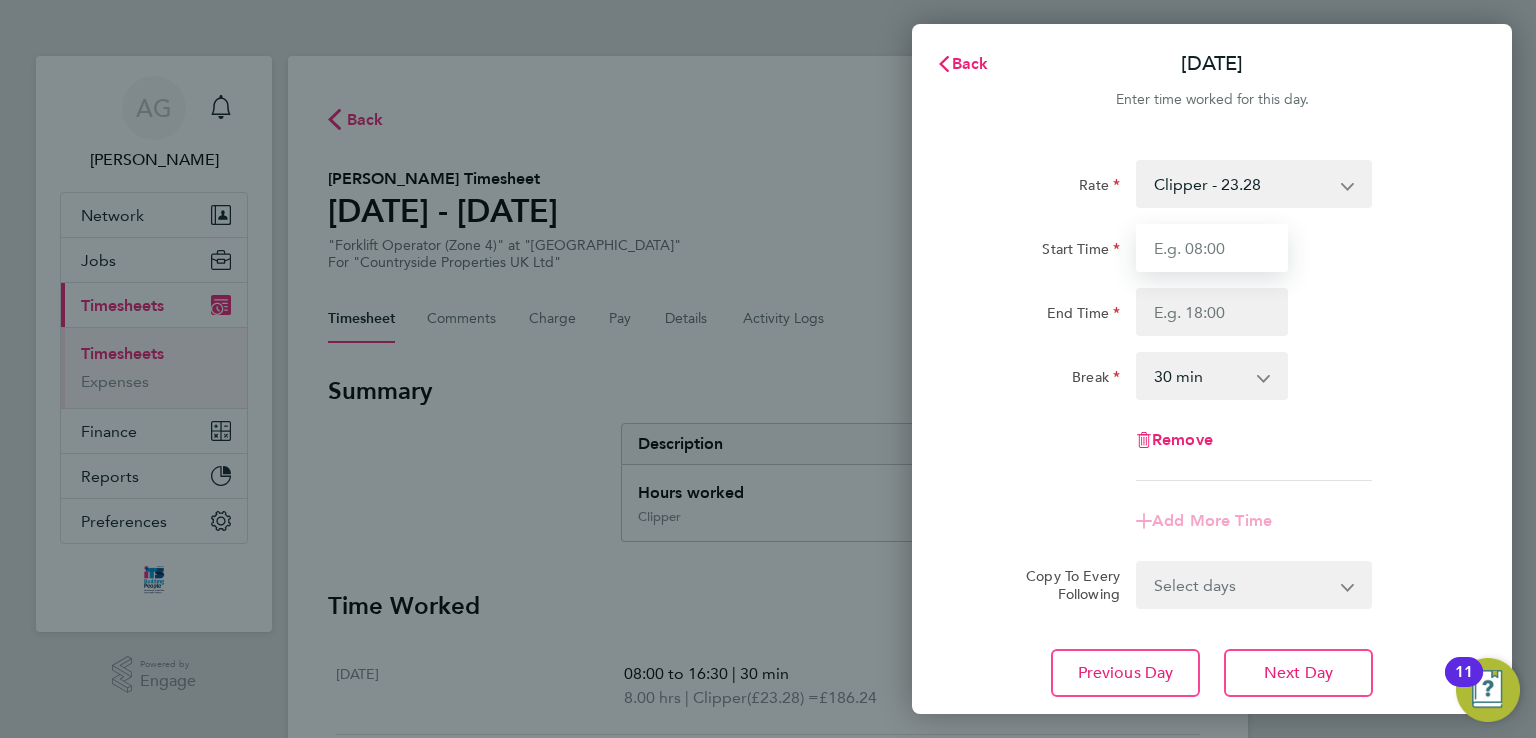 click on "Start Time" at bounding box center (1212, 248) 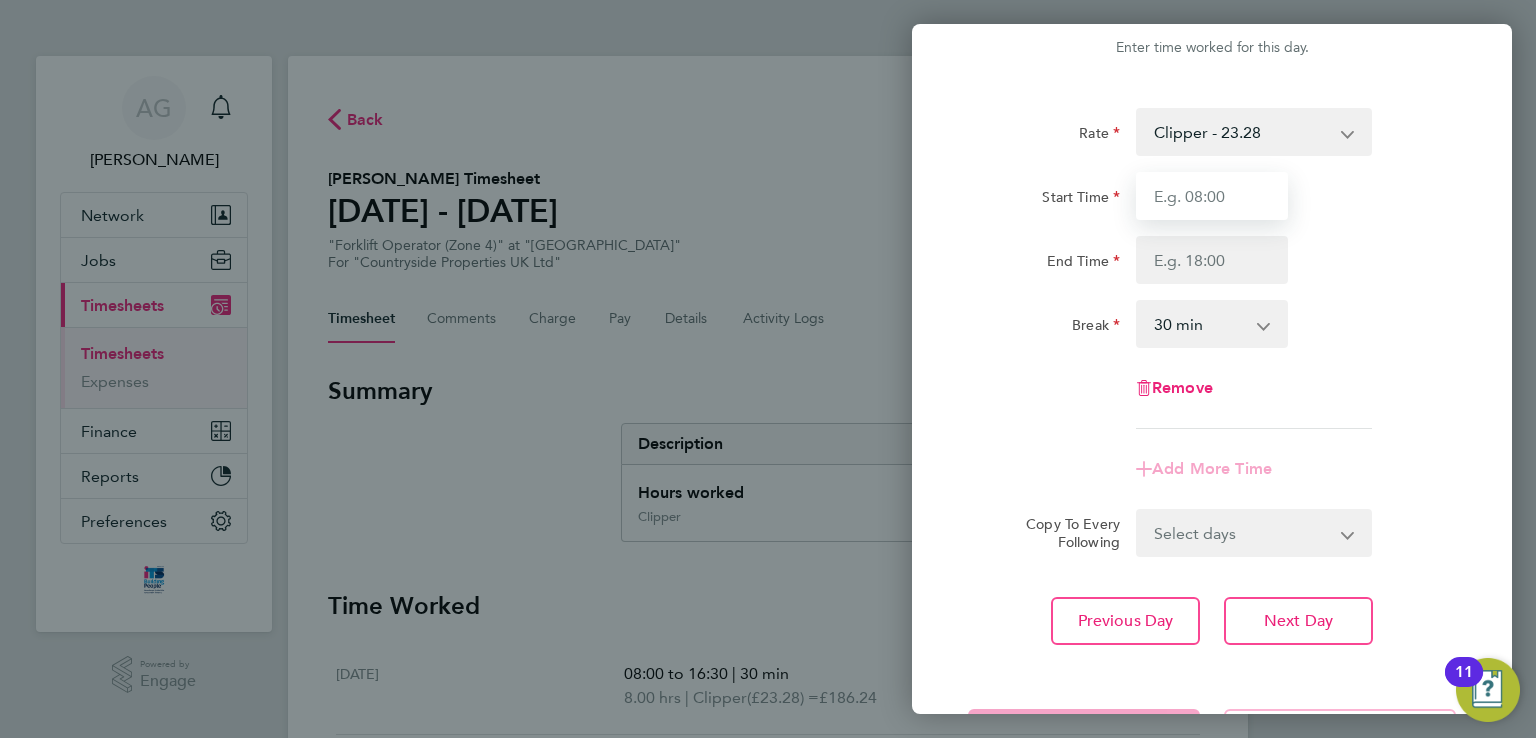 scroll, scrollTop: 134, scrollLeft: 0, axis: vertical 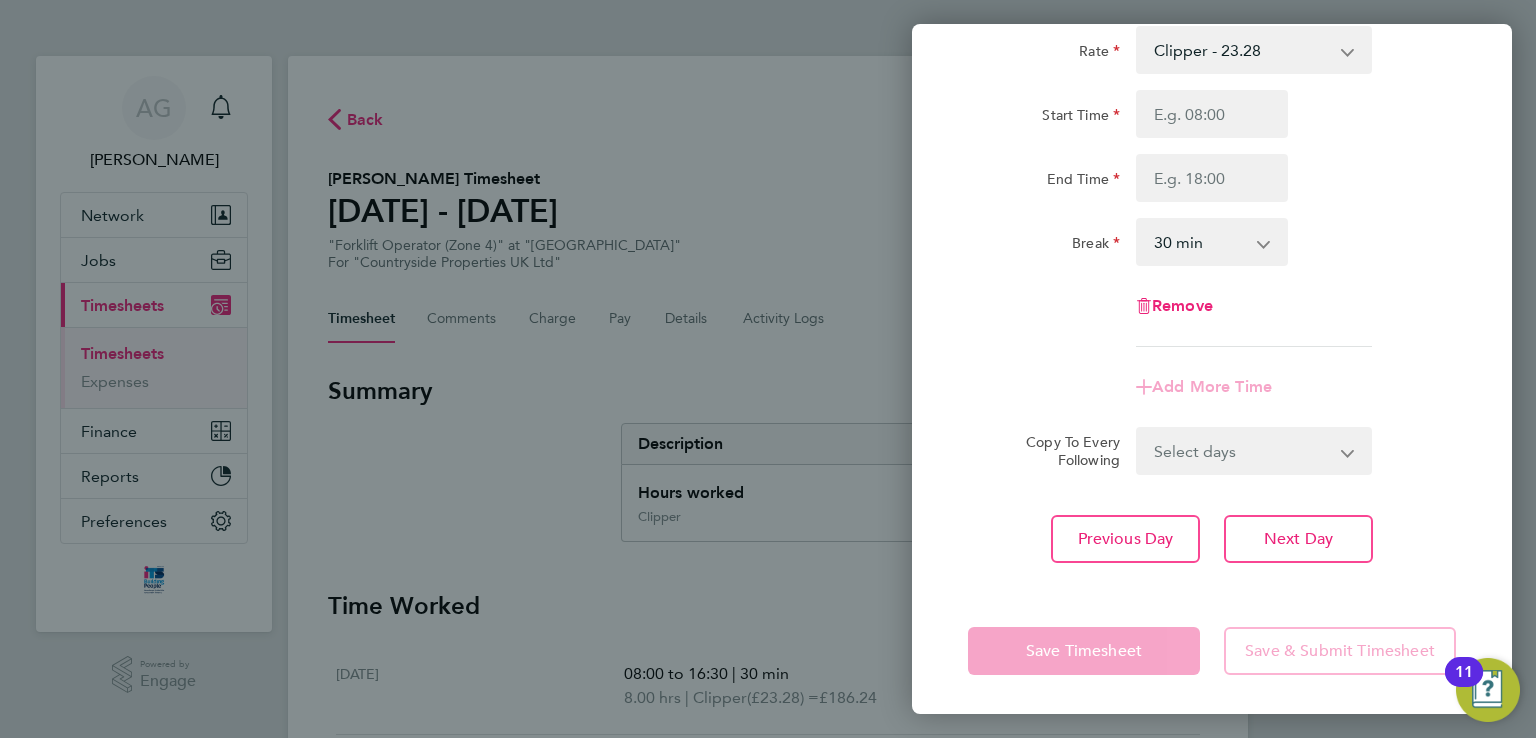click on "Remove" 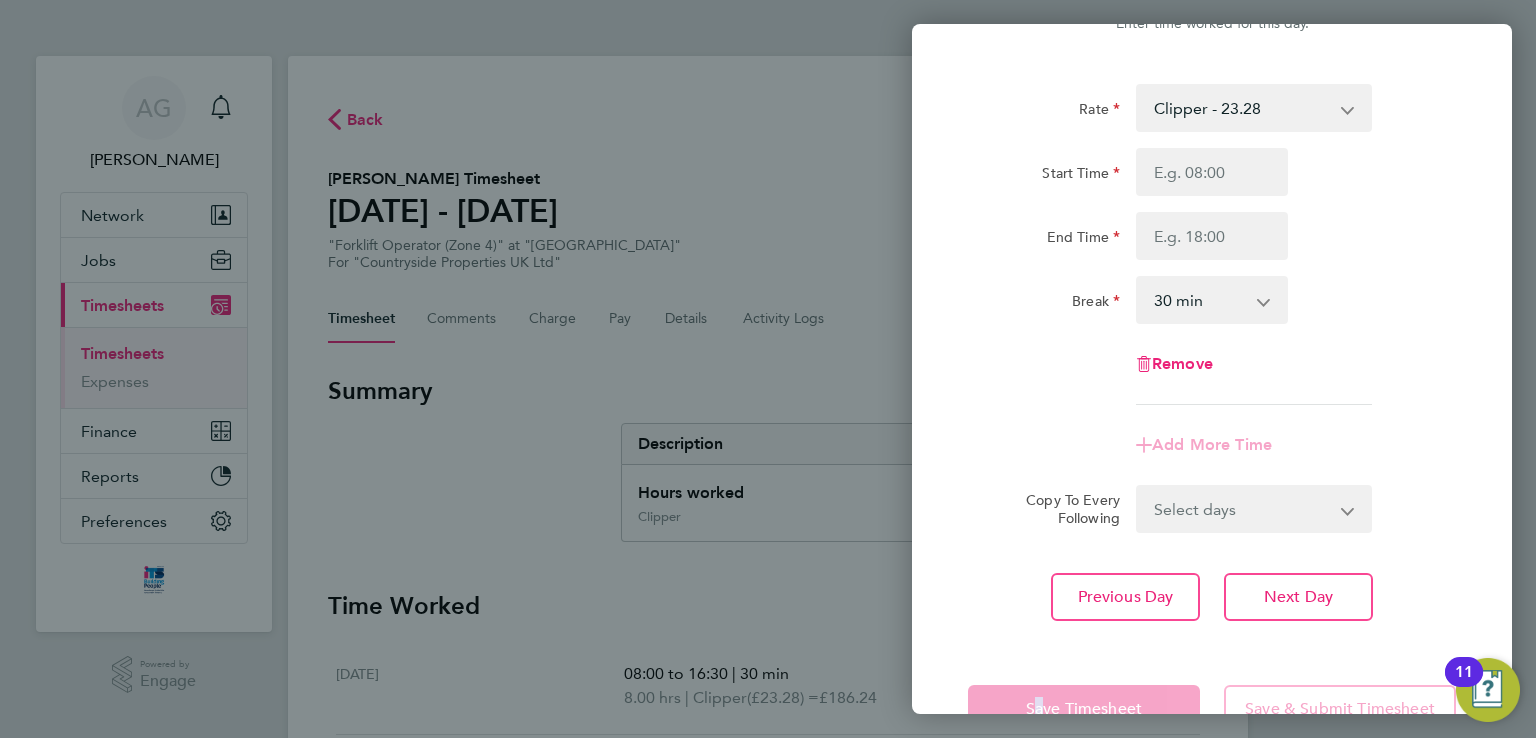 scroll, scrollTop: 0, scrollLeft: 0, axis: both 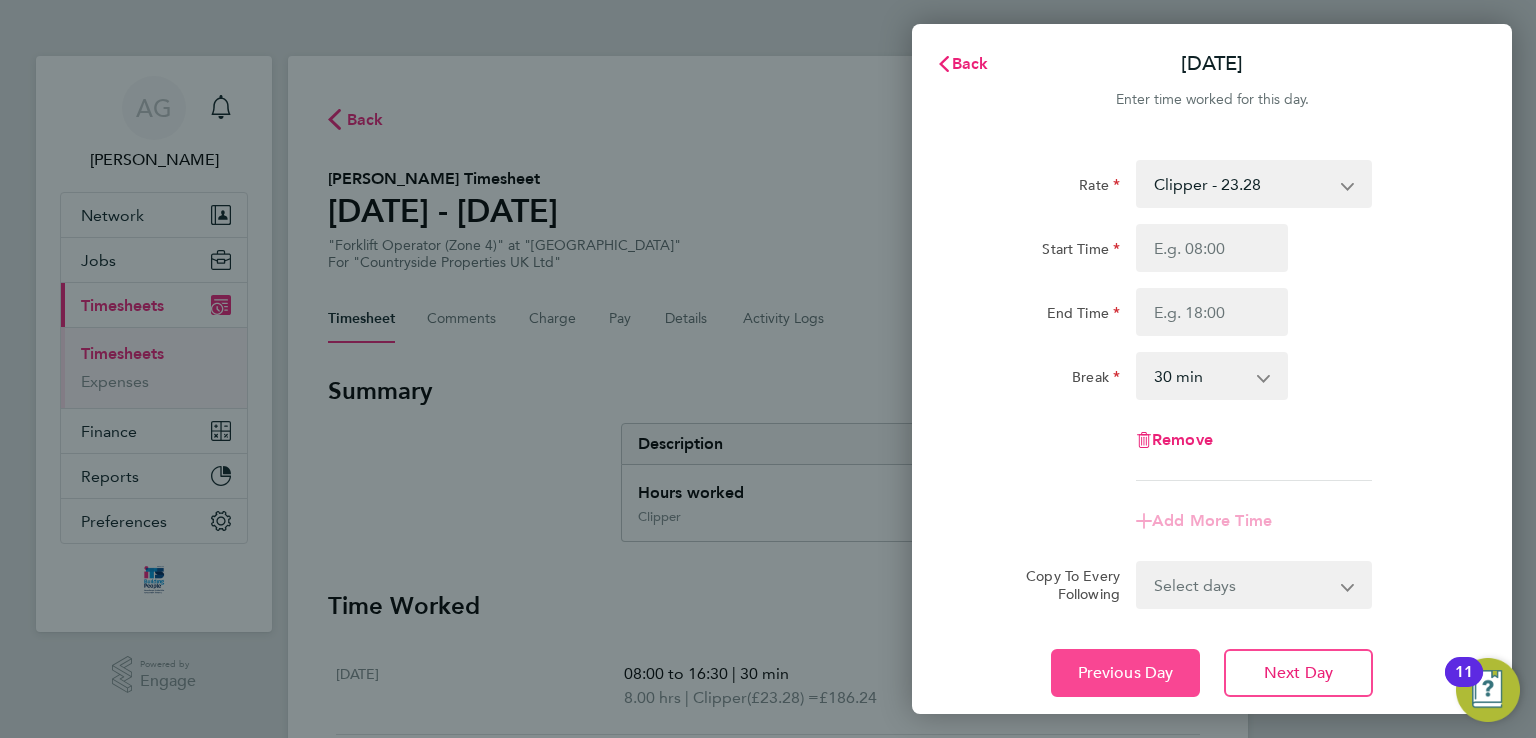 click on "Previous Day" 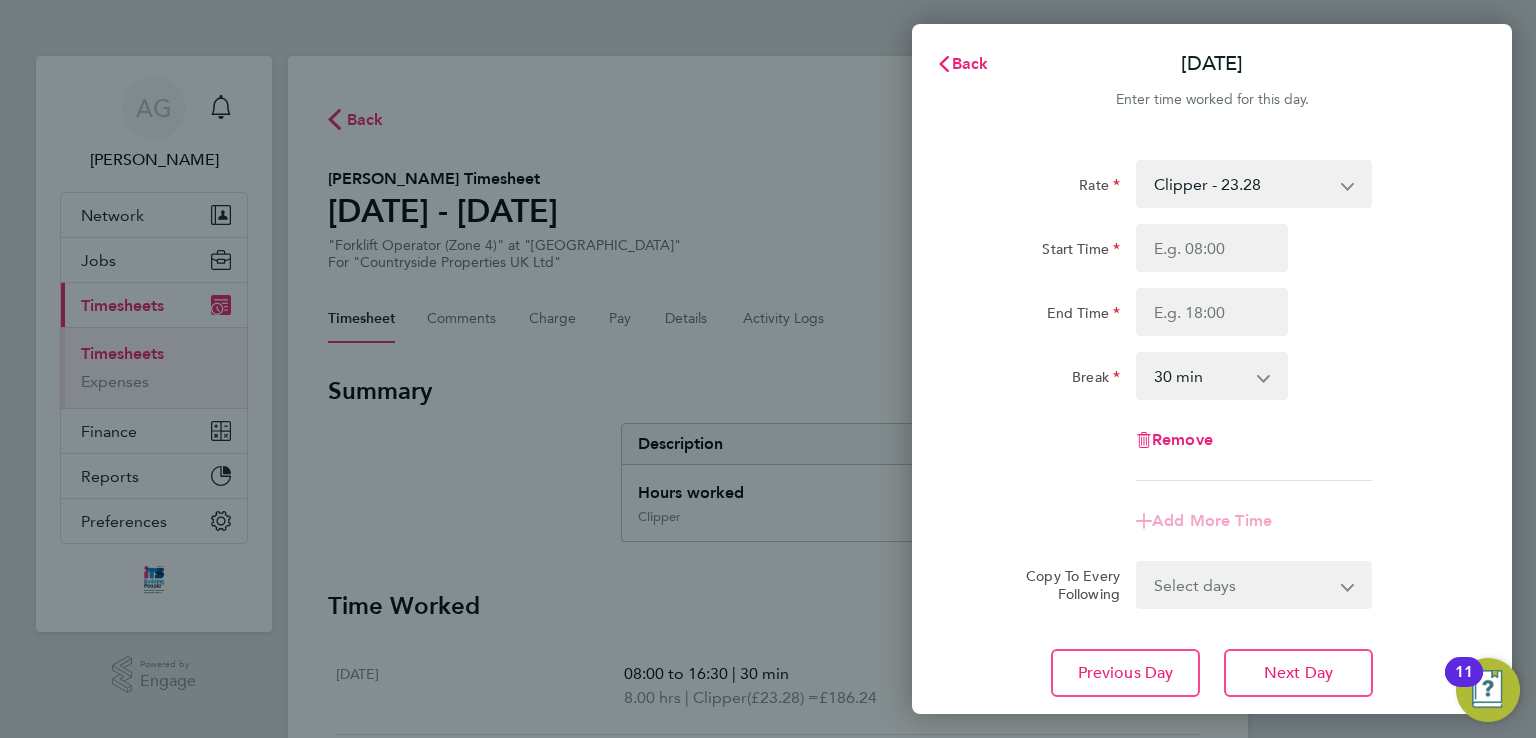 select on "30" 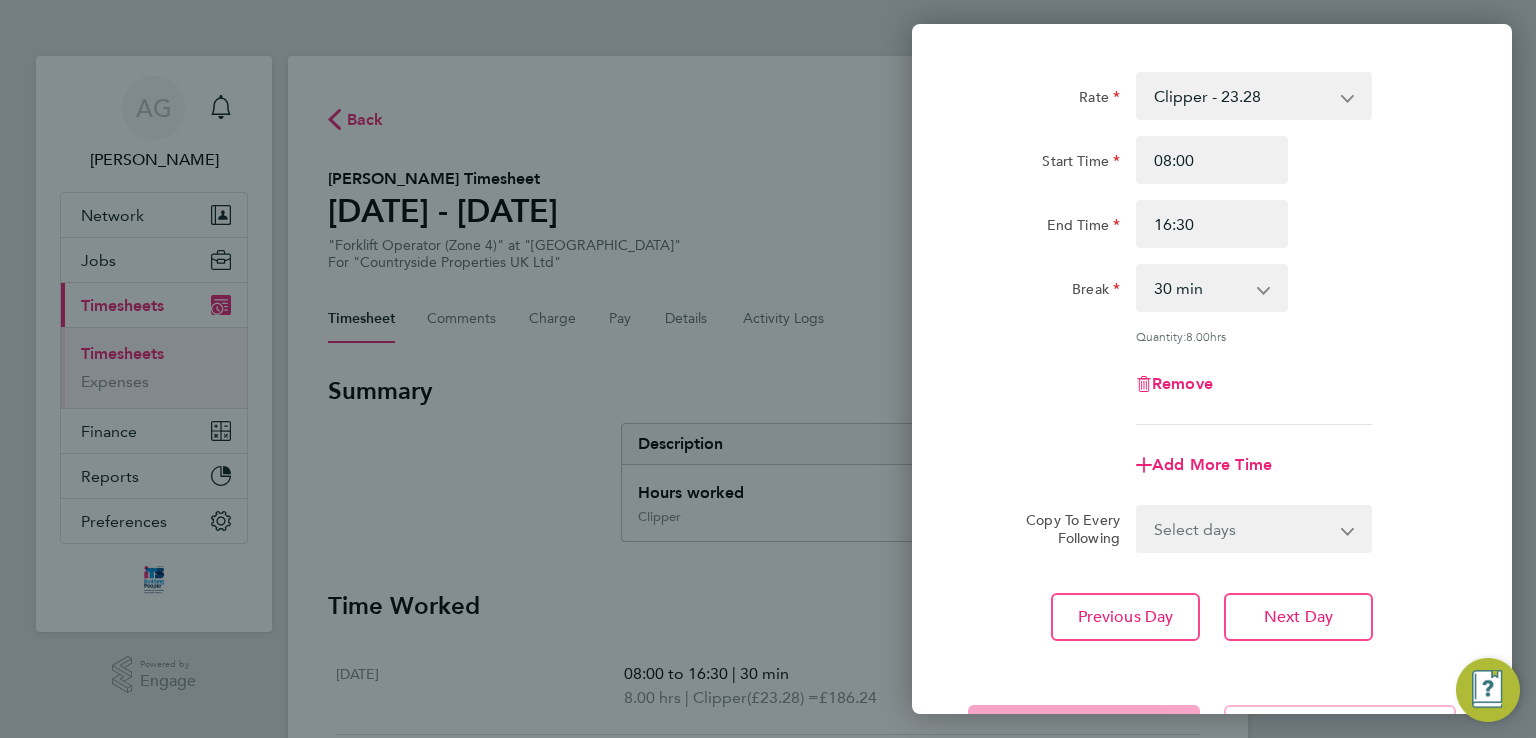 scroll, scrollTop: 164, scrollLeft: 0, axis: vertical 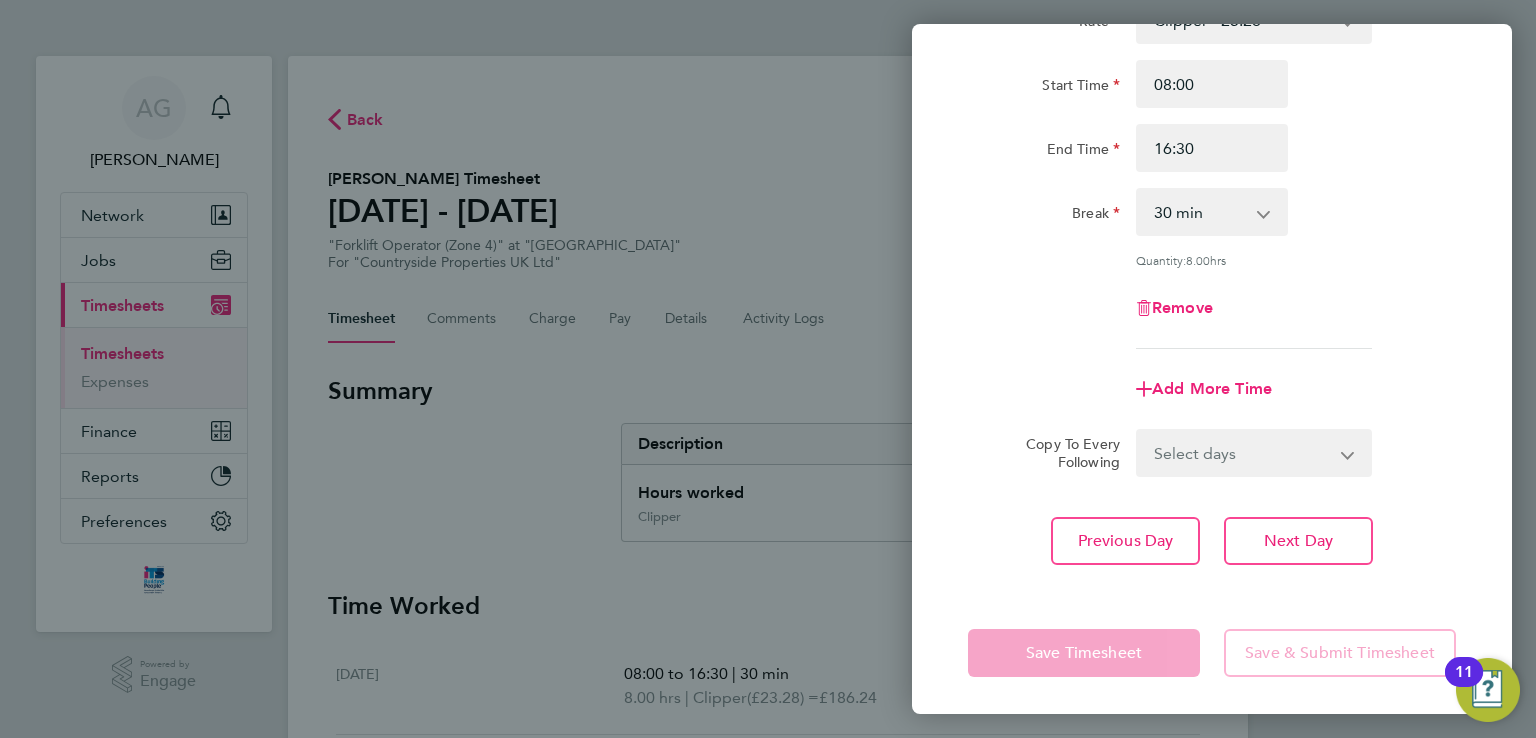 click on "Save Timesheet" 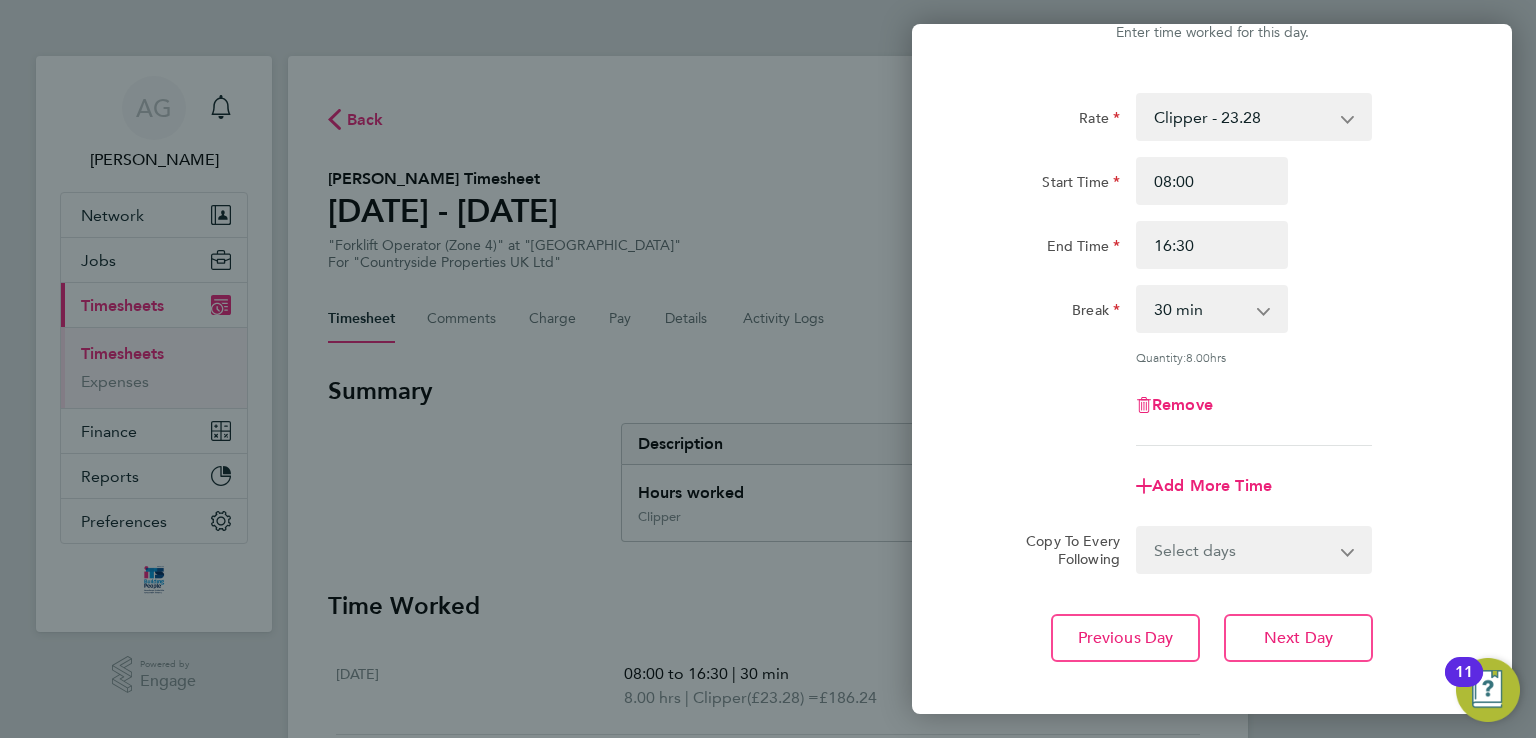 scroll, scrollTop: 0, scrollLeft: 0, axis: both 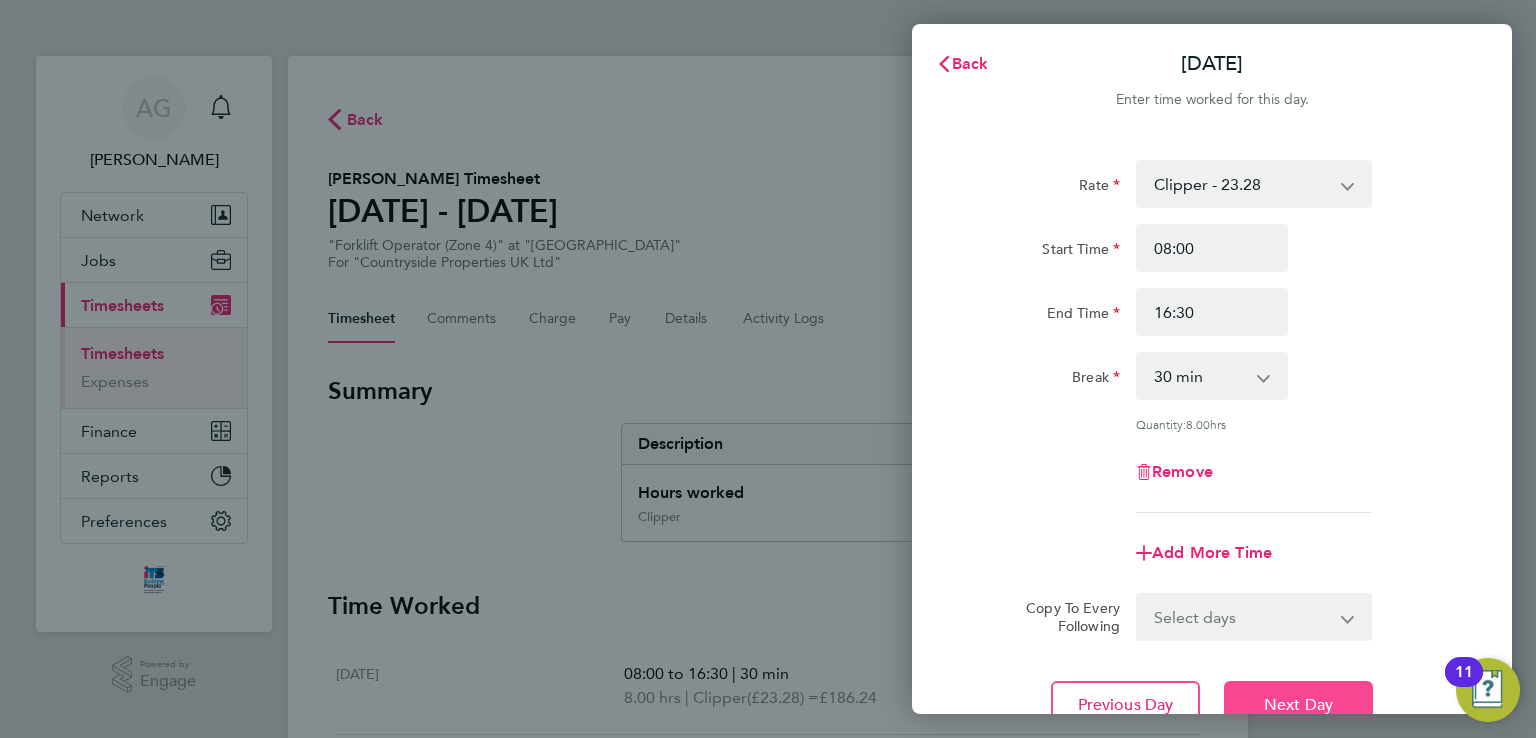 click on "Next Day" 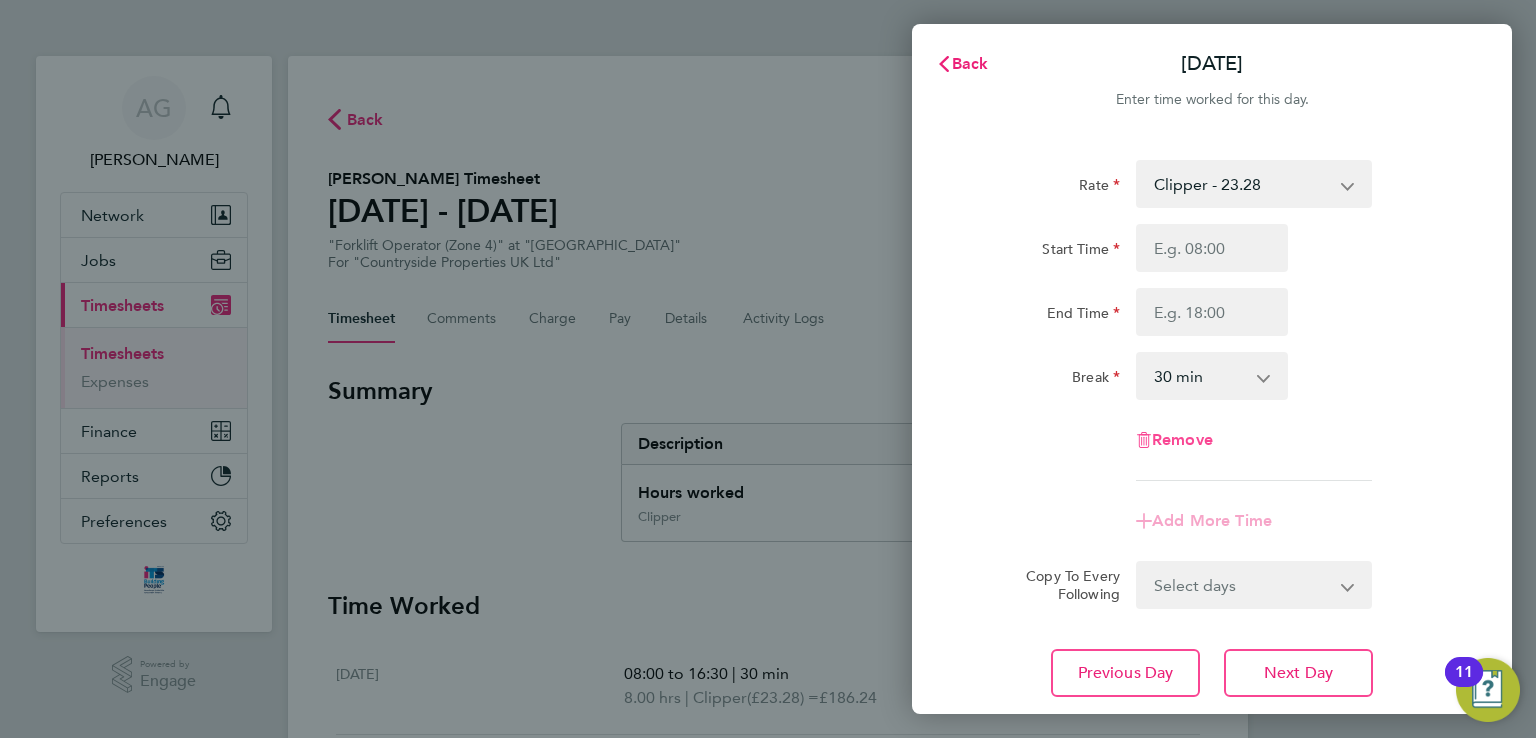 click on "Remove" 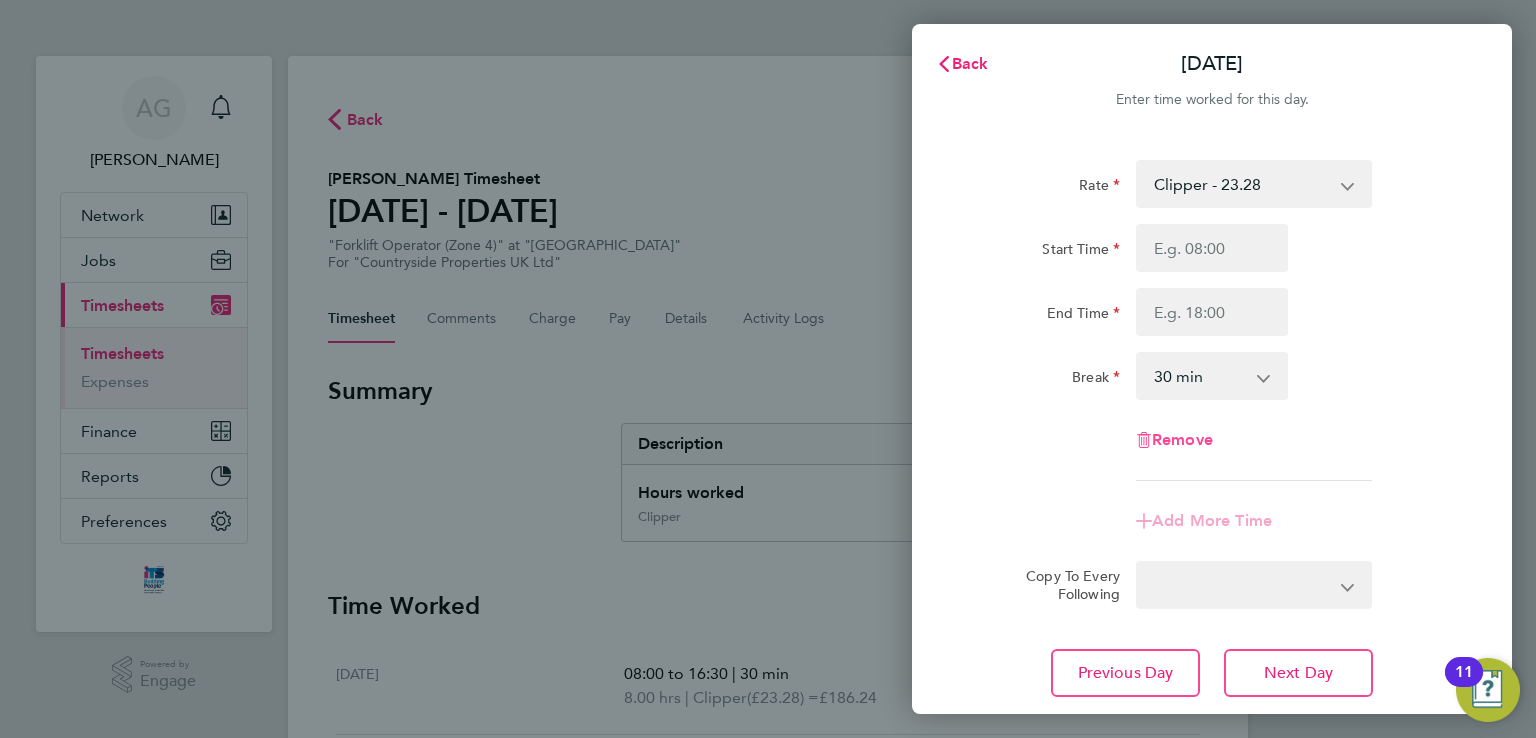 select on "null" 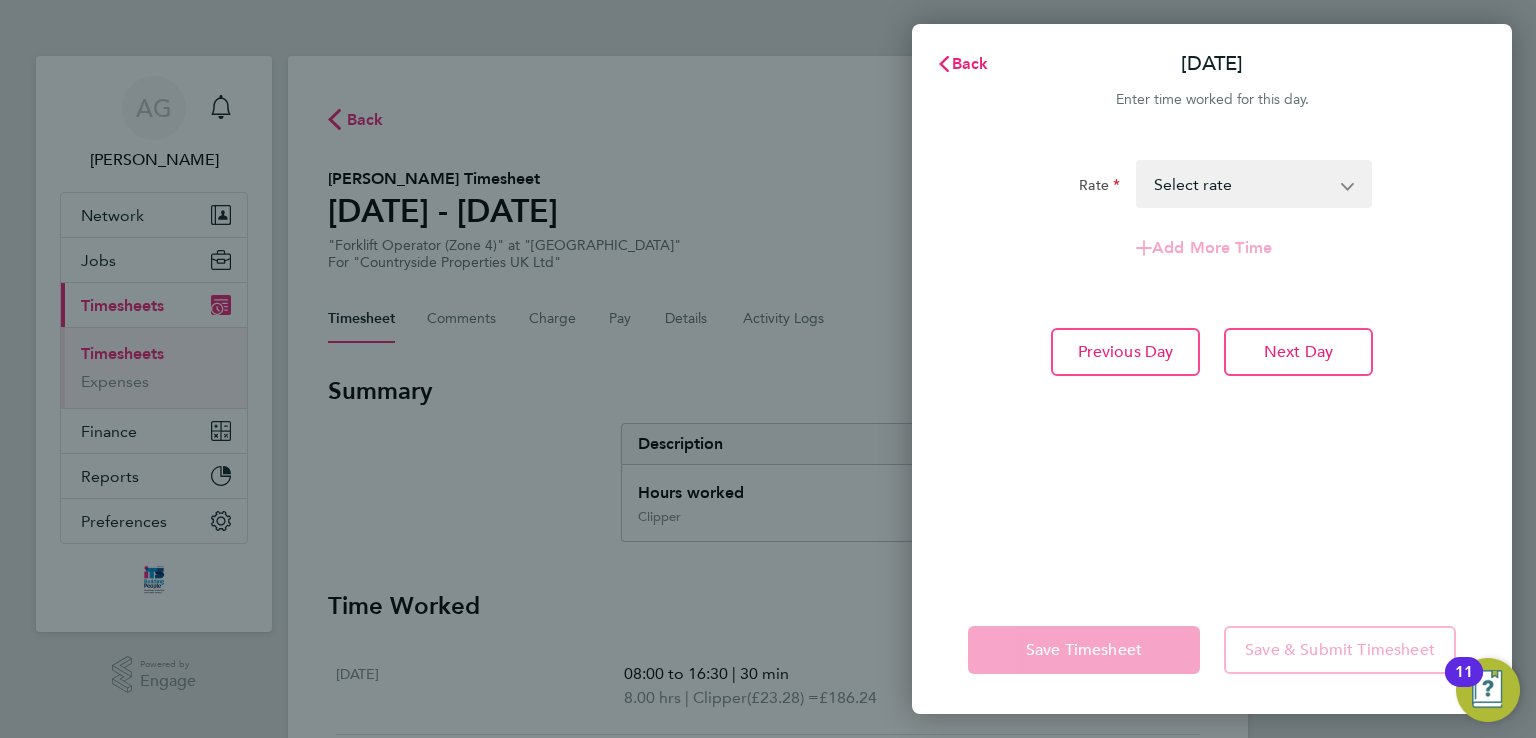 click on "Rate  Clipper - 23.28   Select rate
Add More Time   Previous Day   Next Day" 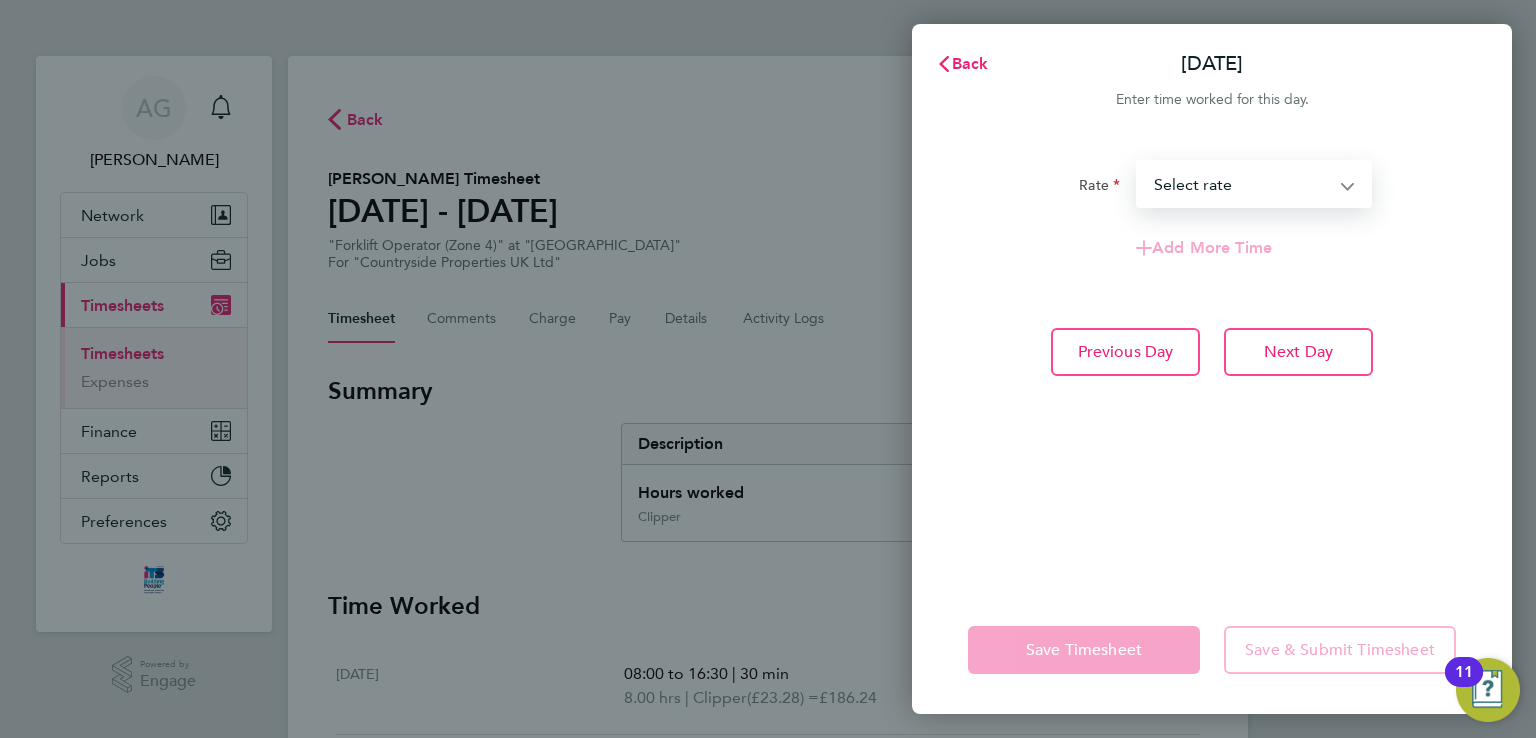 click 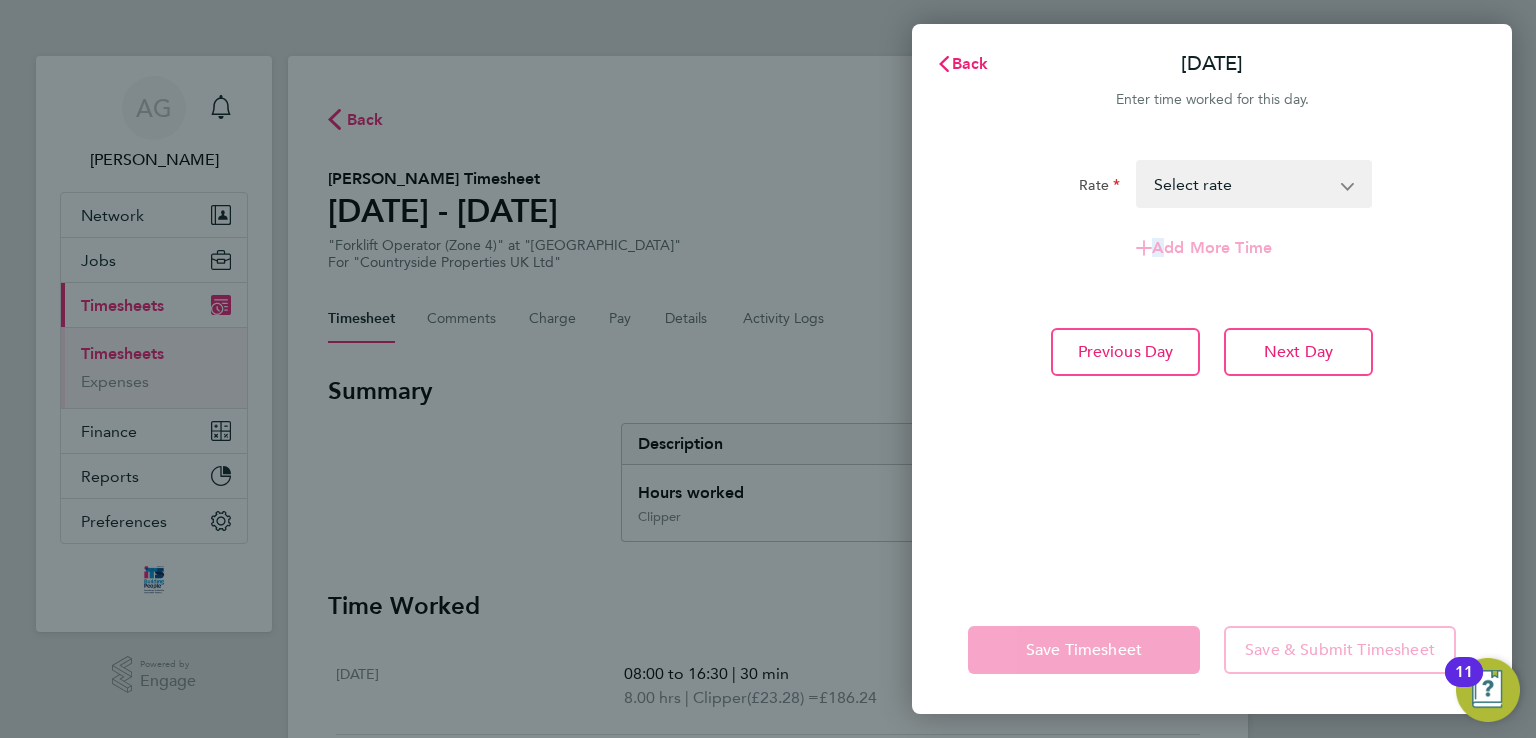click 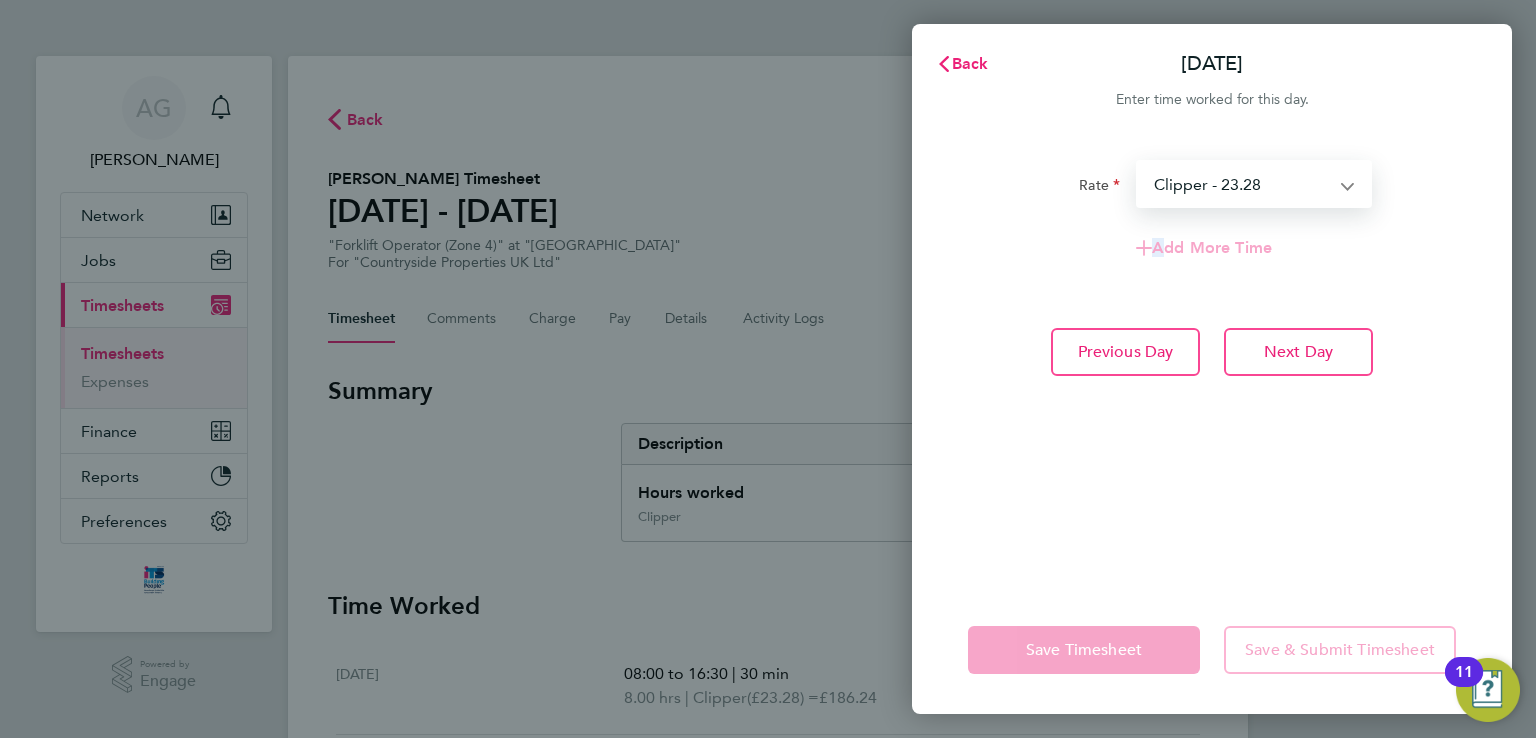 select on "30" 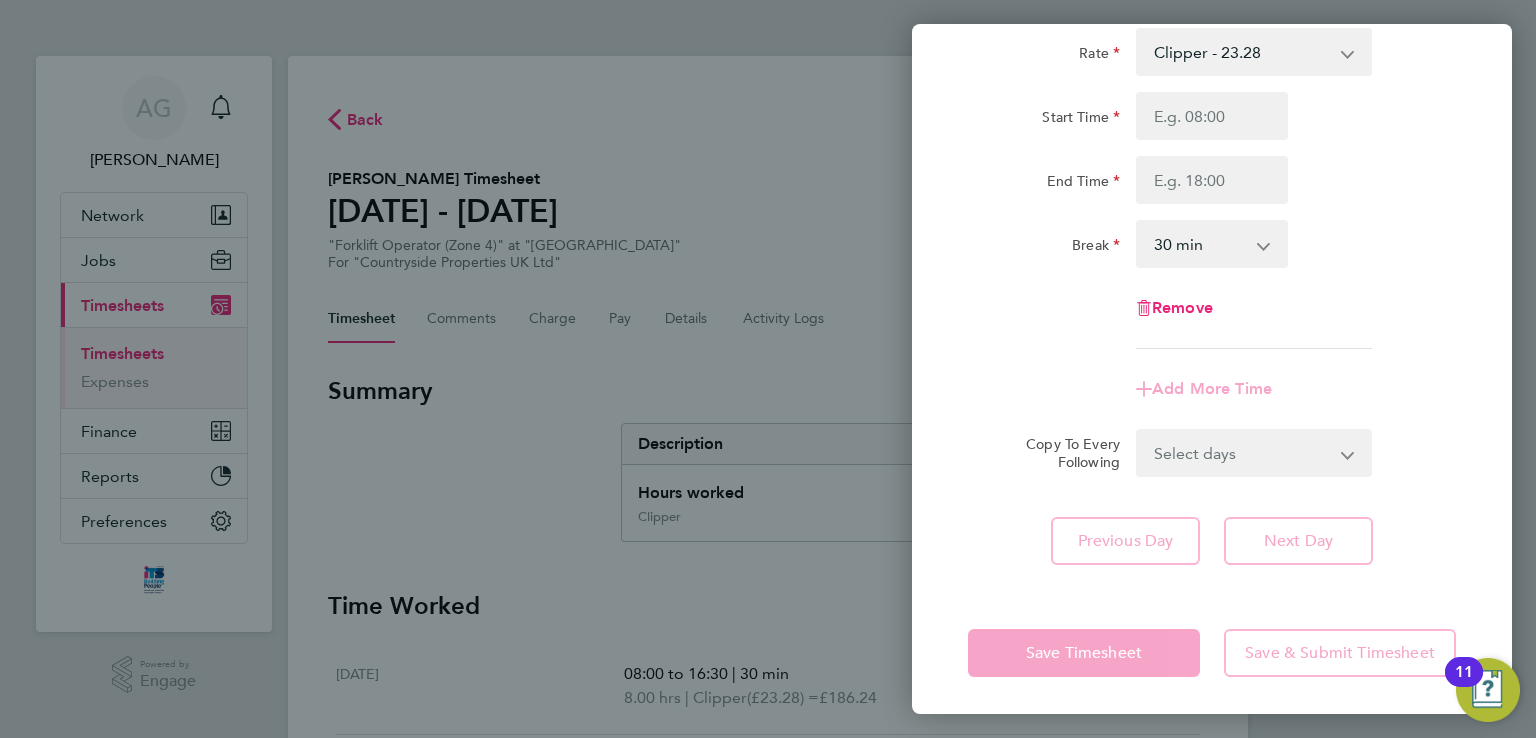 scroll, scrollTop: 134, scrollLeft: 0, axis: vertical 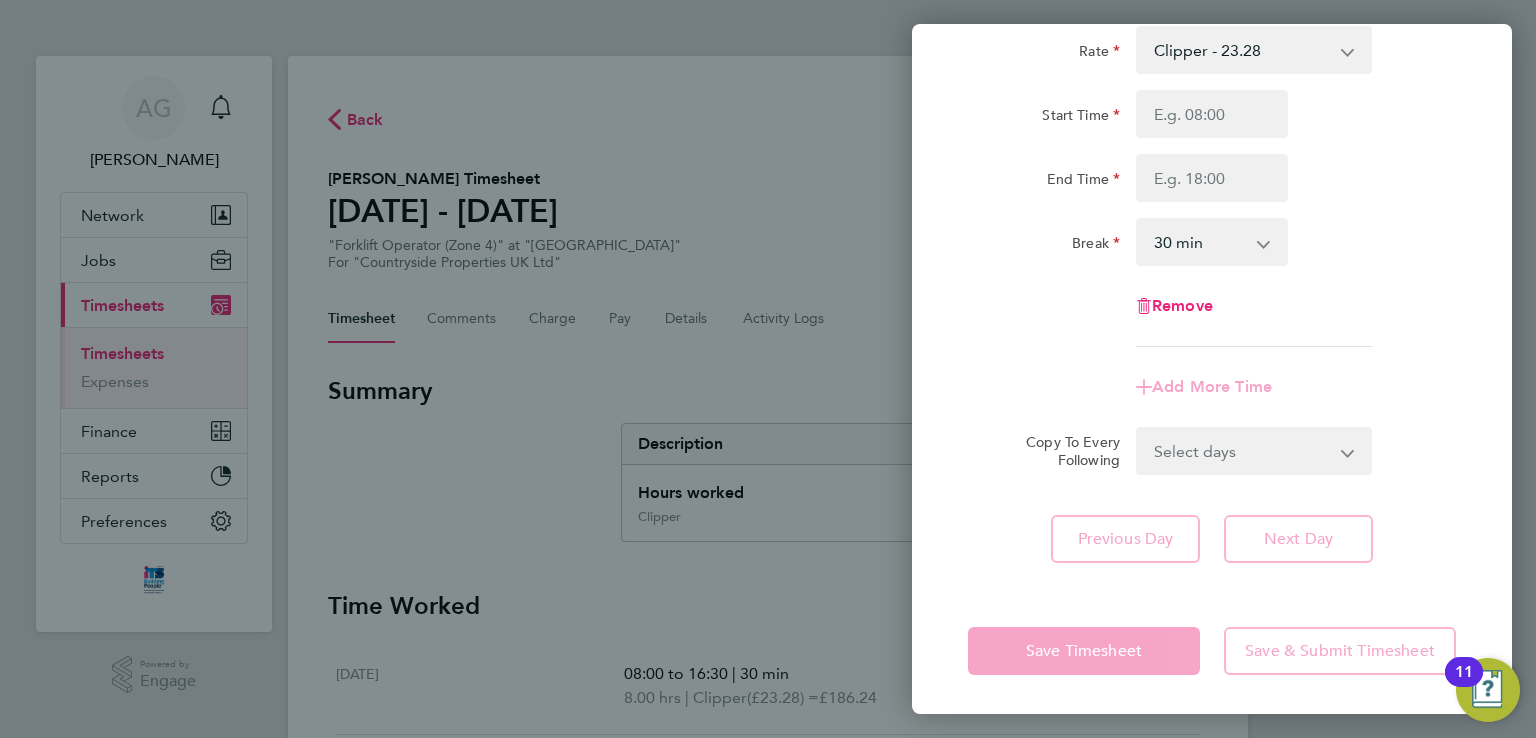click on "Select days   Sunday" at bounding box center [1243, 451] 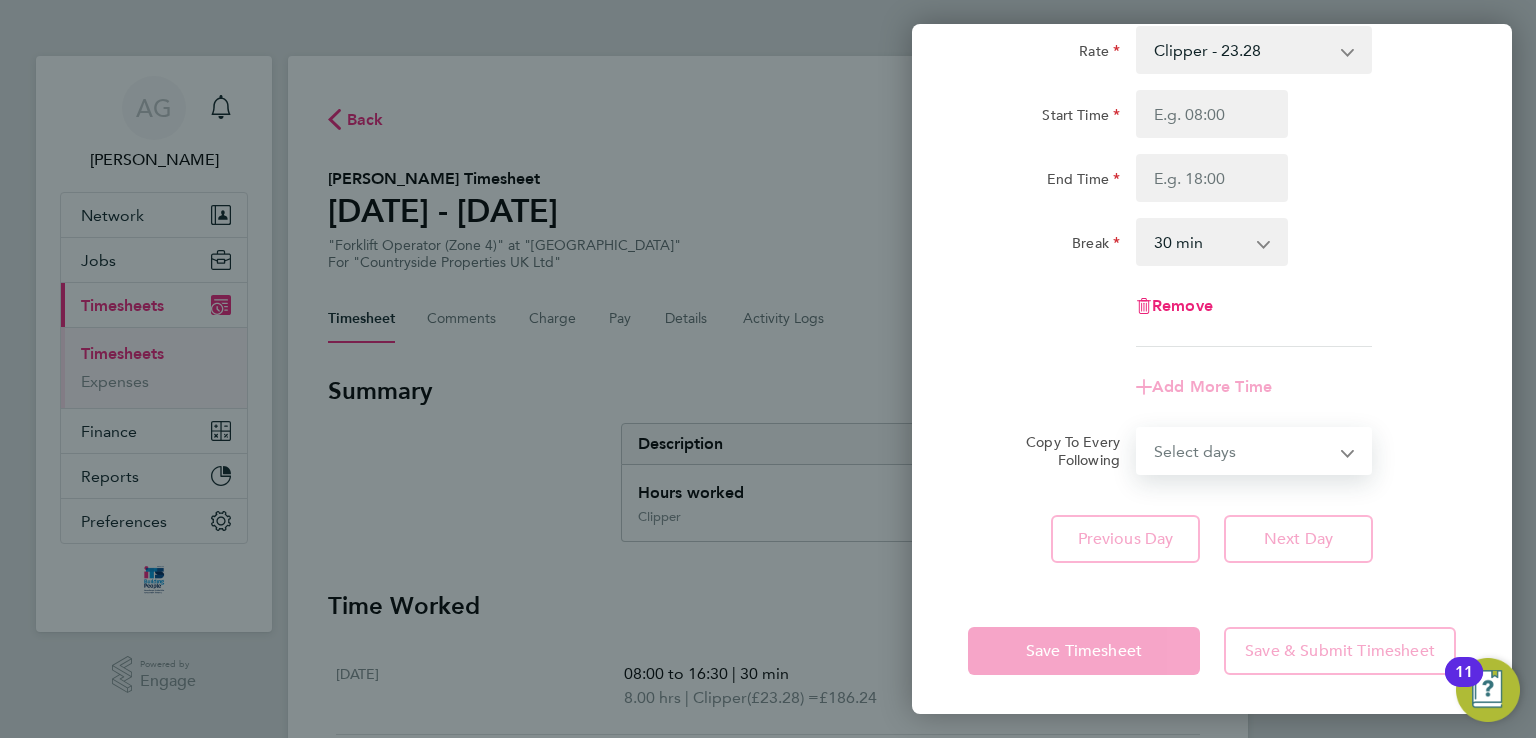 click on "Add More Time" 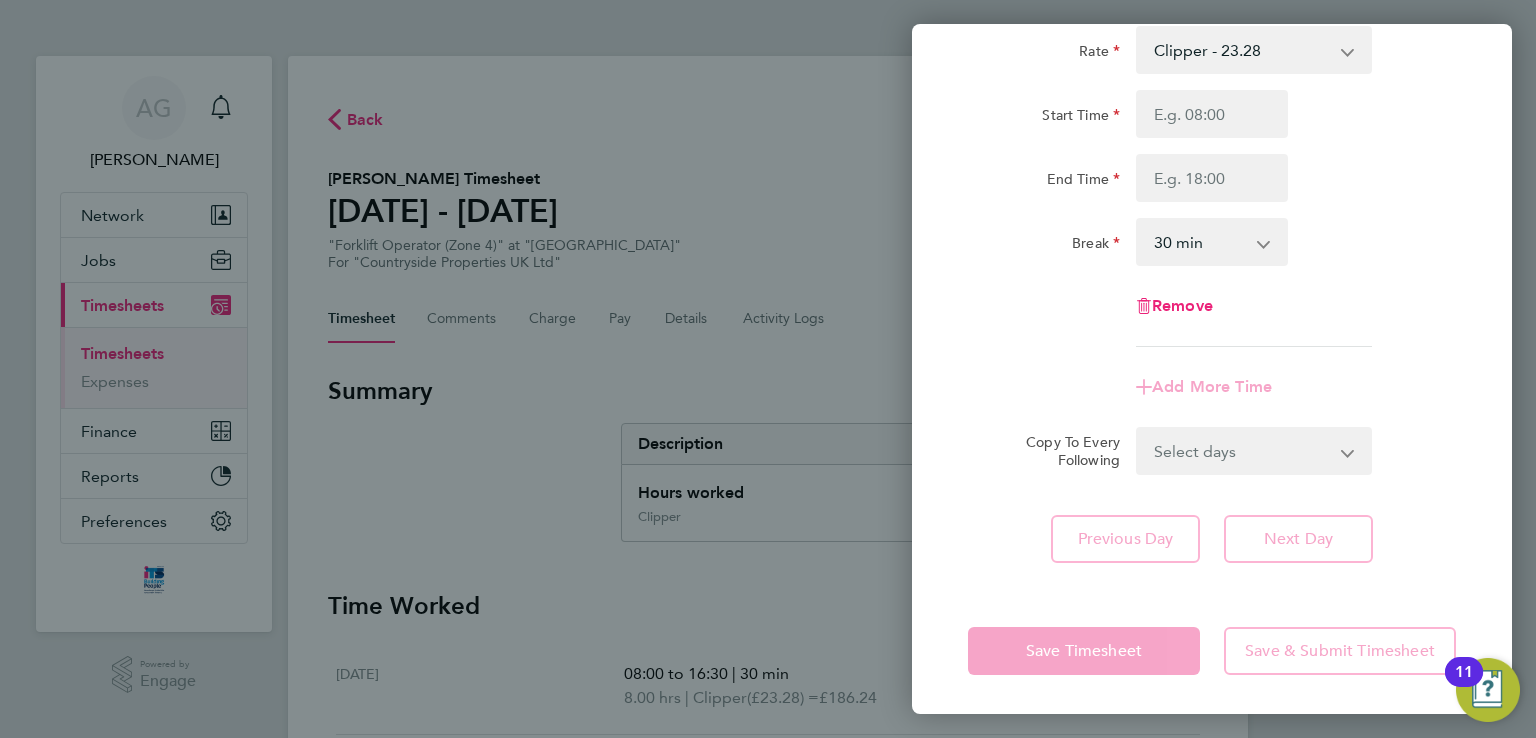 click on "Save & Submit Timesheet" 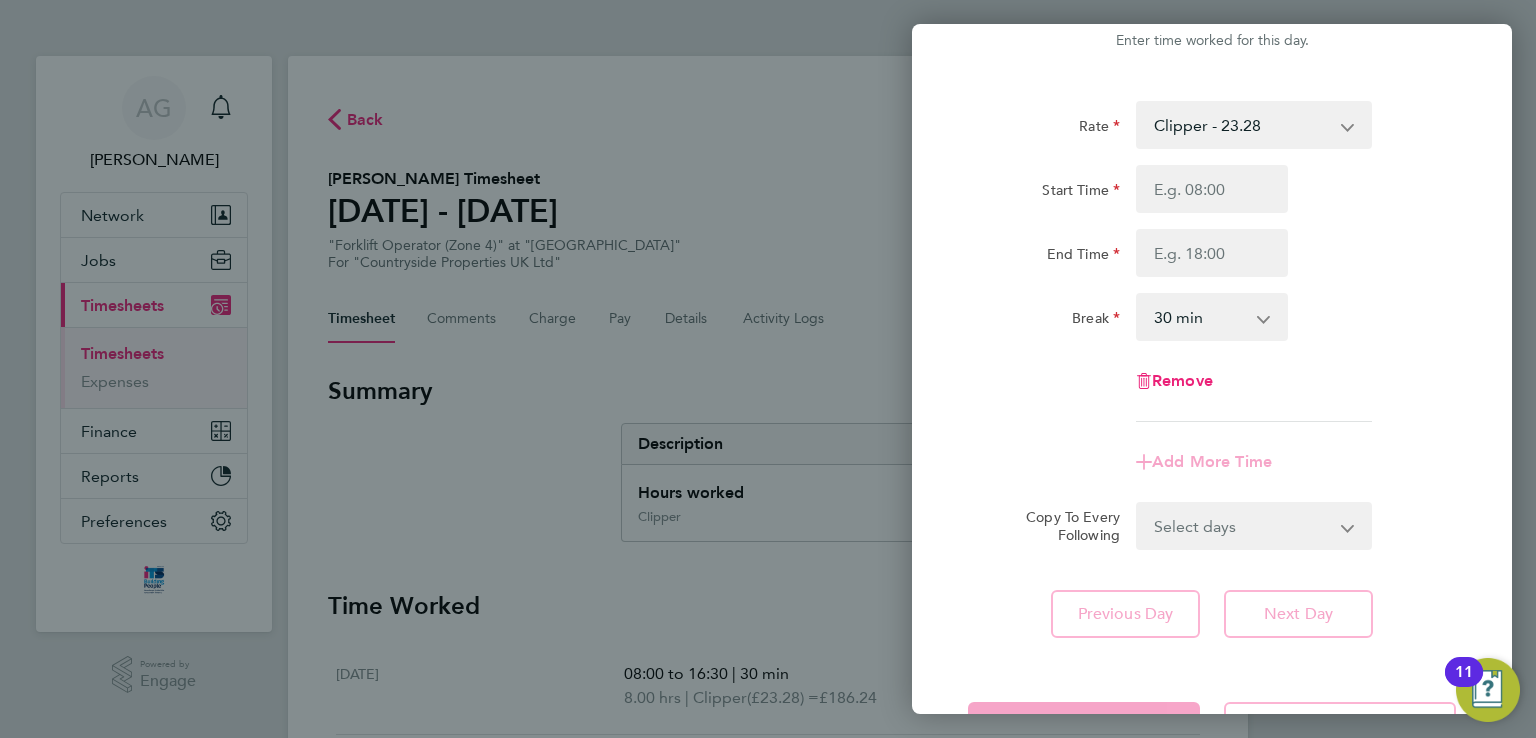 scroll, scrollTop: 0, scrollLeft: 0, axis: both 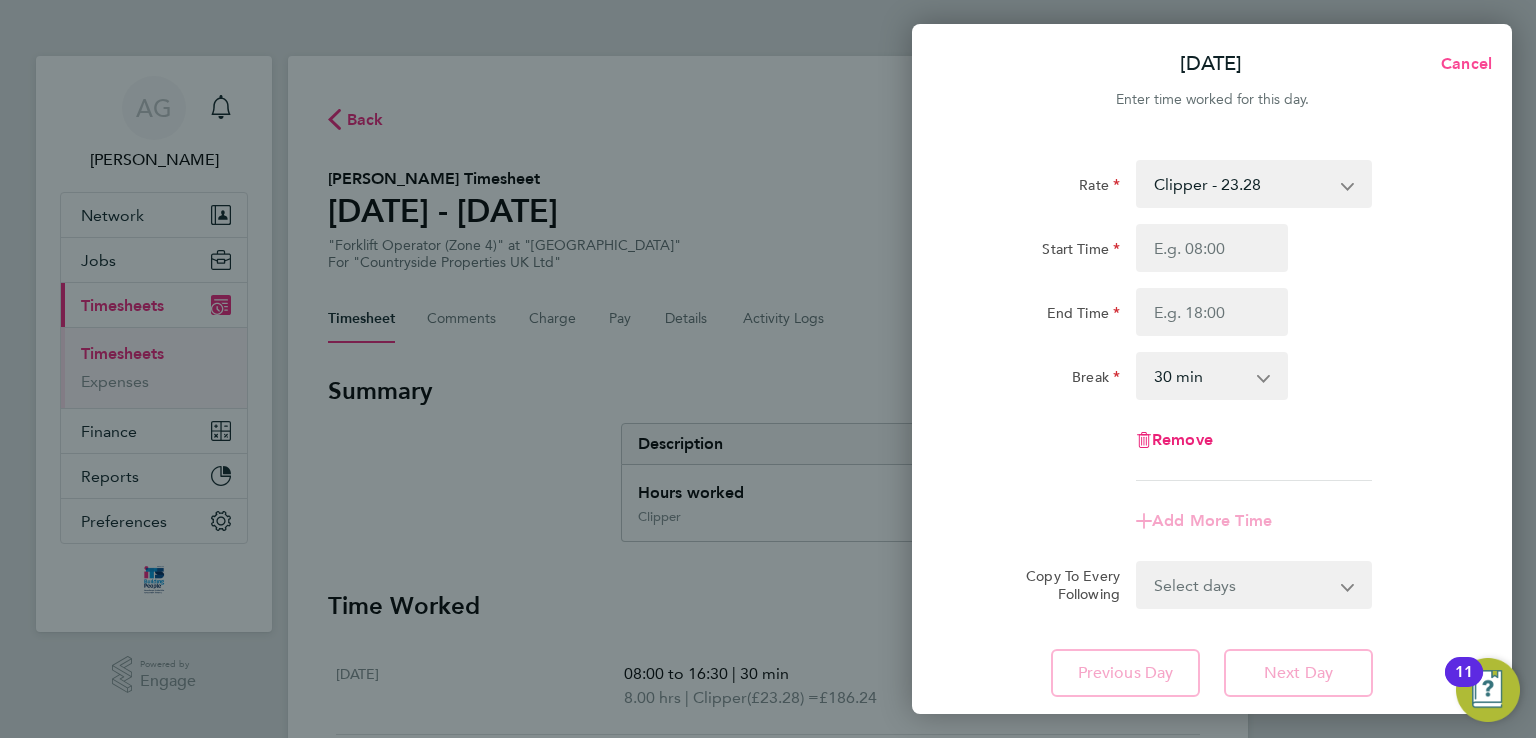 click on "Cancel" 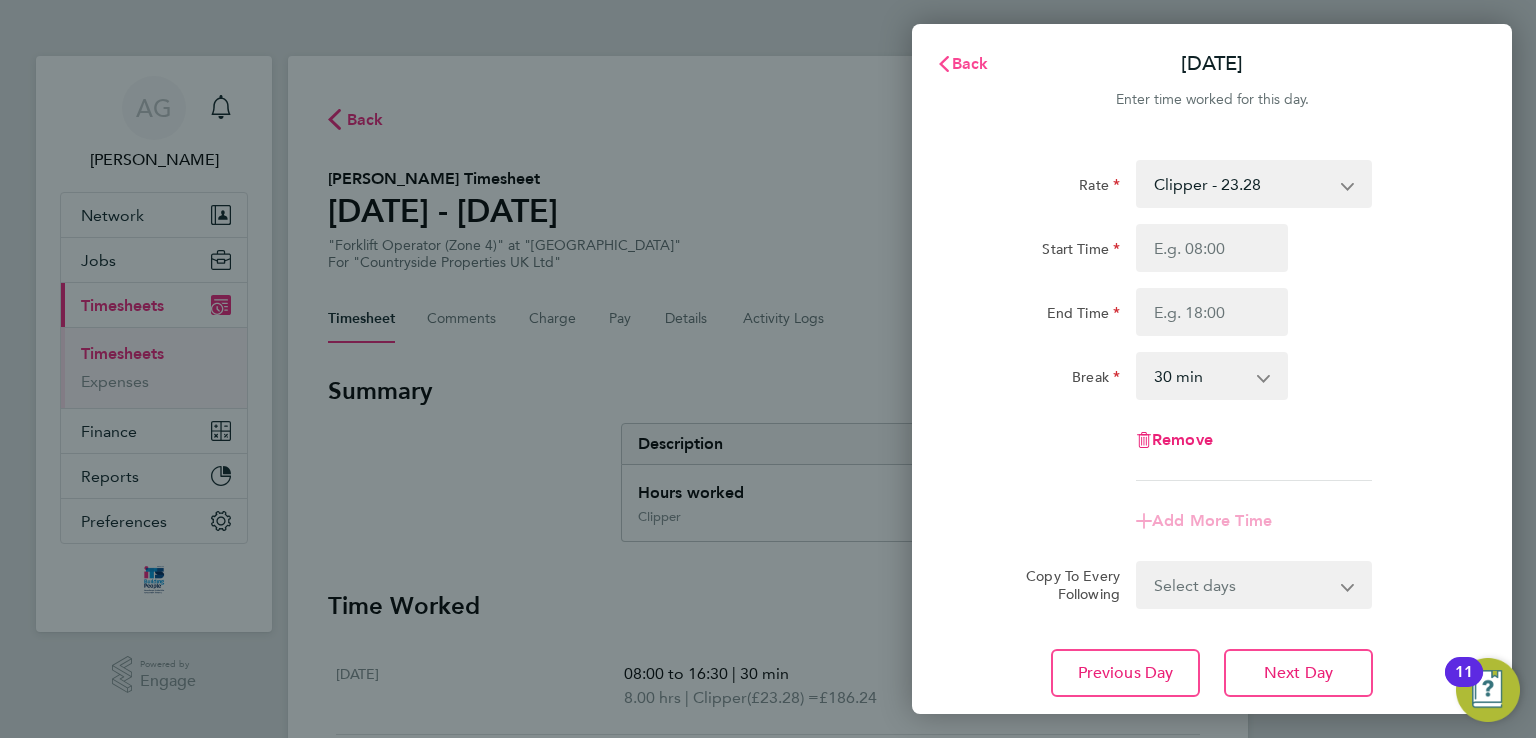click on "Back" 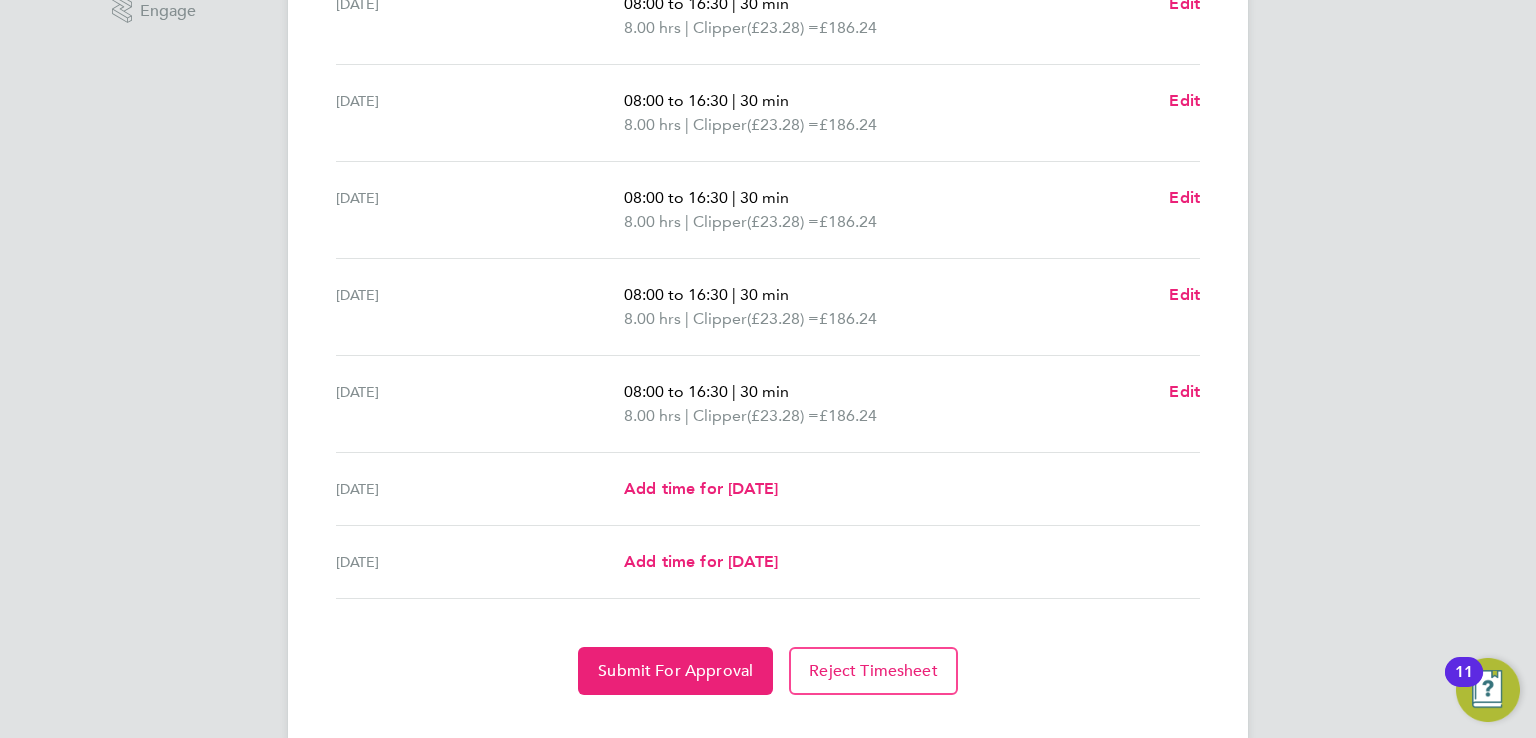 scroll, scrollTop: 704, scrollLeft: 0, axis: vertical 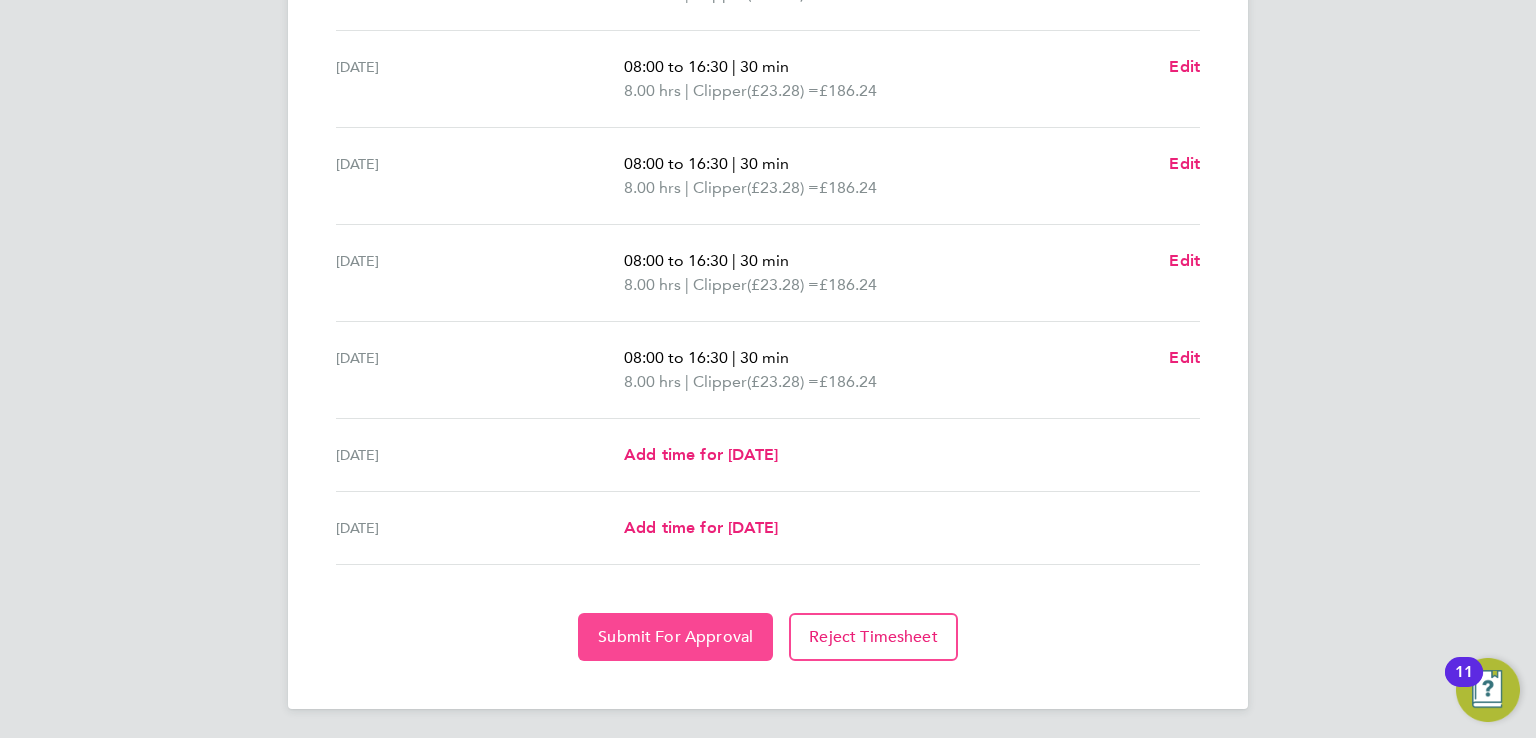 click on "Submit For Approval" 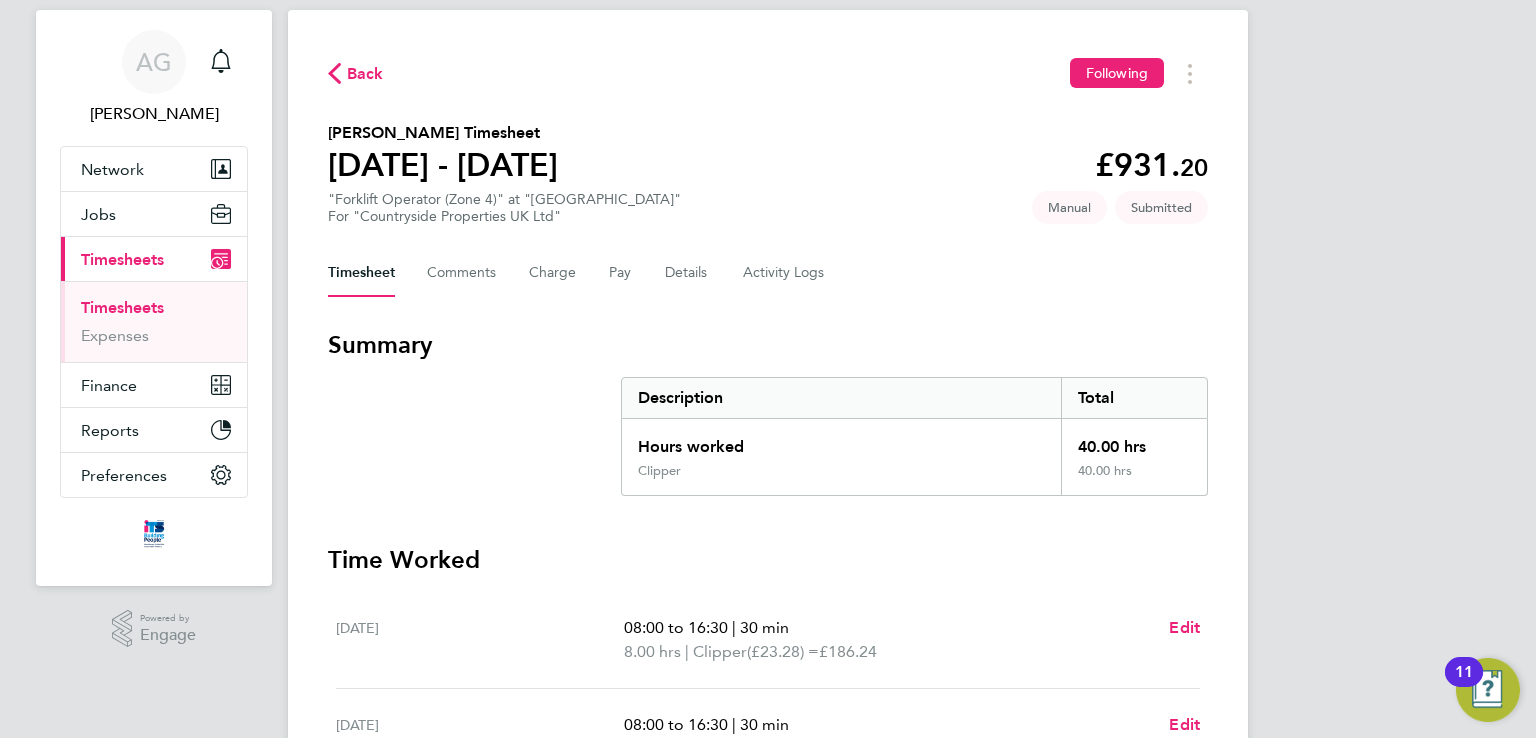 scroll, scrollTop: 100, scrollLeft: 0, axis: vertical 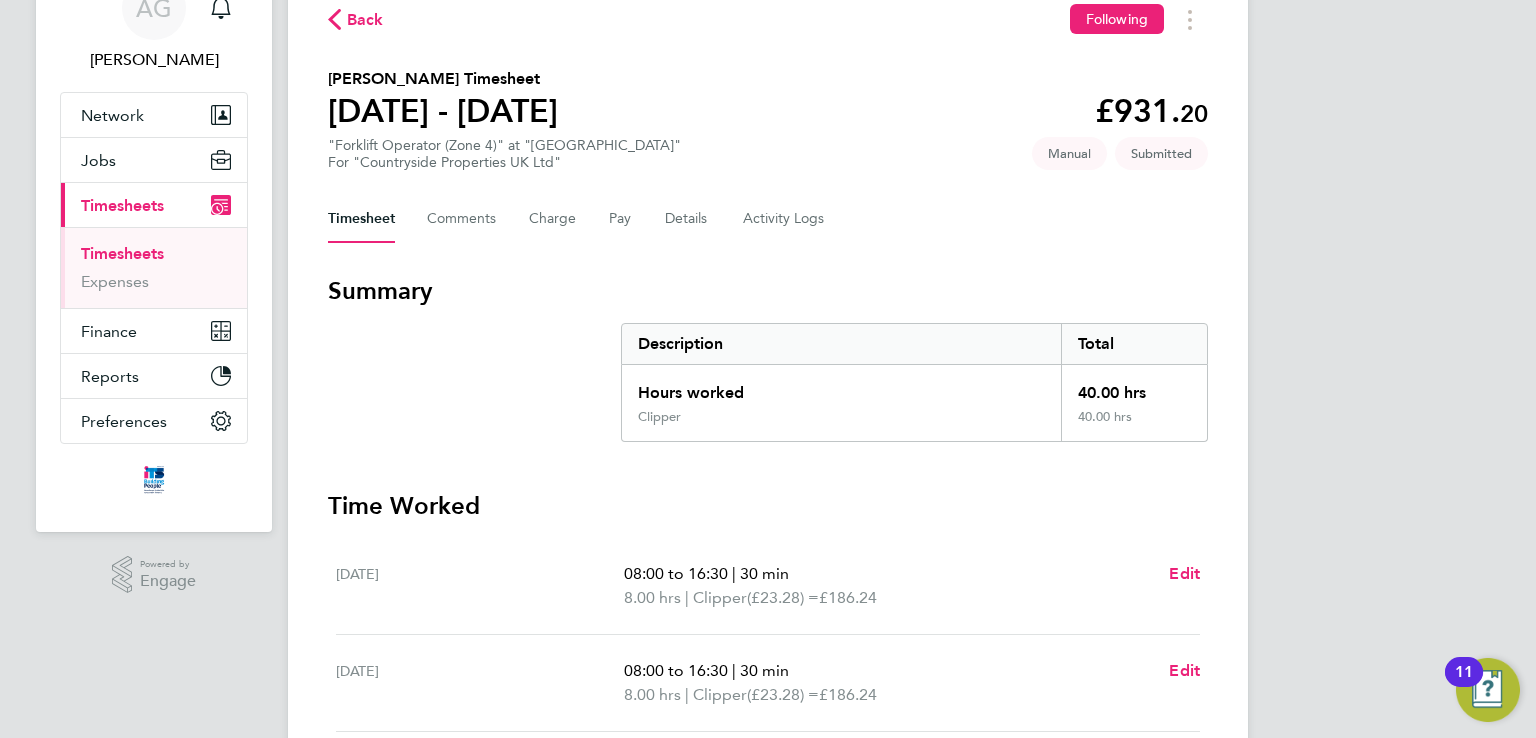 click on "Timesheets" at bounding box center [122, 205] 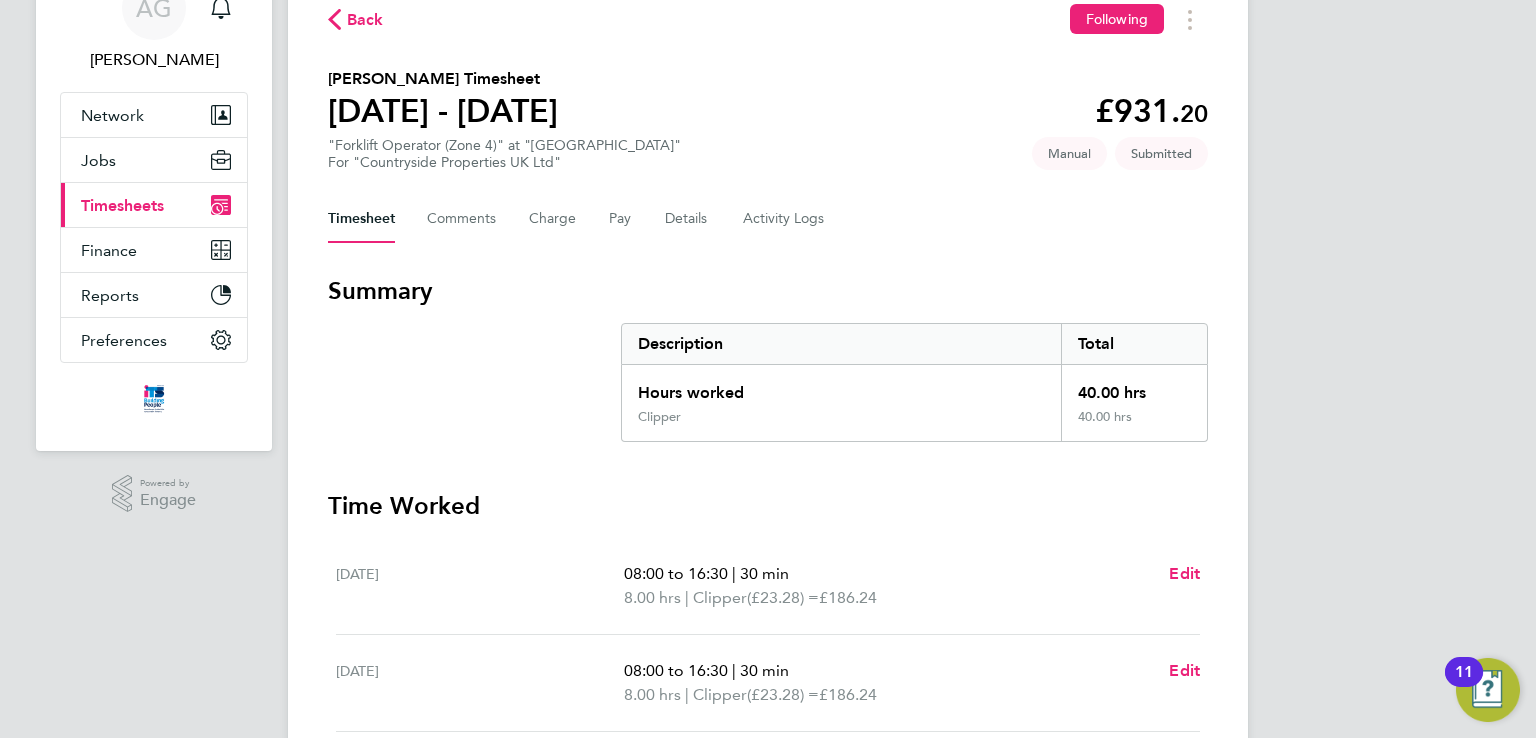 click on "Timesheets" at bounding box center [122, 205] 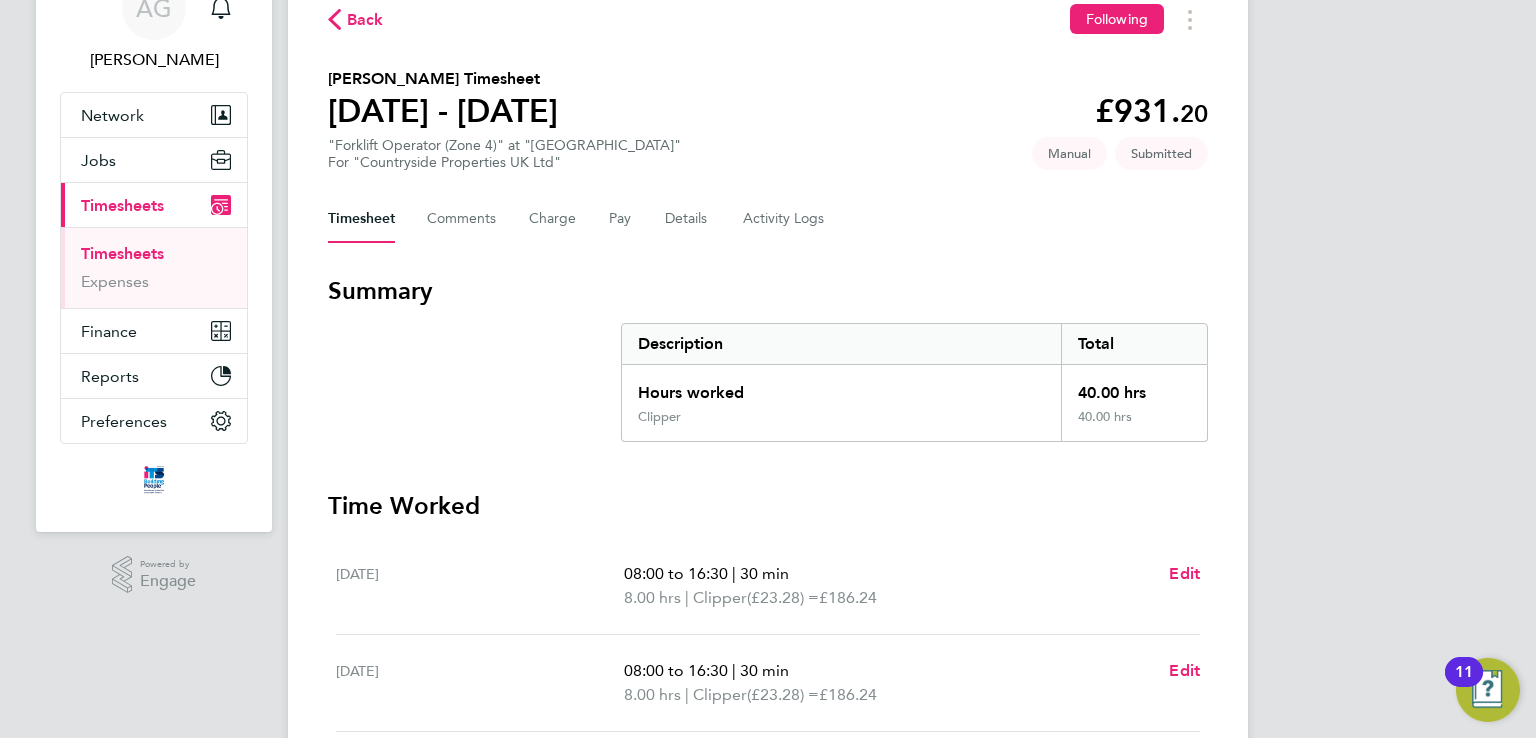 click on "Timesheets" at bounding box center [122, 253] 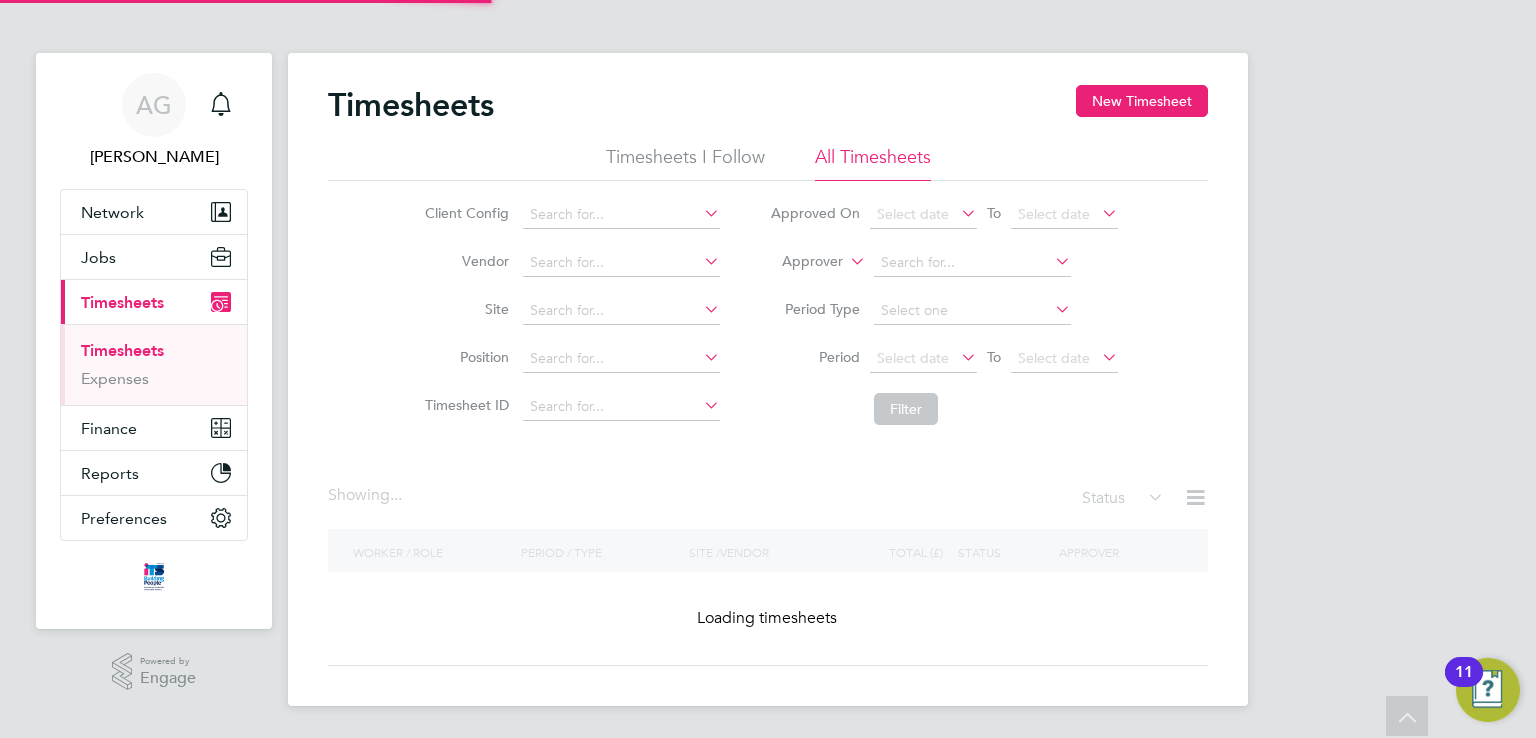 scroll, scrollTop: 0, scrollLeft: 0, axis: both 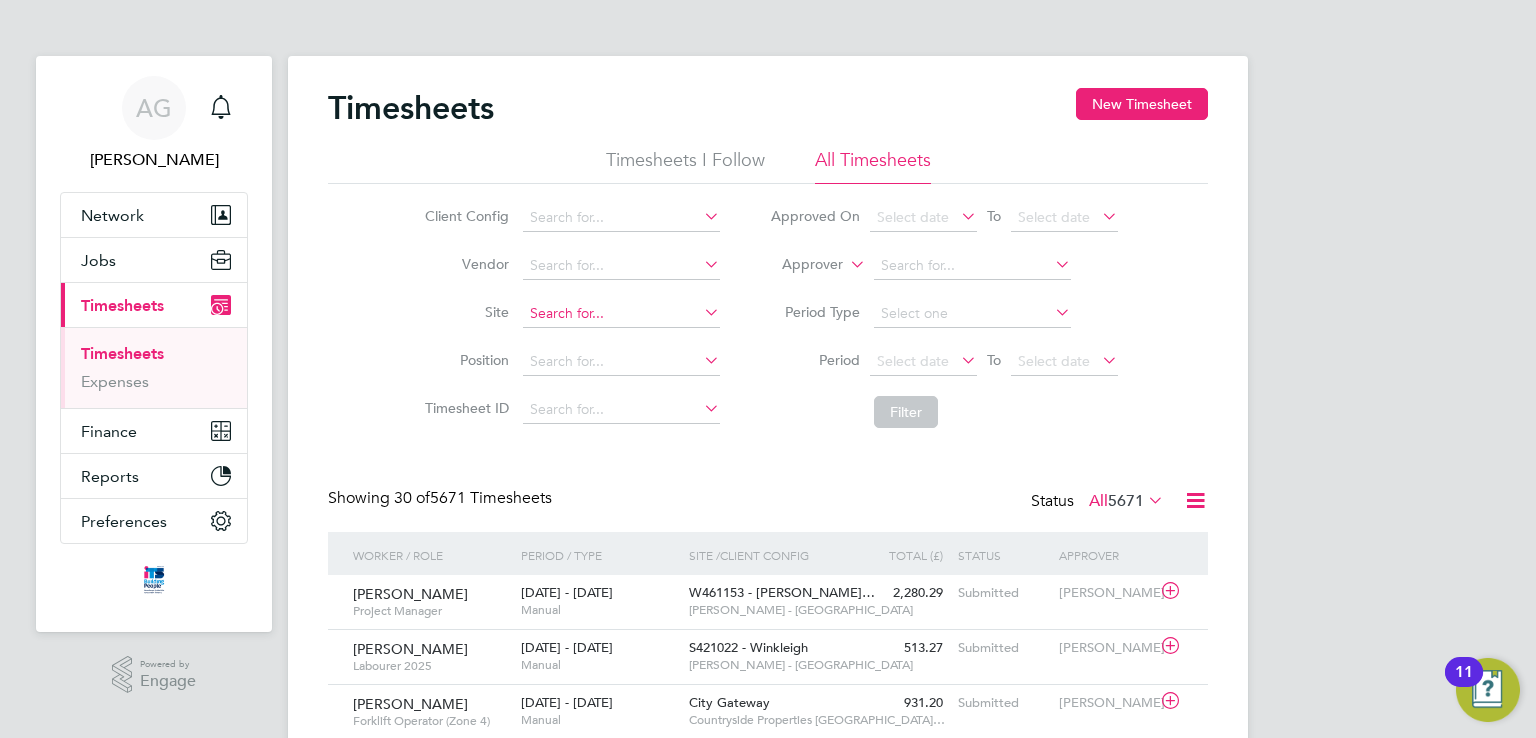 click 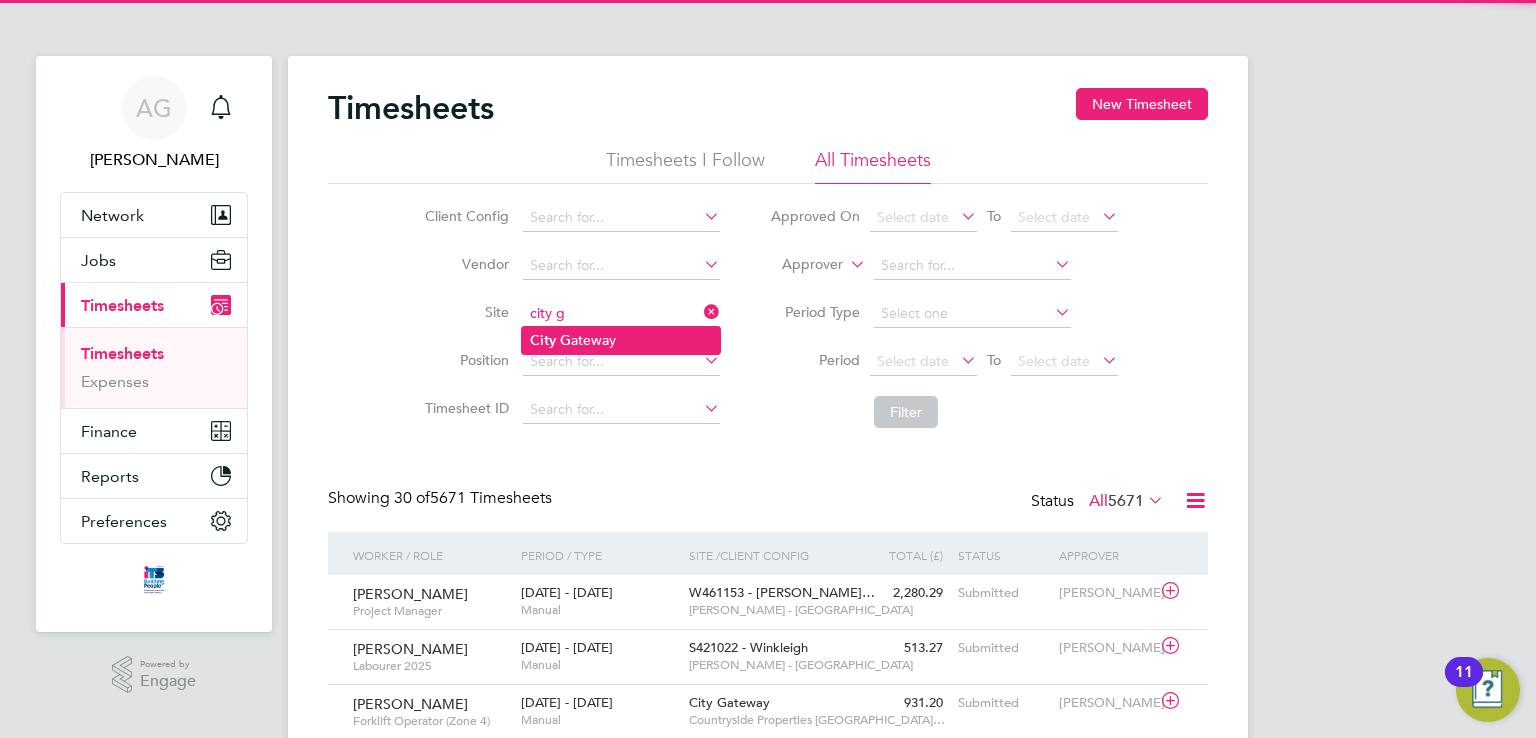 click on "City   G ateway" 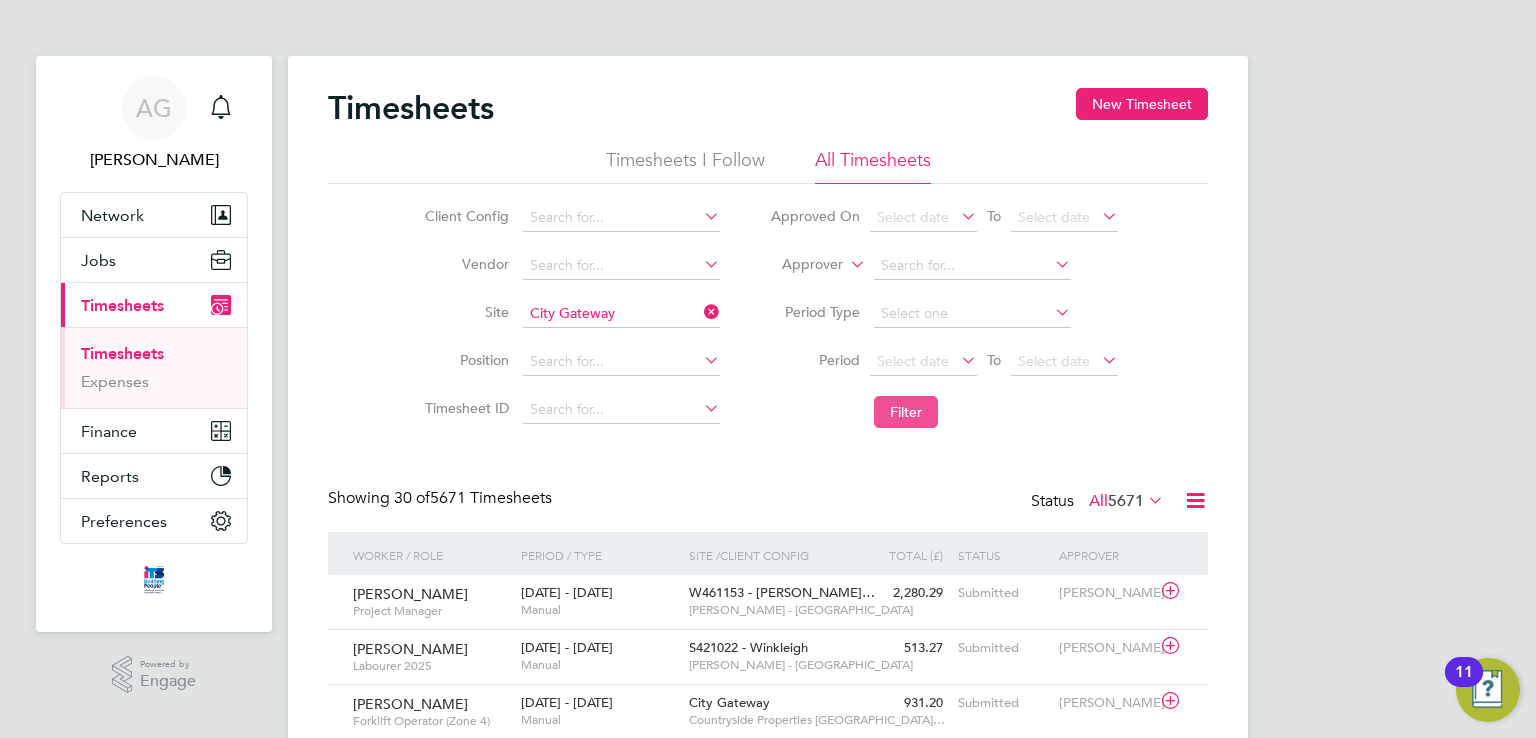 click on "Filter" 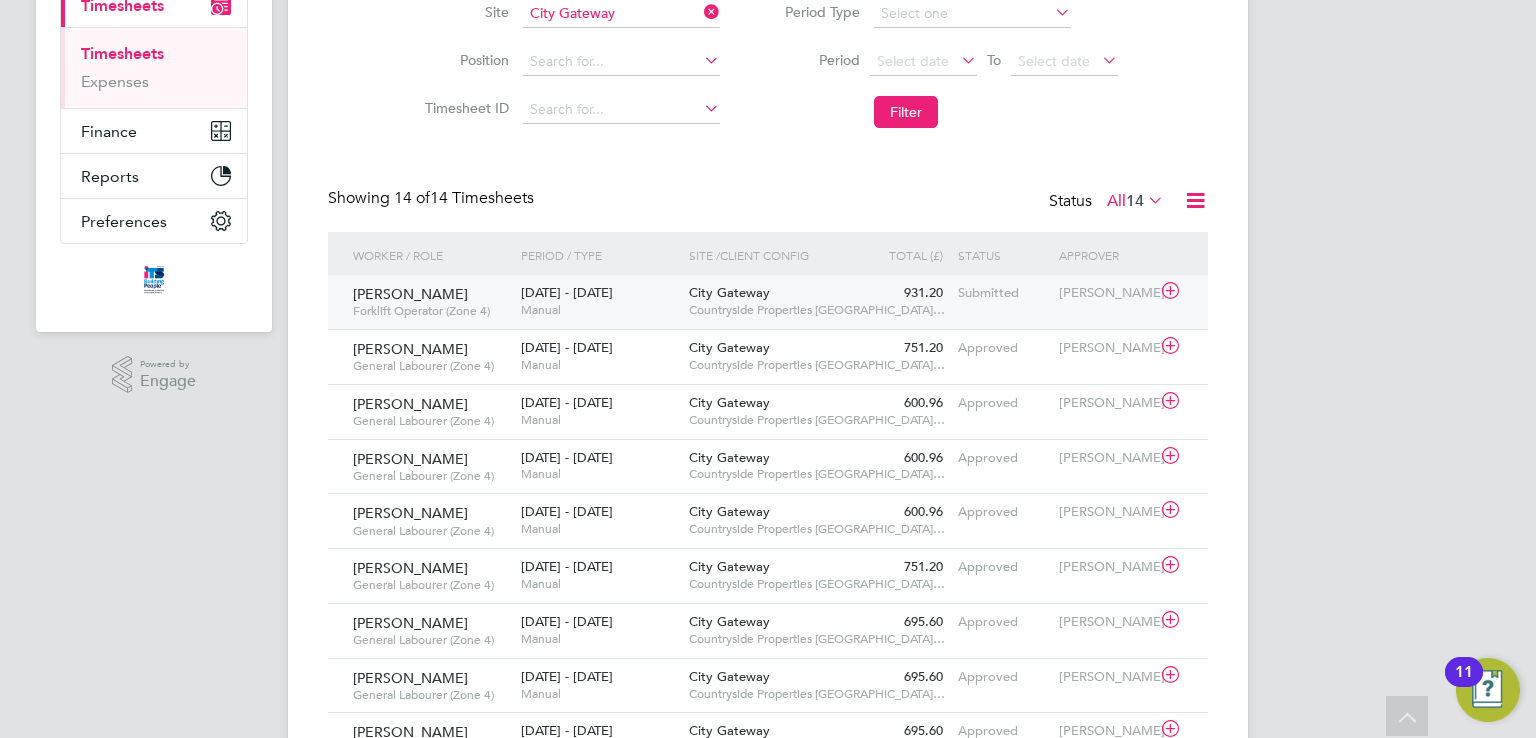 click on "Submitted" 